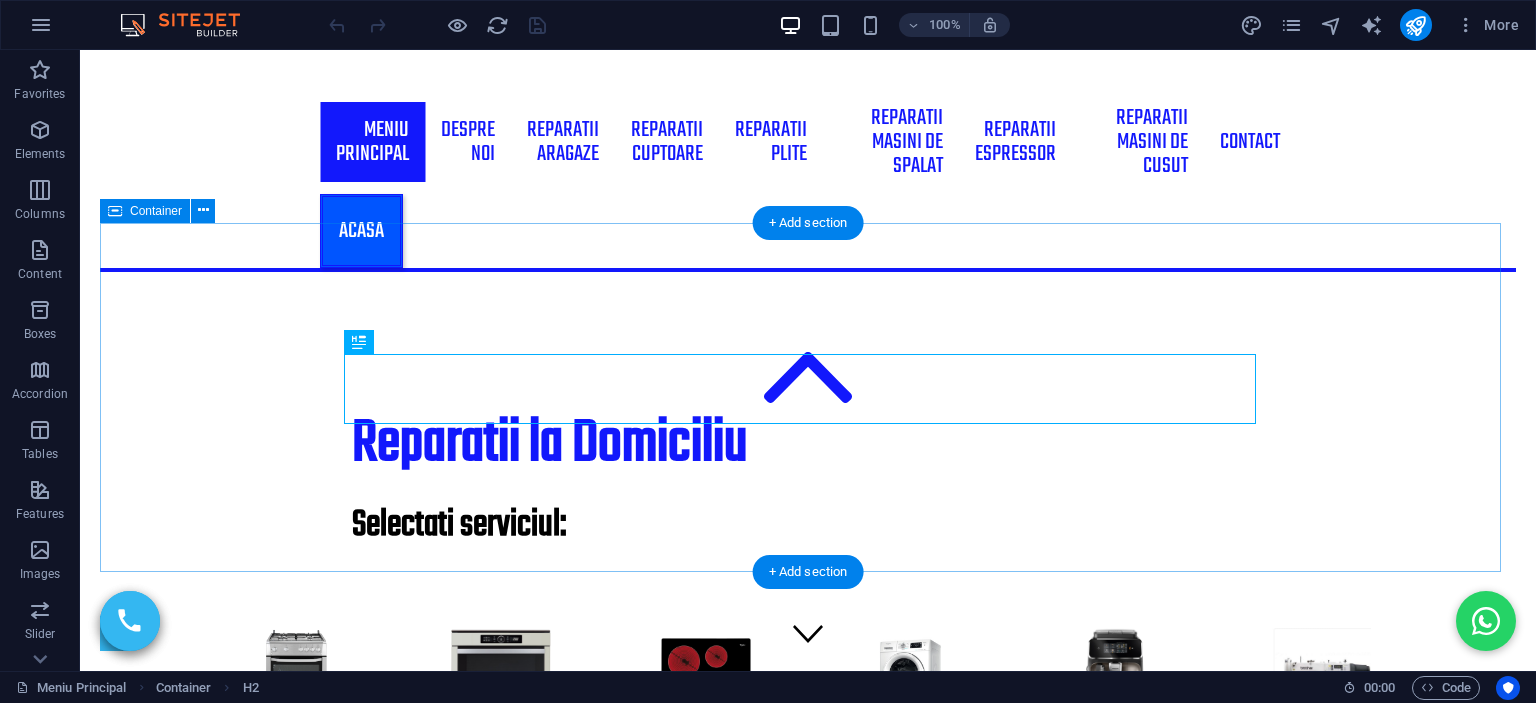 scroll, scrollTop: 0, scrollLeft: 0, axis: both 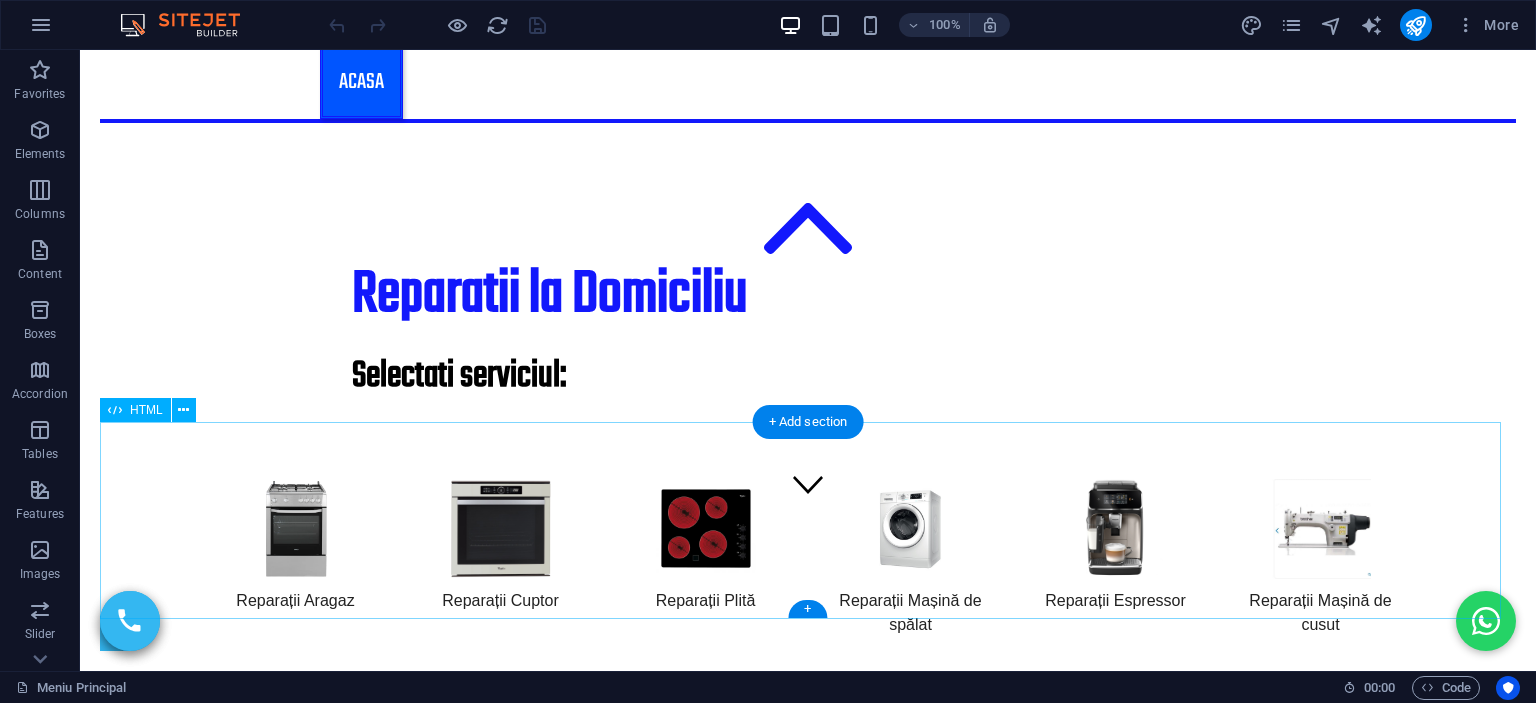 click on "Servicii Reparații
Reparații Aragaz
Reparații Cuptor
Reparații Plită
Reparații Mașină de spălat
Reparații Espressor
Reparații Mașină de cusut
Reparații Masini de Brodat" at bounding box center [808, 653] 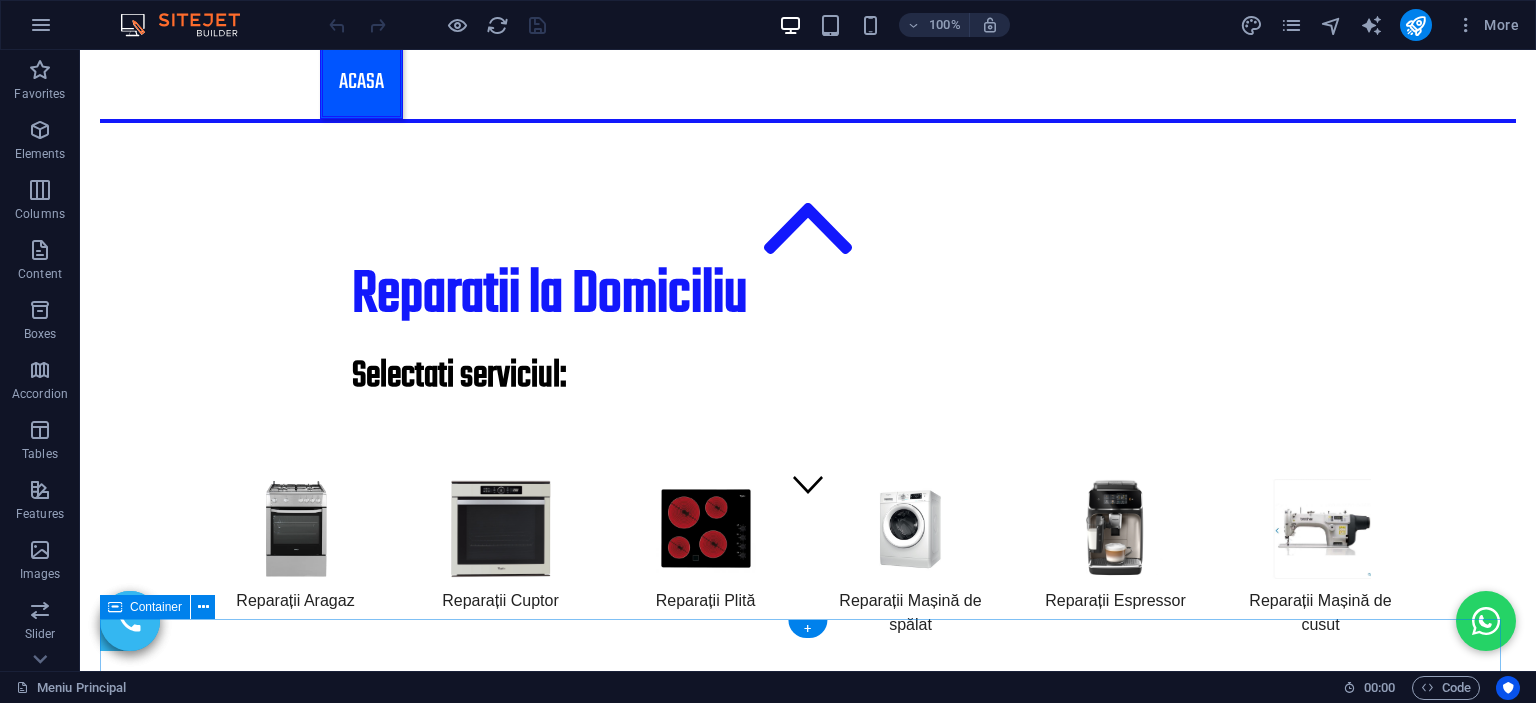click on "​​​ Ultimele Reparații" at bounding box center (808, 983) 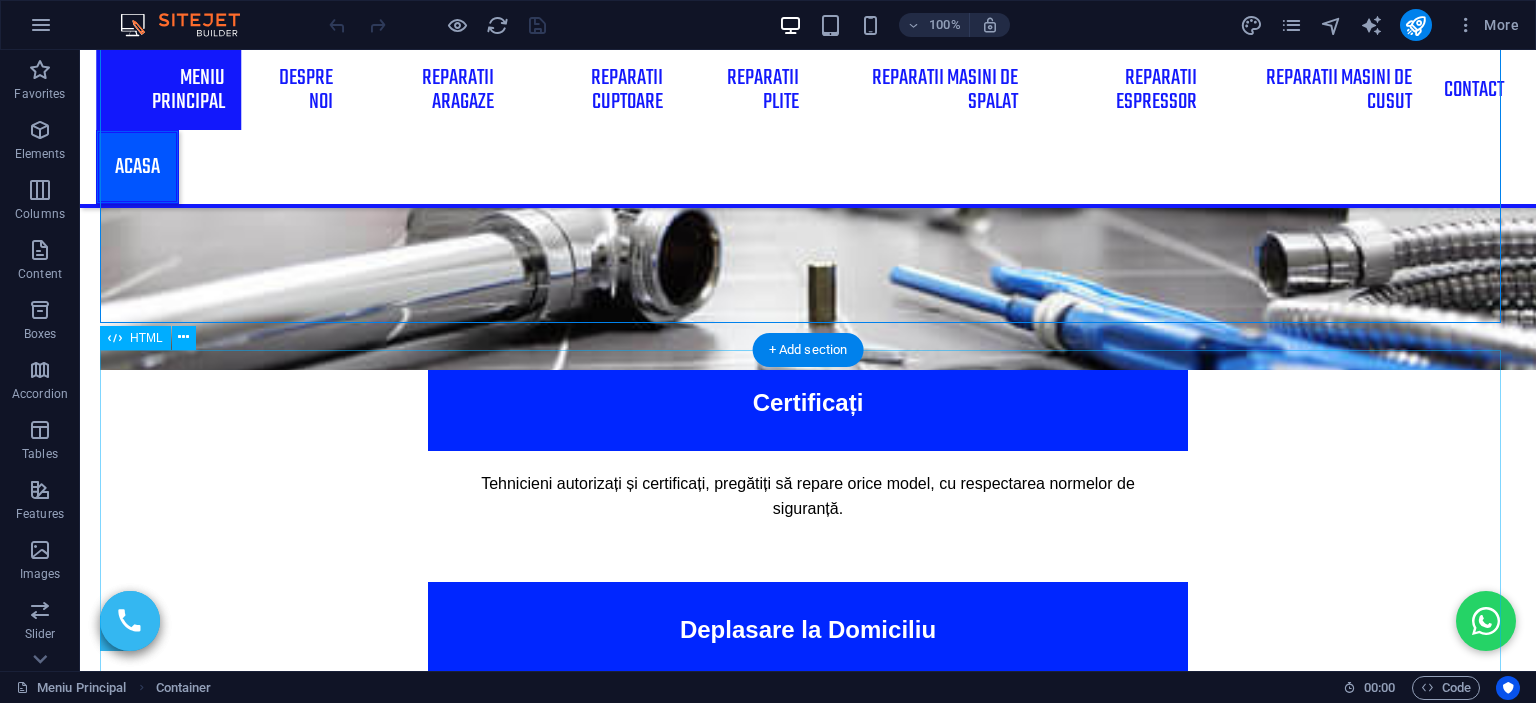 scroll, scrollTop: 1349, scrollLeft: 0, axis: vertical 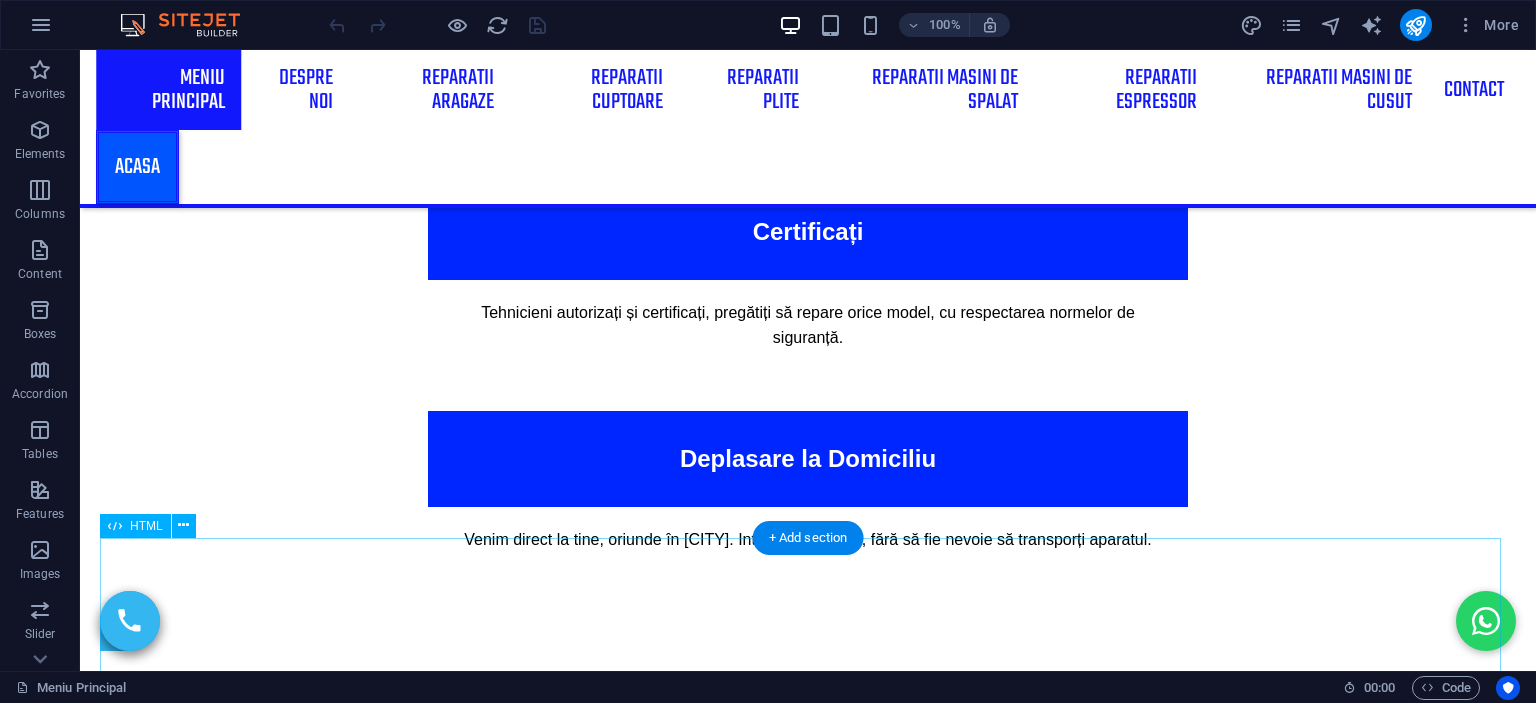 click on "Branduri cu care lucram
Branduri cu care lucram
Arctic
Beko
Whirlpool
Bosch
Samsung
LG
Philips
Electrolux
Delonghi
AEG
Heinner
Indesit
Zanussi
Gorenje" at bounding box center (808, 1002) 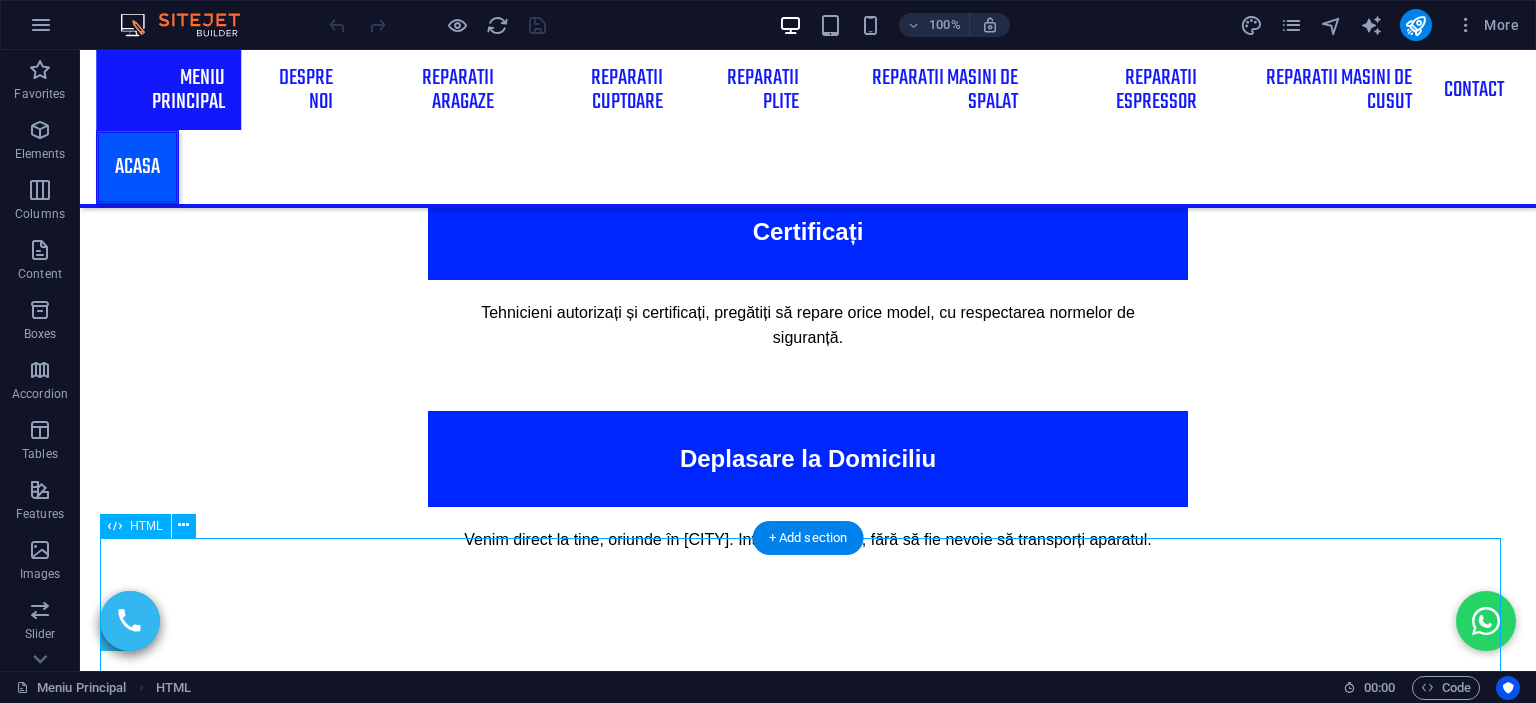 click on "Branduri cu care lucram
Branduri cu care lucram
Arctic
Beko
Whirlpool
Bosch
Samsung
LG
Philips
Electrolux
Delonghi
AEG
Heinner
Indesit
Zanussi
Gorenje" at bounding box center (808, 1002) 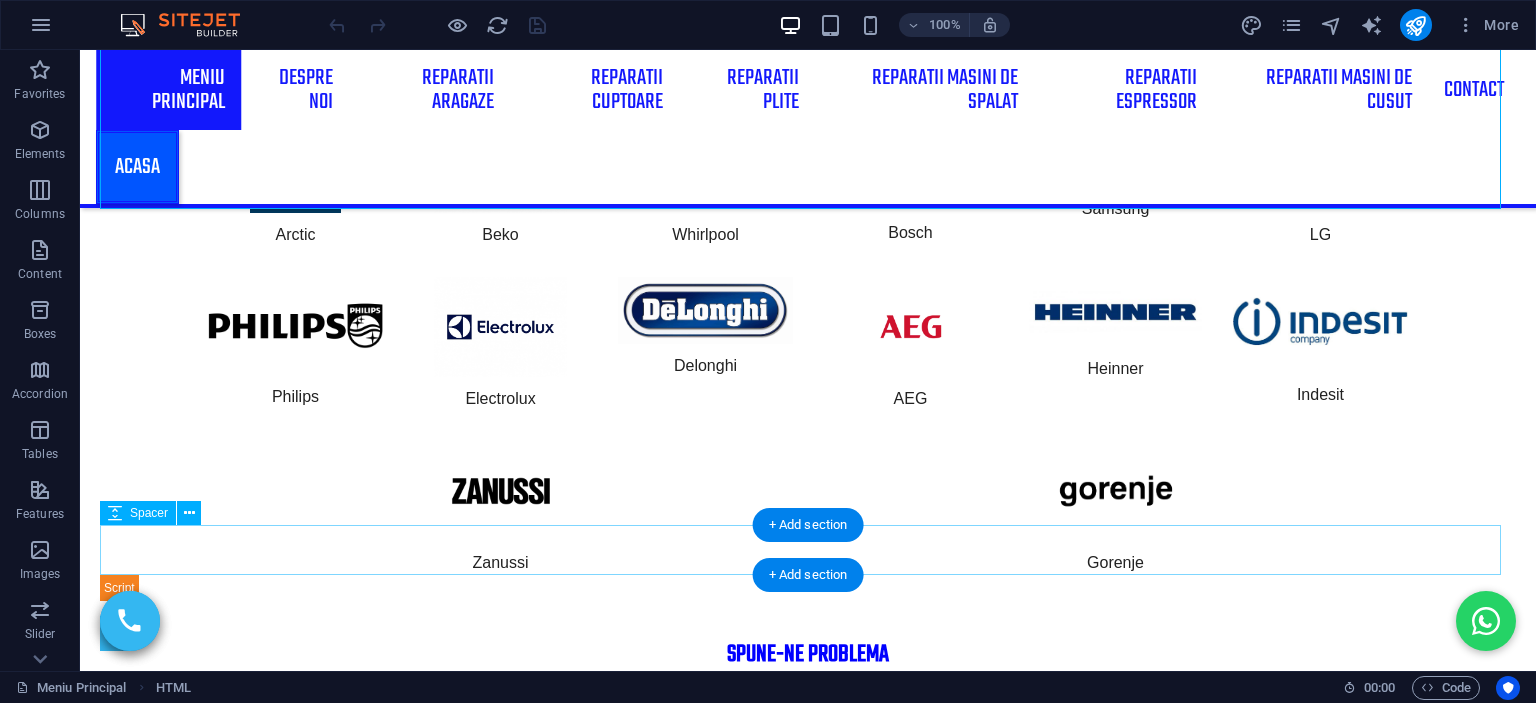 scroll, scrollTop: 2649, scrollLeft: 0, axis: vertical 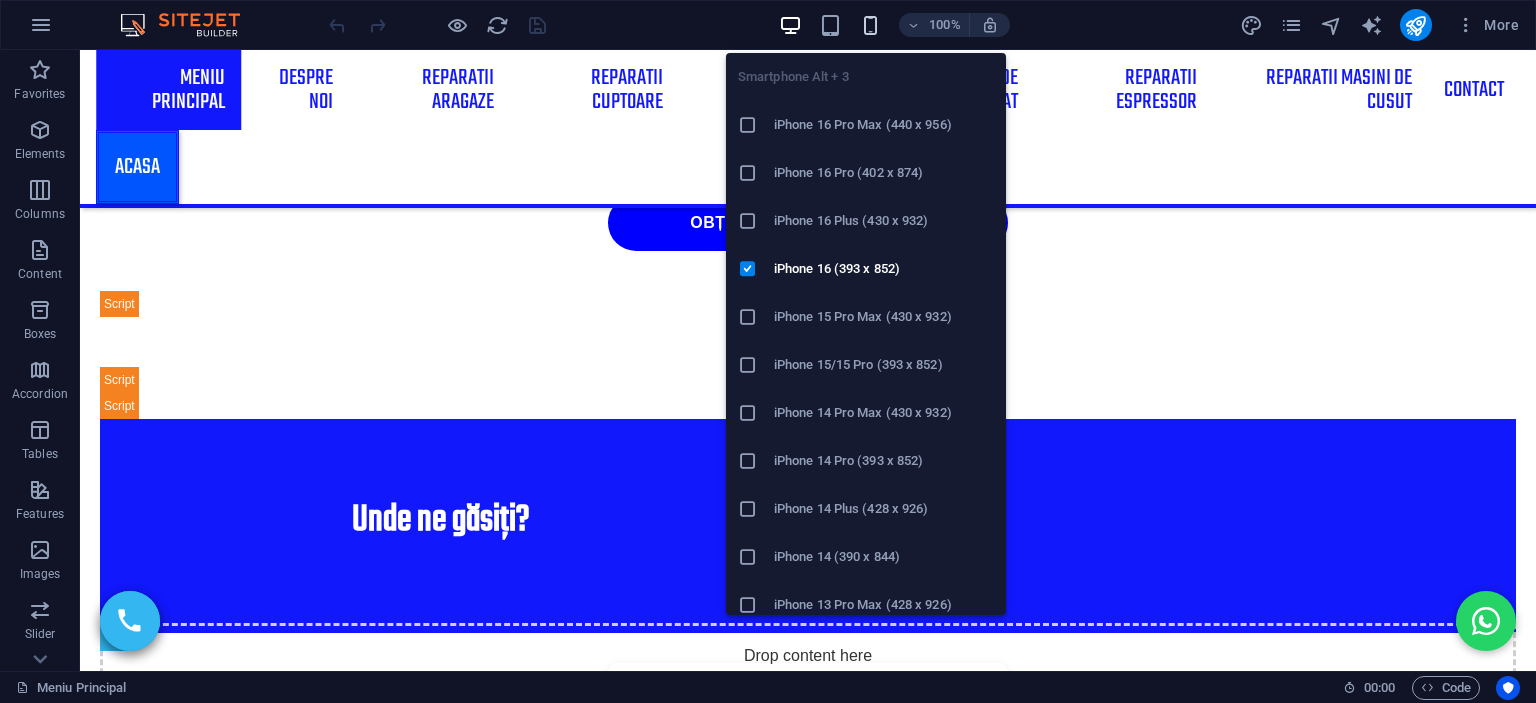 click at bounding box center (870, 25) 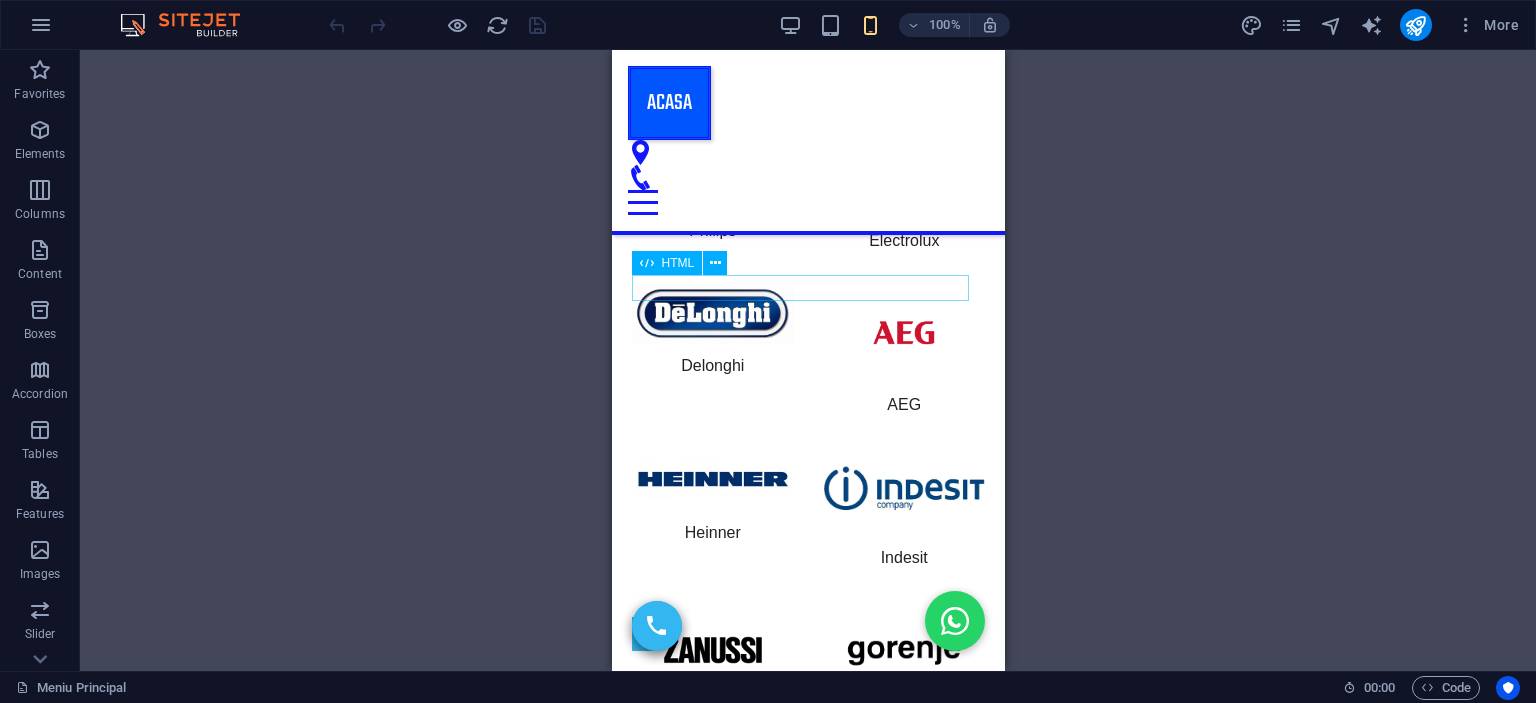 scroll, scrollTop: 2996, scrollLeft: 0, axis: vertical 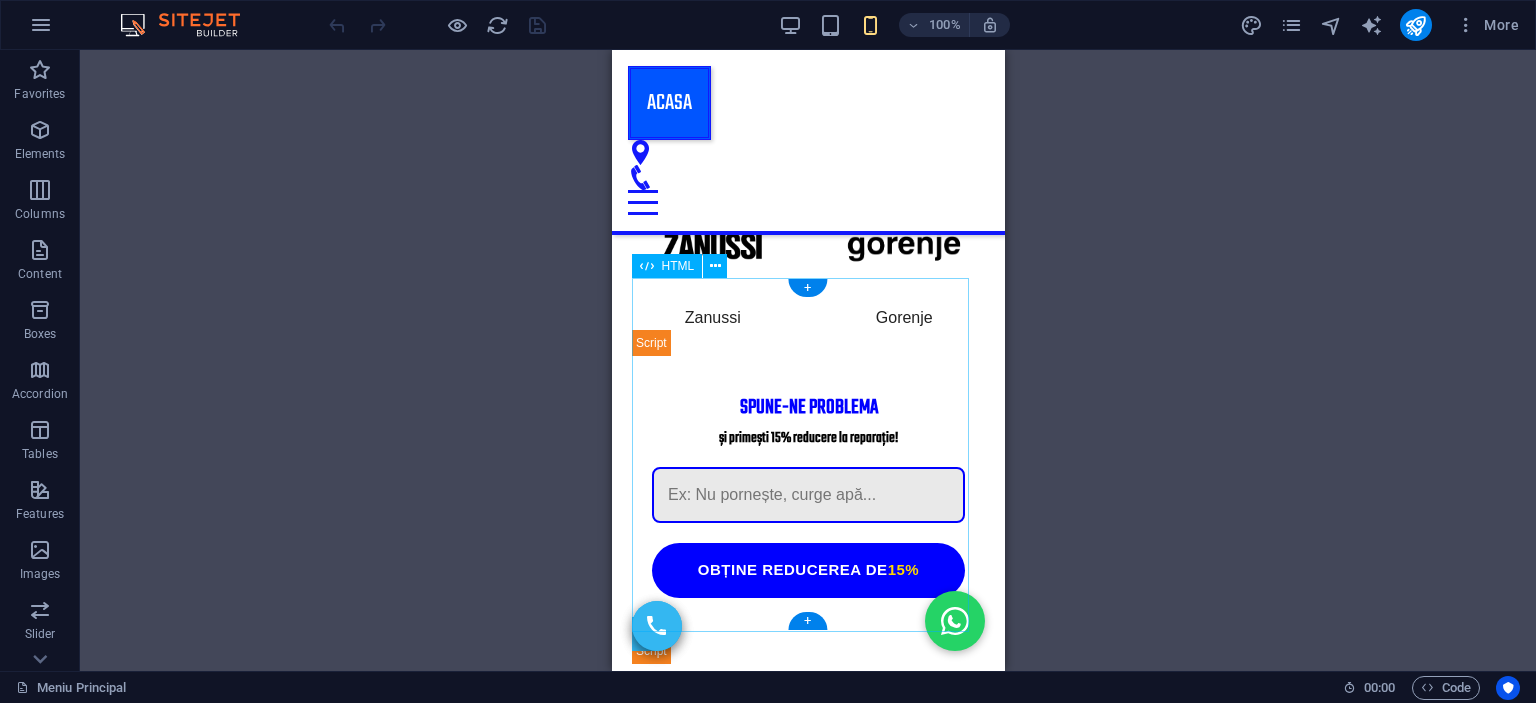 click on "Atelier Reparații [CITY]
Reparații profesionale – Rapid și eficient
Despre
Servicii
Contact
Facebook
Instagram
© 2025 Atelier Reparații [CITY]. Toate drepturile rezervate.
© 2024, atelier-reparatii-[CITY].ro, [PHONE]
Termeni Service /
Politica de Confidentialitate" at bounding box center [807, 1334] 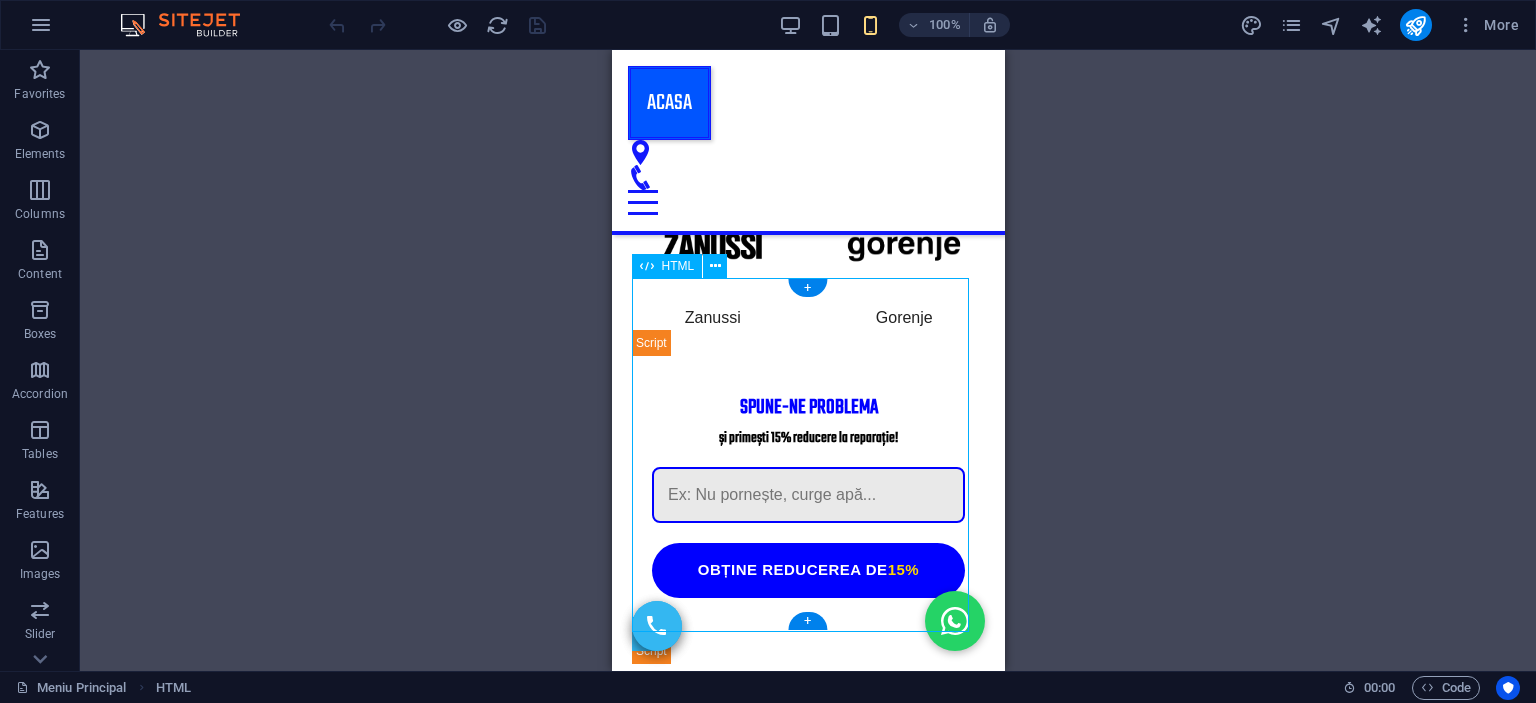 click on "Atelier Reparații [CITY]
Reparații profesionale – Rapid și eficient
Despre
Servicii
Contact
Facebook
Instagram
© 2025 Atelier Reparații [CITY]. Toate drepturile rezervate.
© 2024, atelier-reparatii-[CITY].ro, [PHONE]
Termeni Service /
Politica de Confidentialitate" at bounding box center [807, 1334] 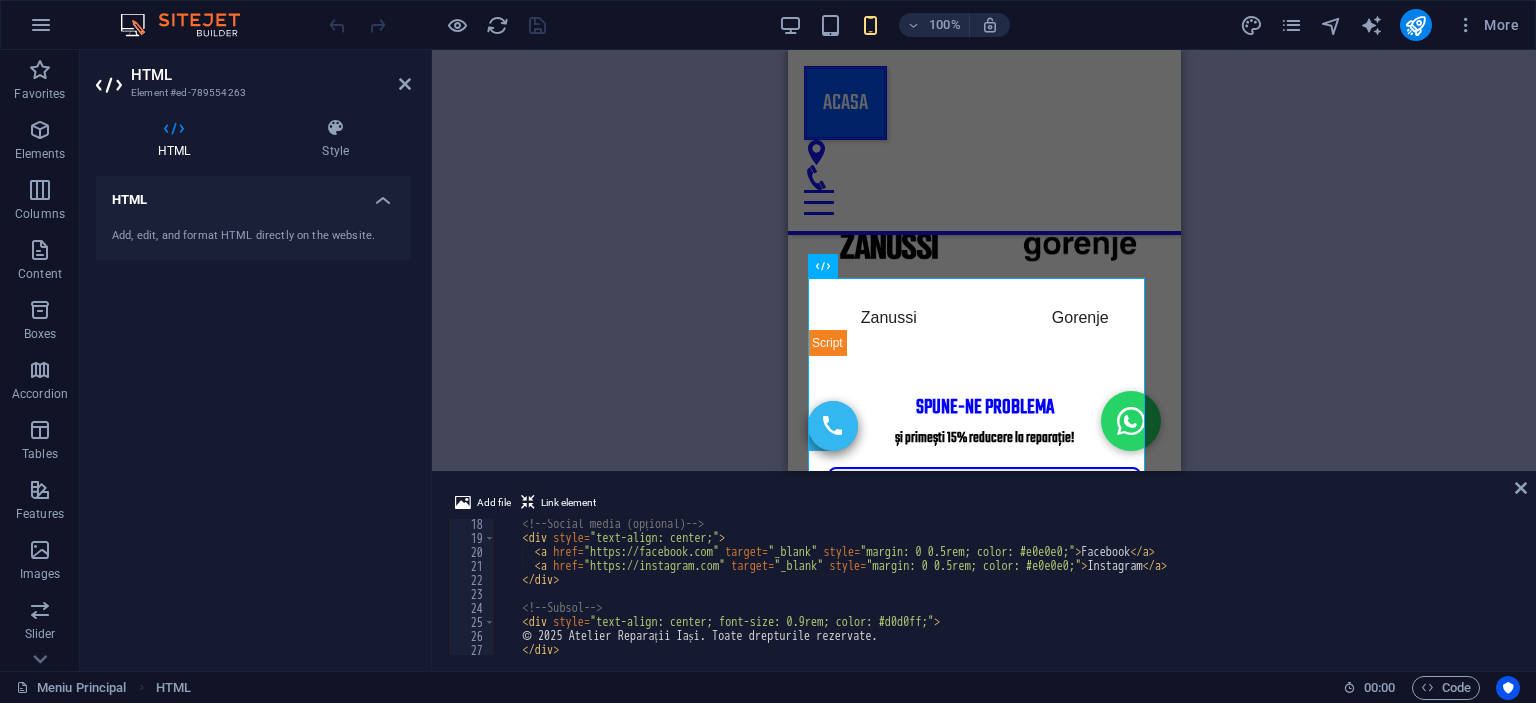 scroll, scrollTop: 300, scrollLeft: 0, axis: vertical 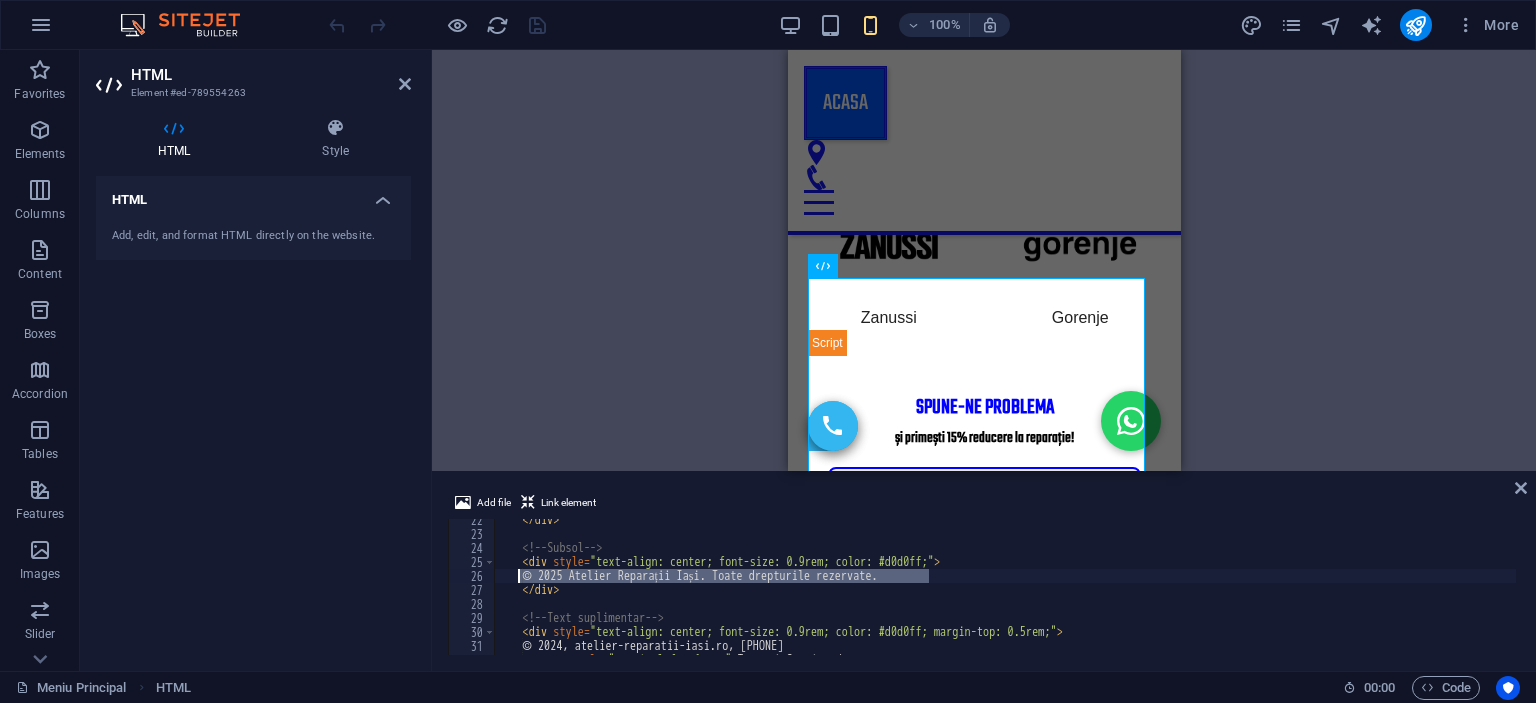 drag, startPoint x: 856, startPoint y: 575, endPoint x: 521, endPoint y: 576, distance: 335.0015 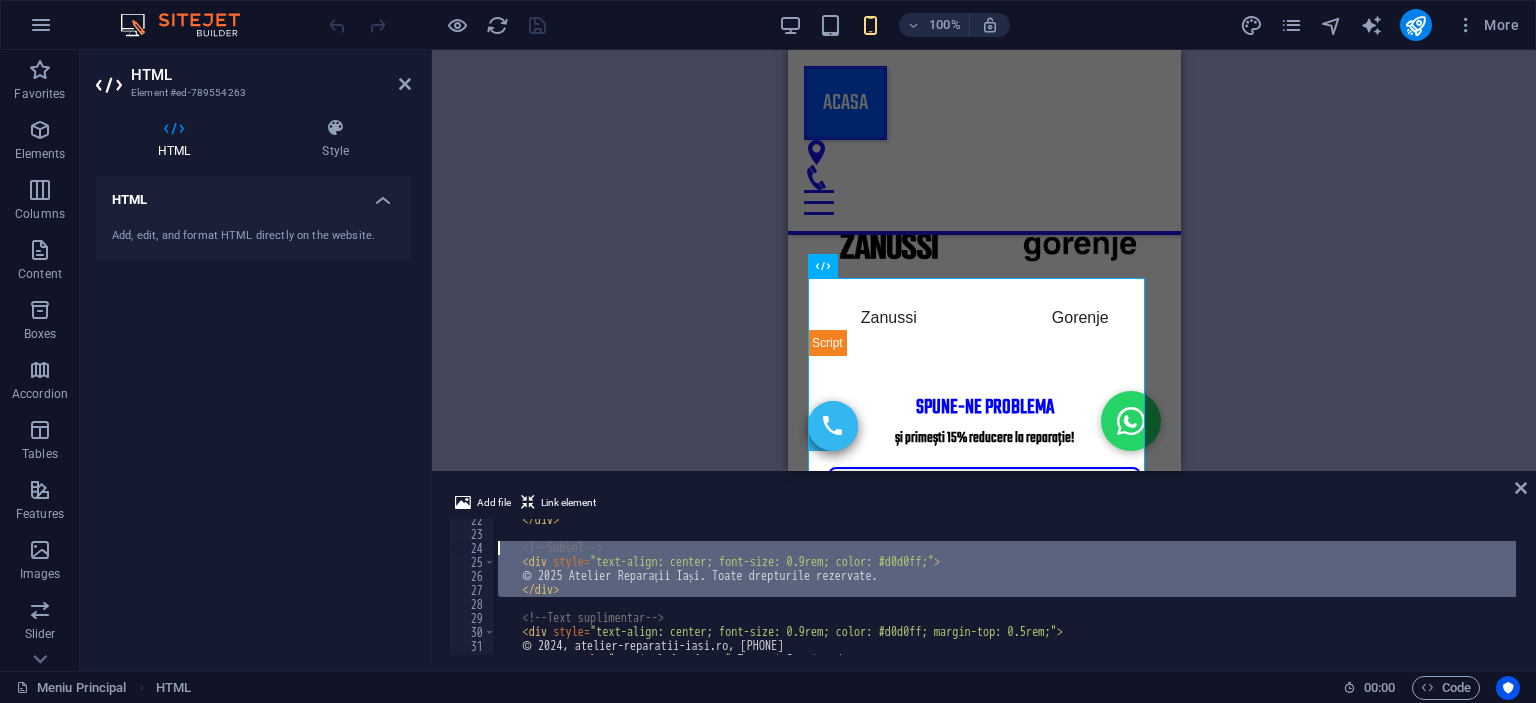 drag, startPoint x: 564, startPoint y: 602, endPoint x: 484, endPoint y: 546, distance: 97.65244 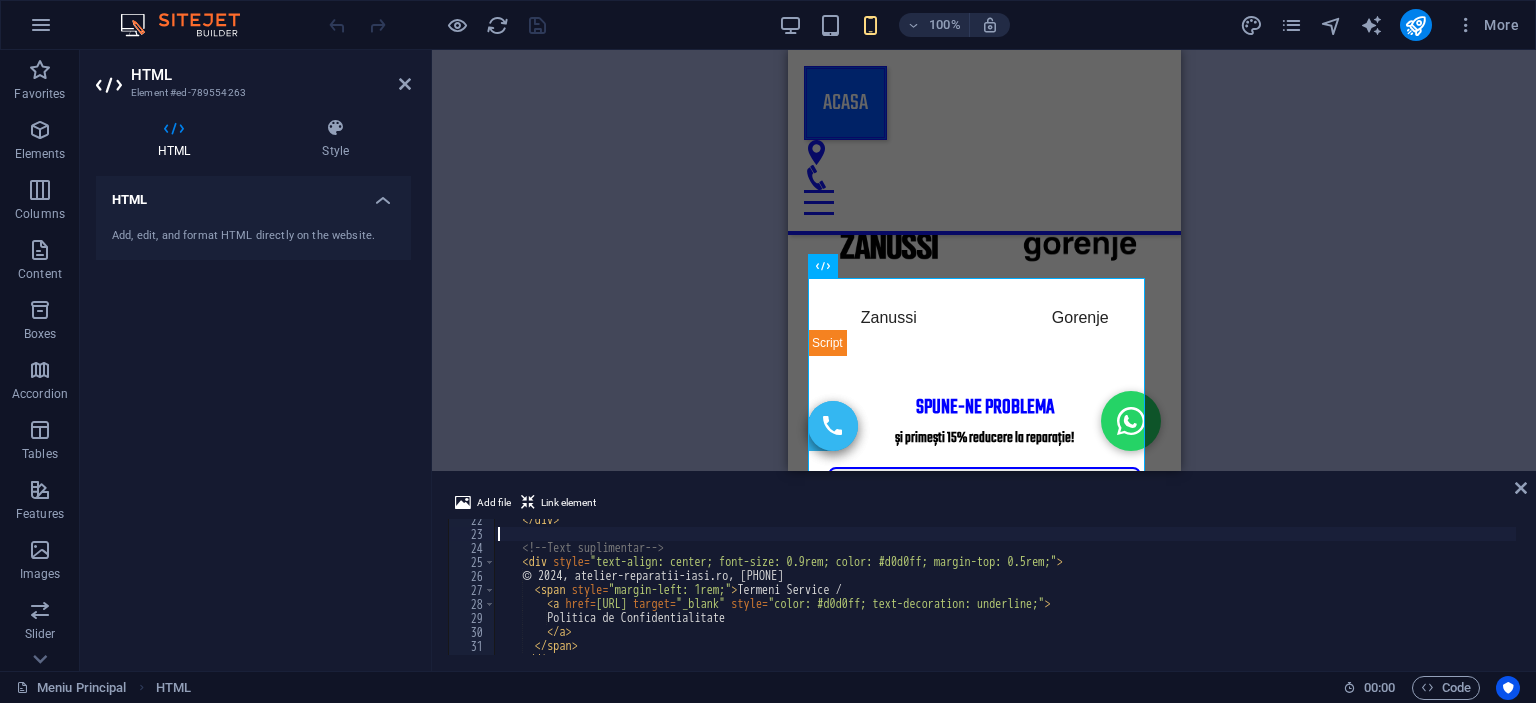 type on "</div>" 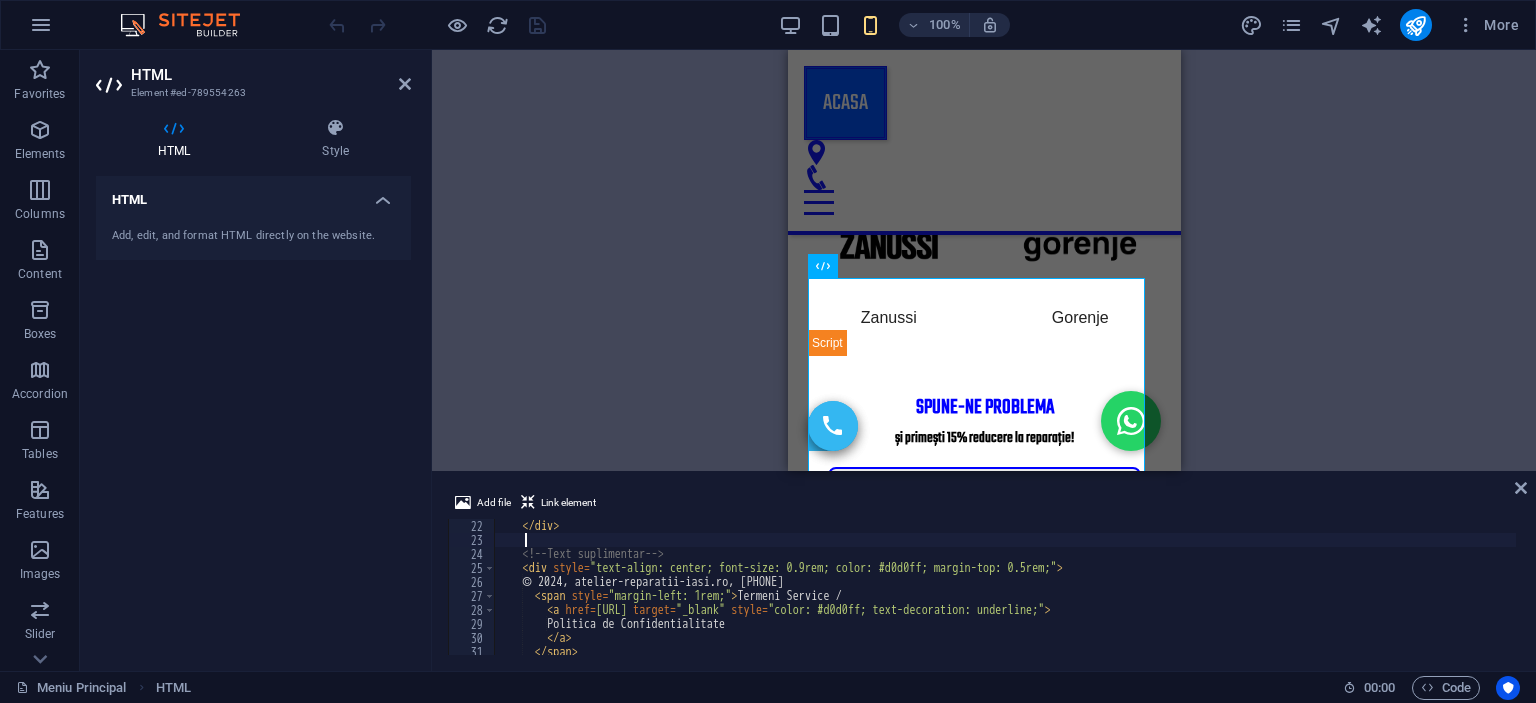 scroll, scrollTop: 0, scrollLeft: 0, axis: both 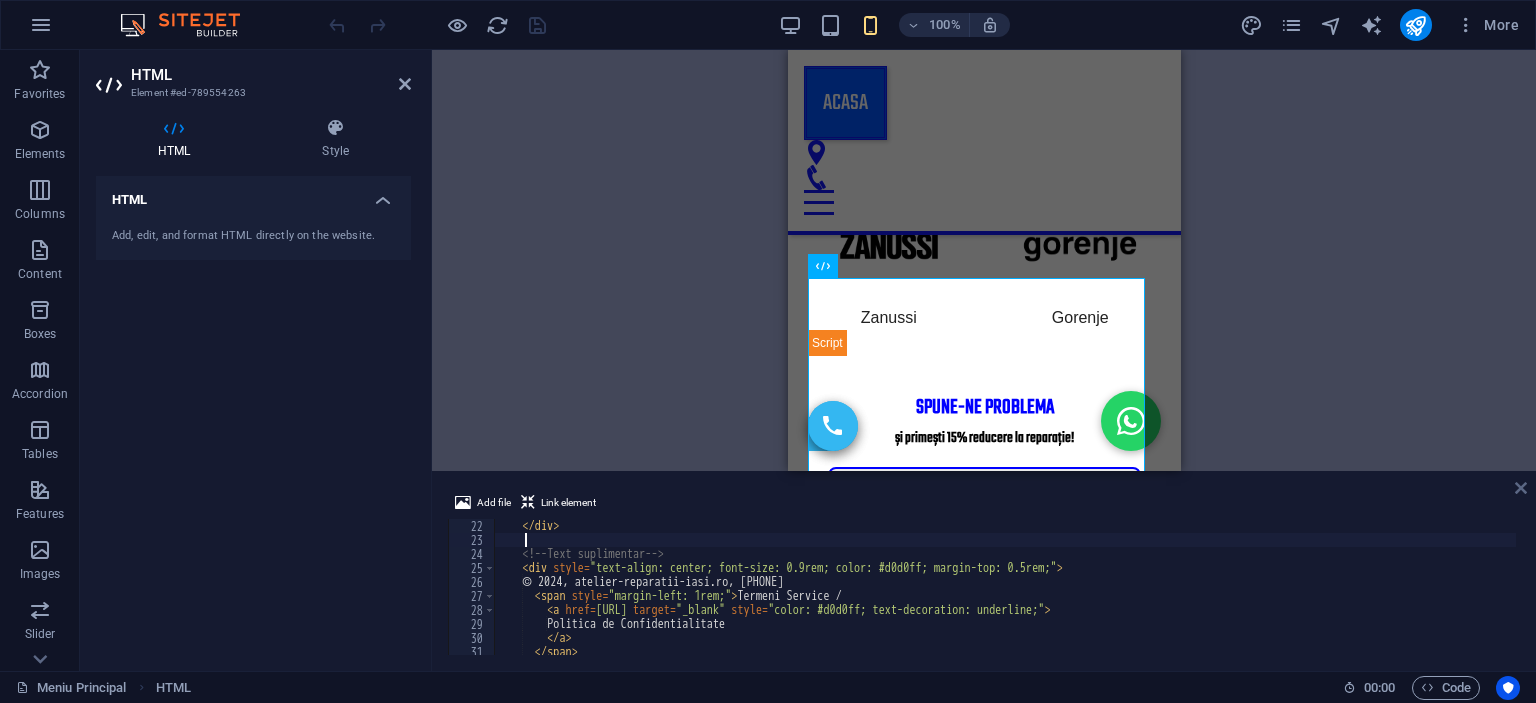 type 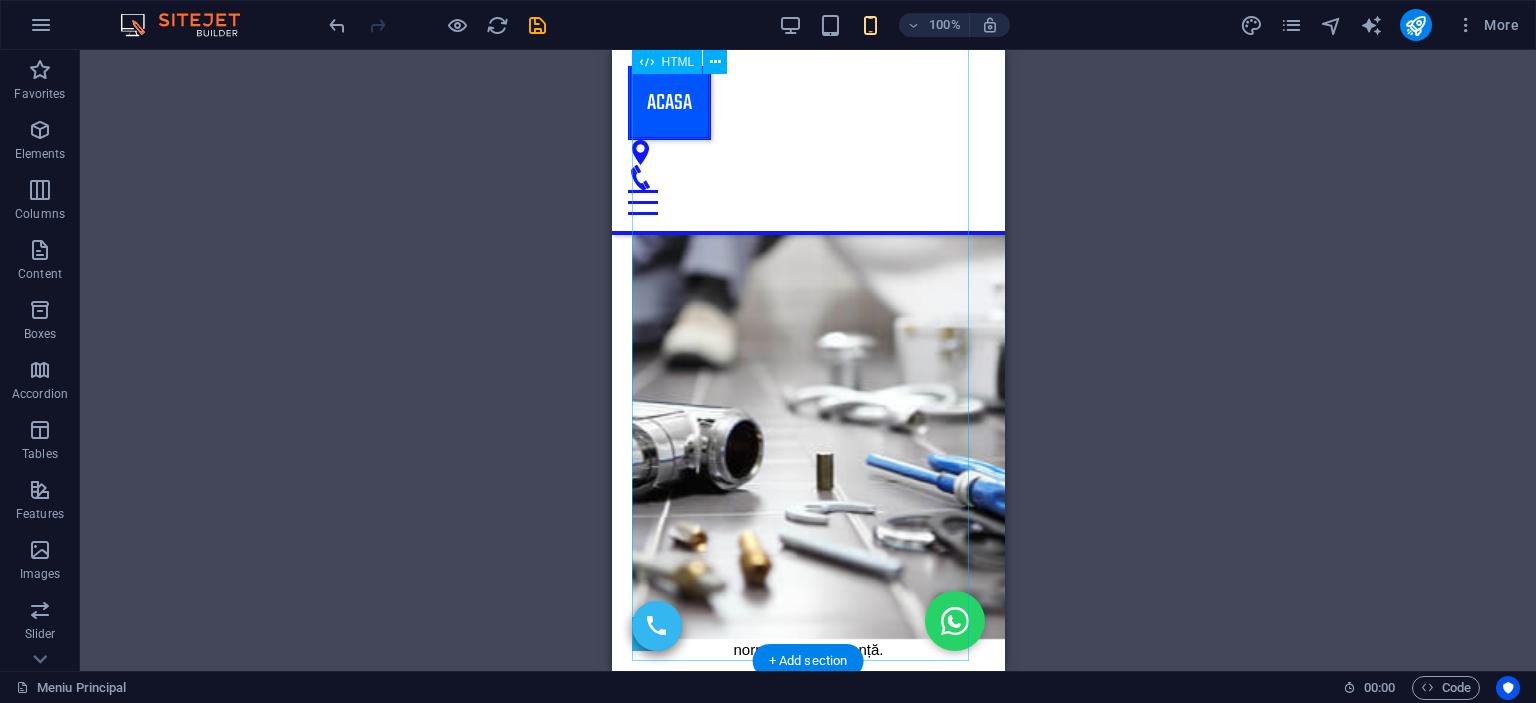 scroll, scrollTop: 1800, scrollLeft: 0, axis: vertical 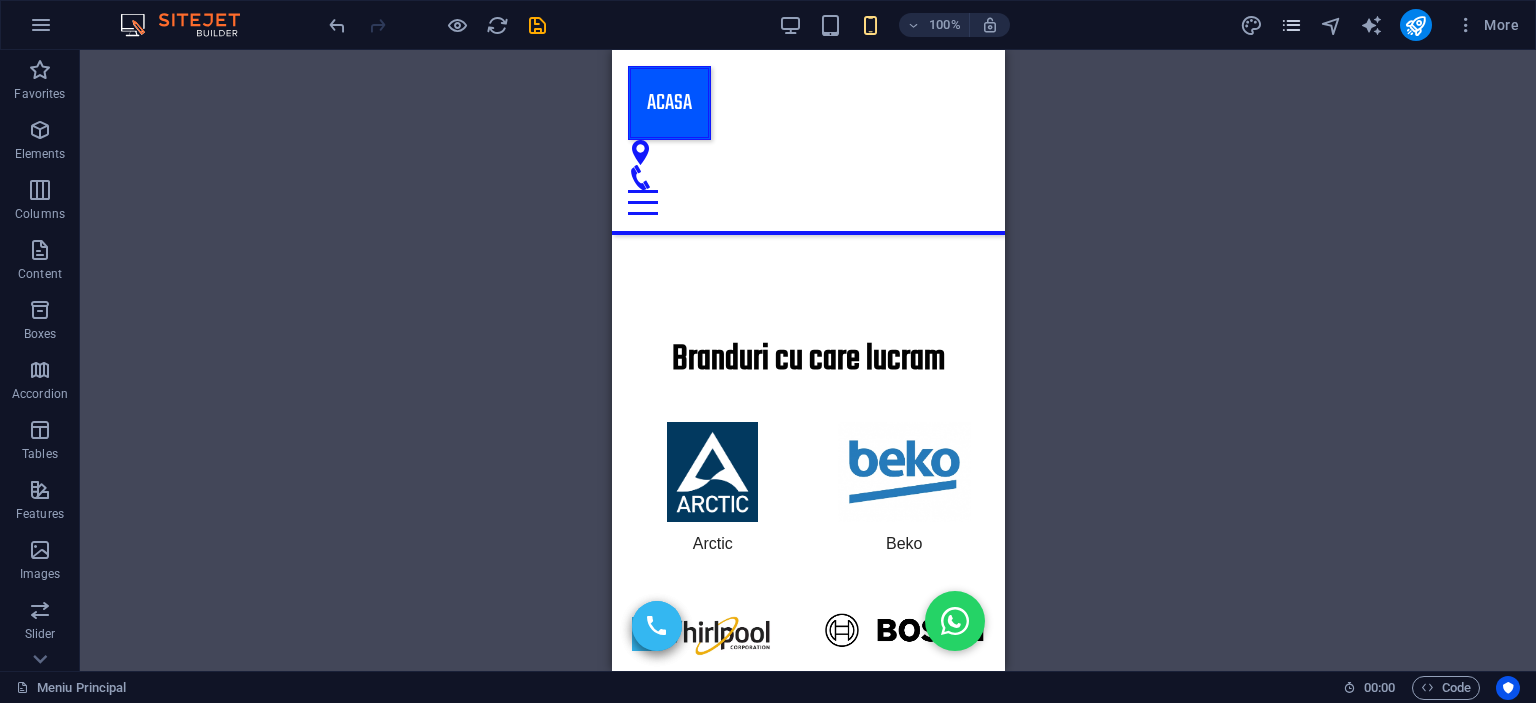 click at bounding box center [1291, 25] 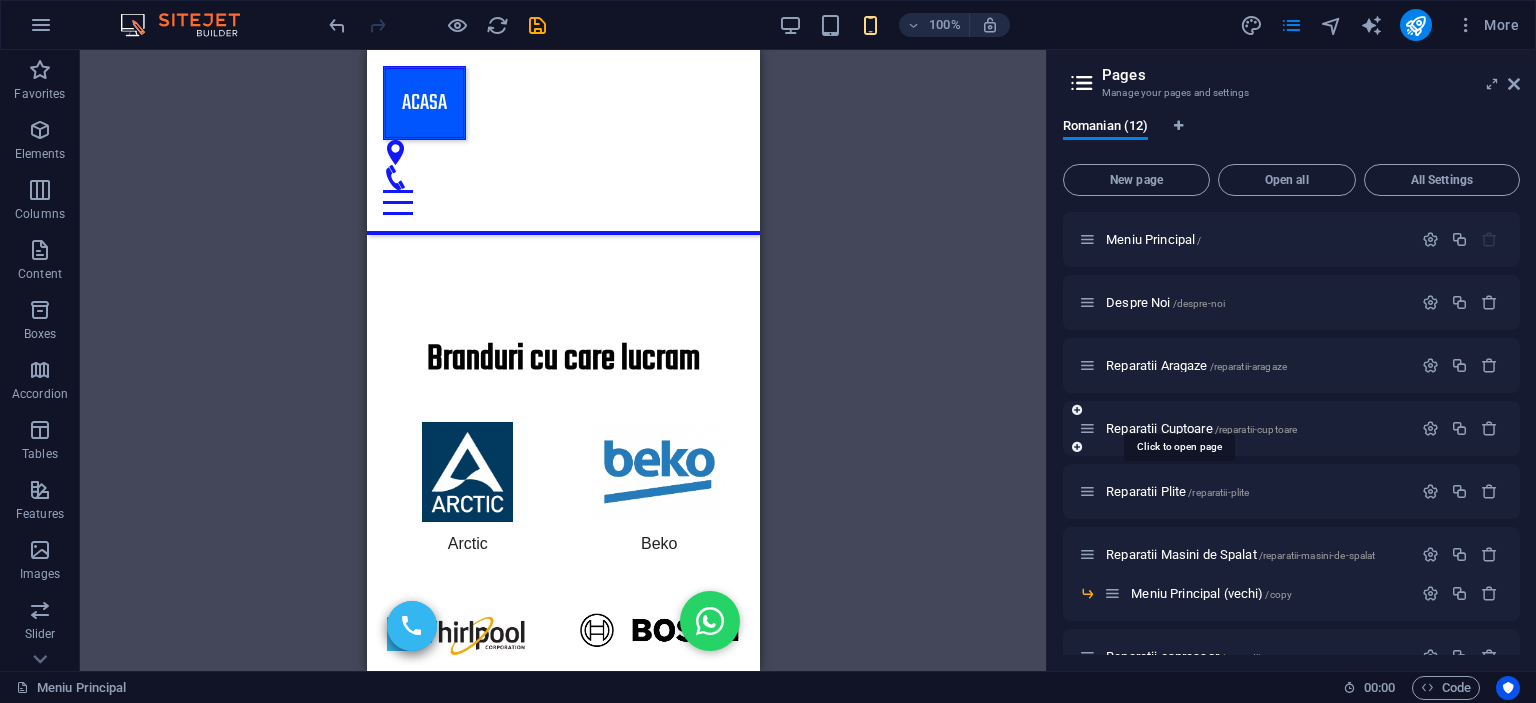 scroll, scrollTop: 288, scrollLeft: 0, axis: vertical 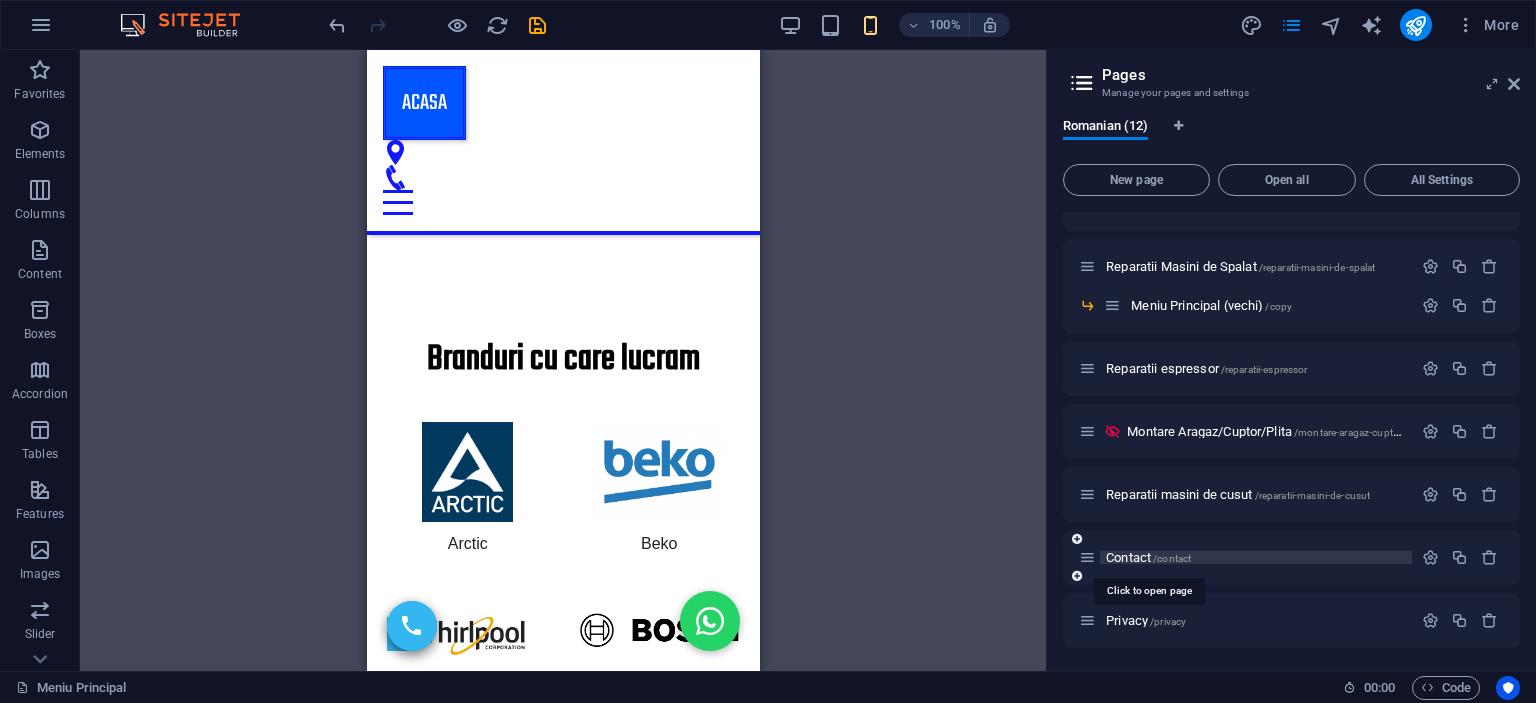 click on "Contact /contact" at bounding box center [1148, 557] 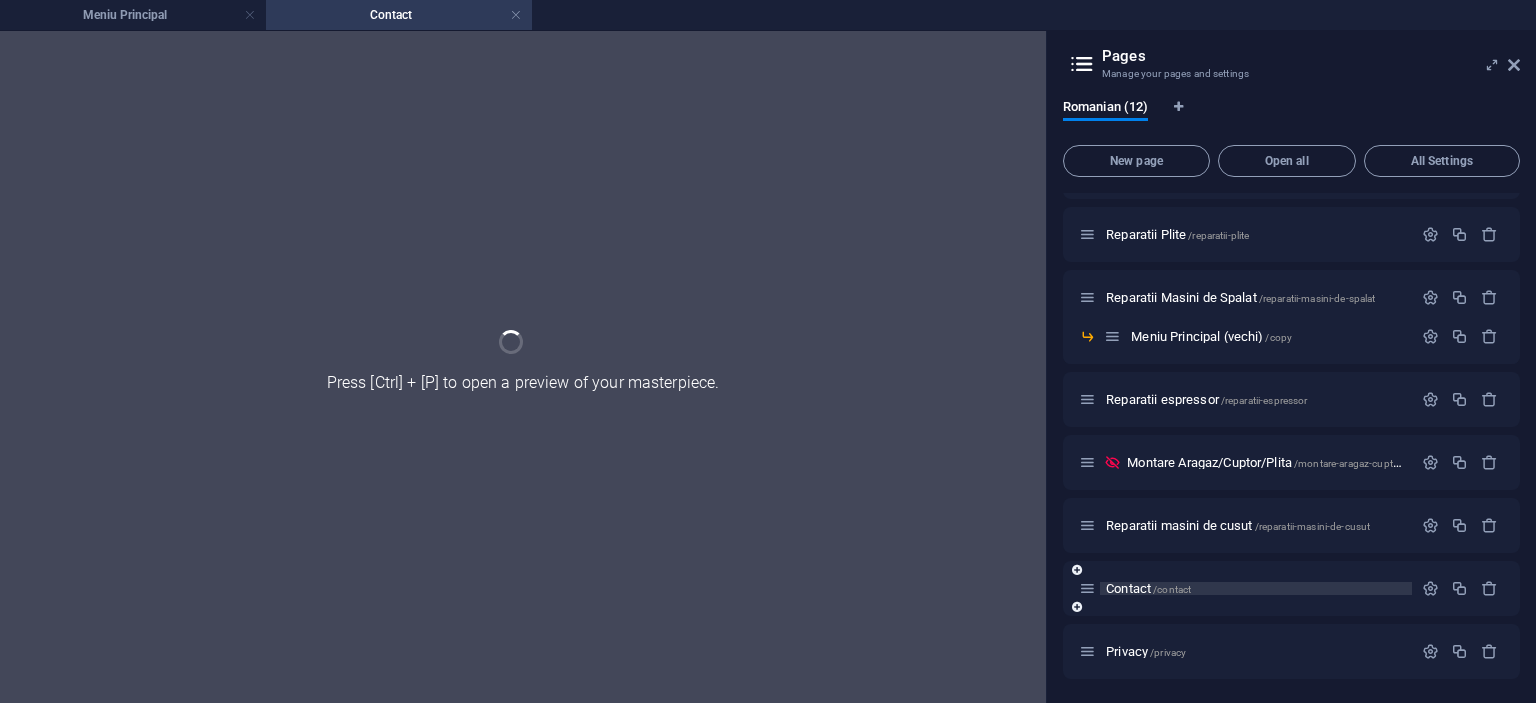scroll, scrollTop: 237, scrollLeft: 0, axis: vertical 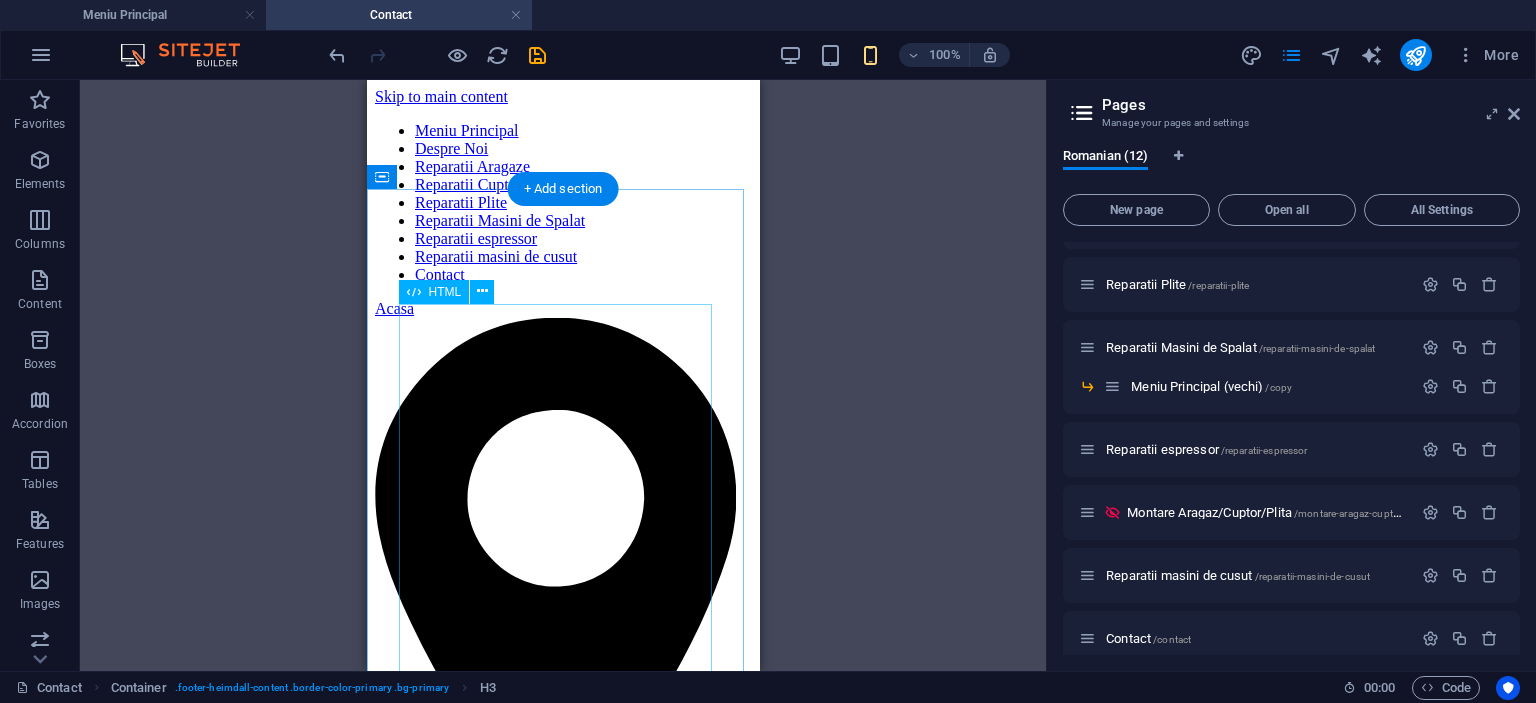 click on "Nume
Telefon*
Mai multe detalii
Trimite
×
Mesaj trimis cu succes!
Home Page" at bounding box center [562, 1789] 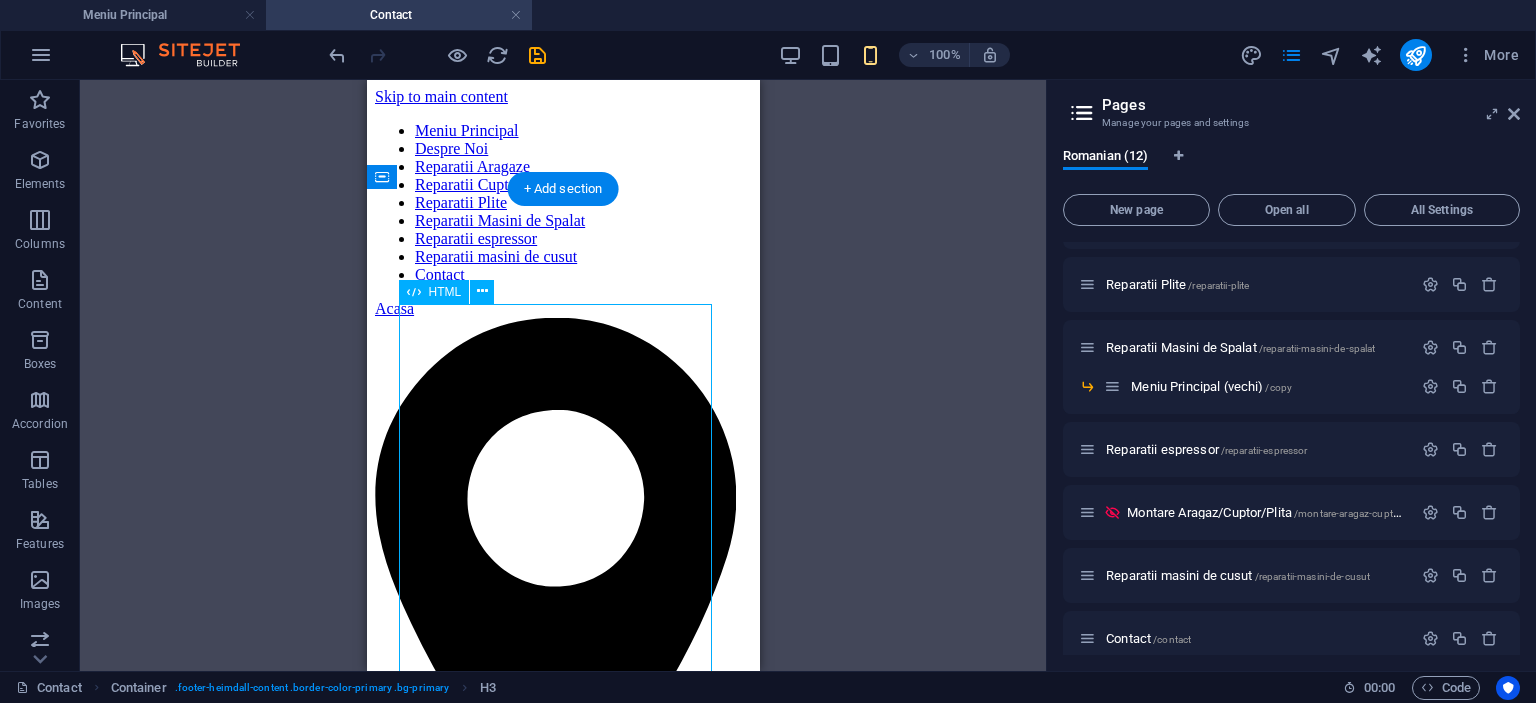 click on "Nume
Telefon*
Mai multe detalii
Trimite
×
Mesaj trimis cu succes!
Home Page" at bounding box center [562, 1789] 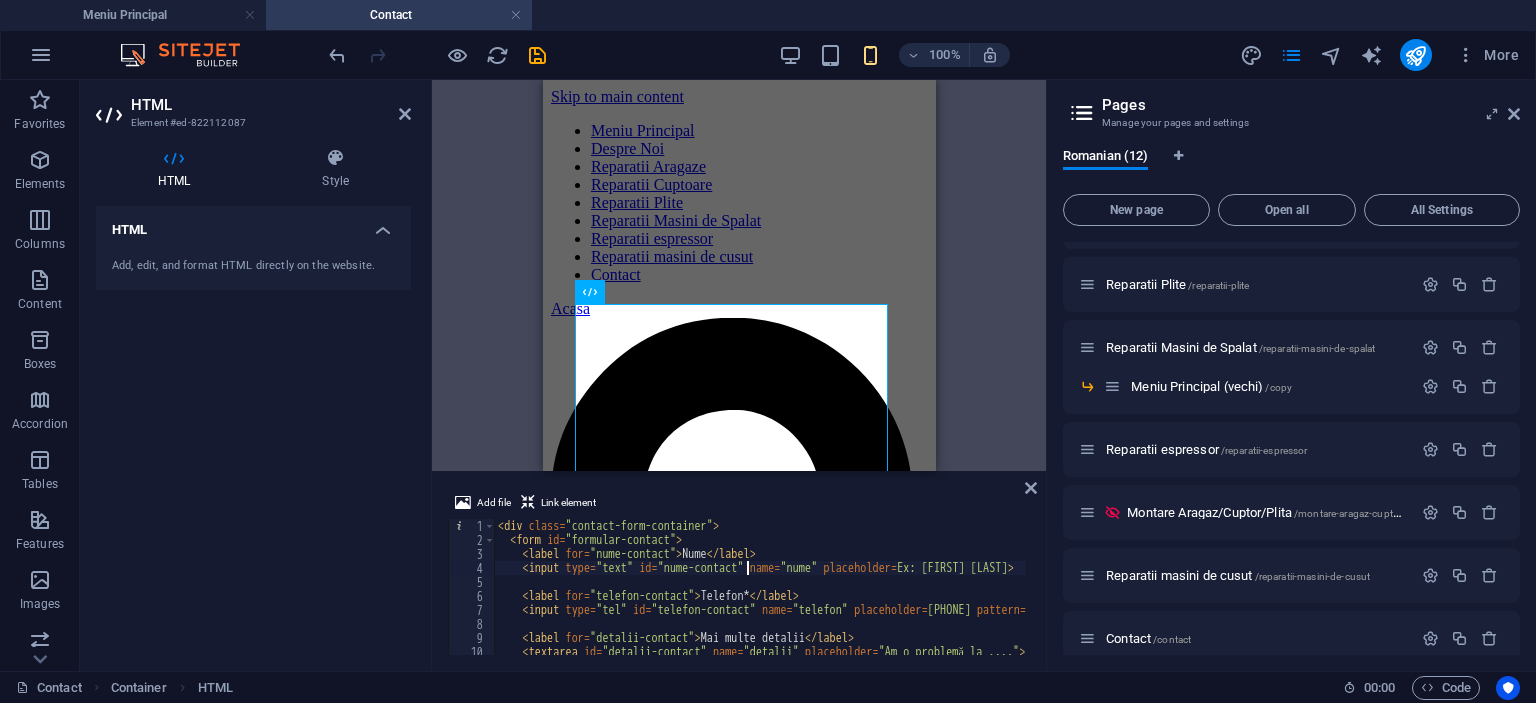 click on "Nume
<input   type = "text"   id = "nume-contact"   name = "nume"   placeholder = "Ex: [FIRST] [LAST]" >      <label   for = "telefon-contact" > Telefon* </label >      <input   type = "tel"   id = "telefon-contact"   name = "telefon"   placeholder = "[PHONE]"   pattern = "^07[0-9]{8}$"   title = "Introduceți un număr valid de România (ex: [PHONE])"   required = "" >      <label   for = "detalii-contact" > Mai multe detalii </label >      <textarea   id = "detalii-contact"   name = "detalii"   placeholder = "Am o problemă la ...." > </textarea >" at bounding box center (1108, 599) 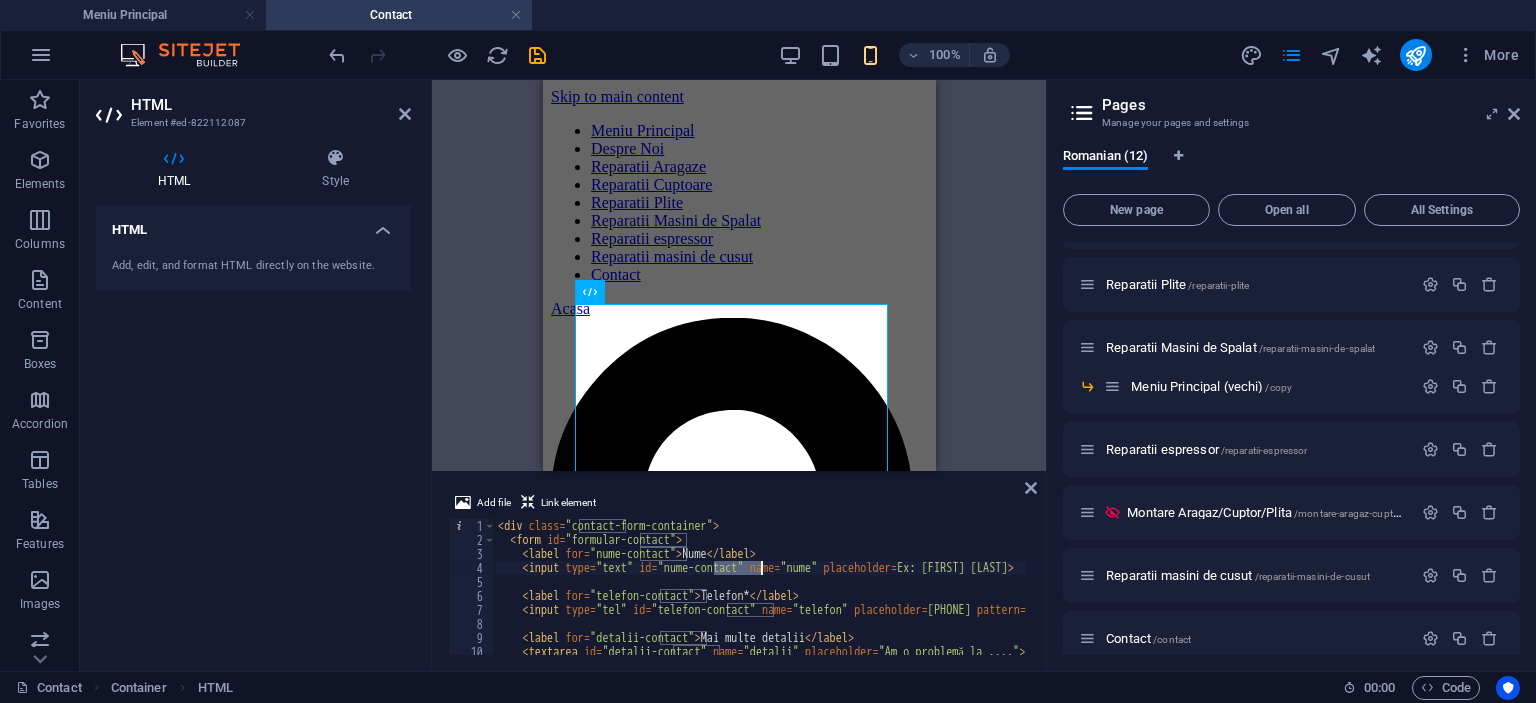 type on "</script>" 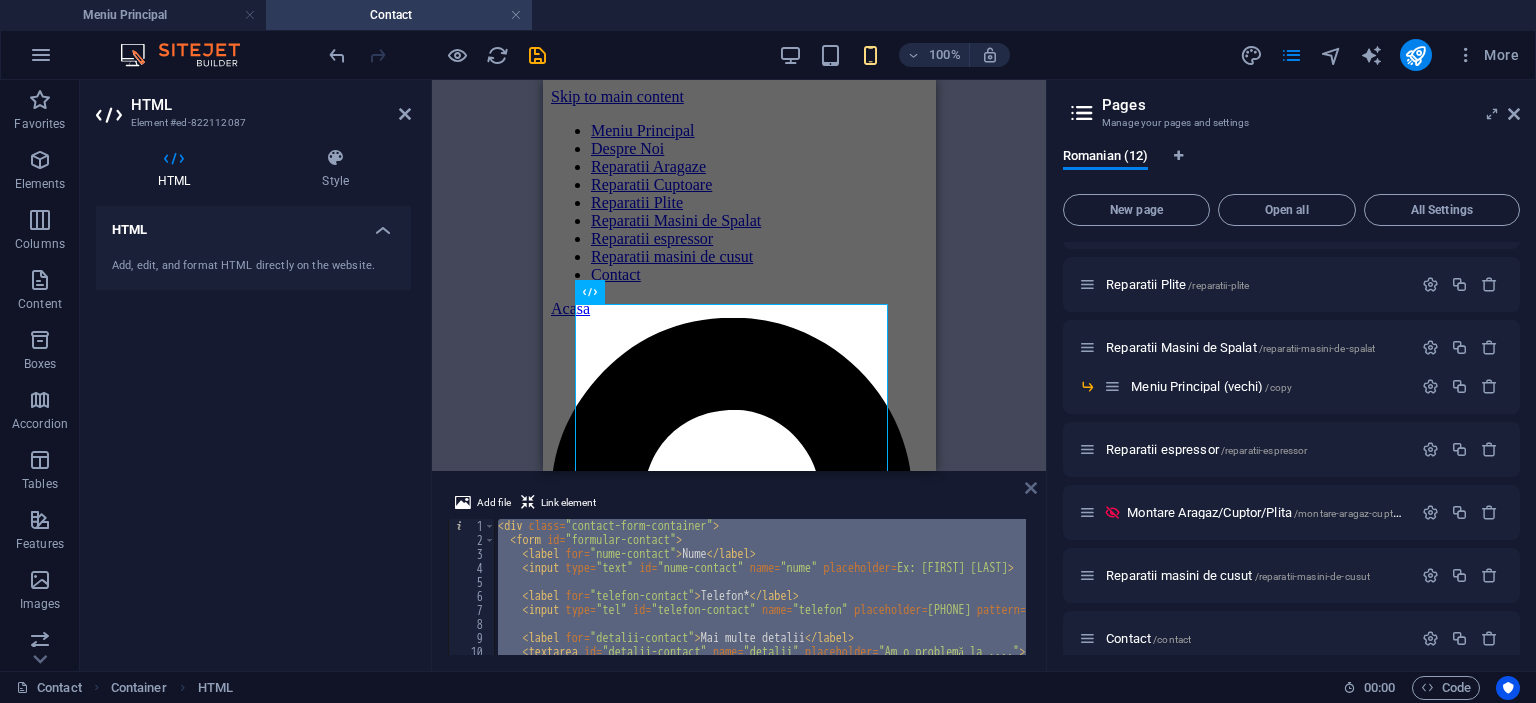 click at bounding box center (1031, 488) 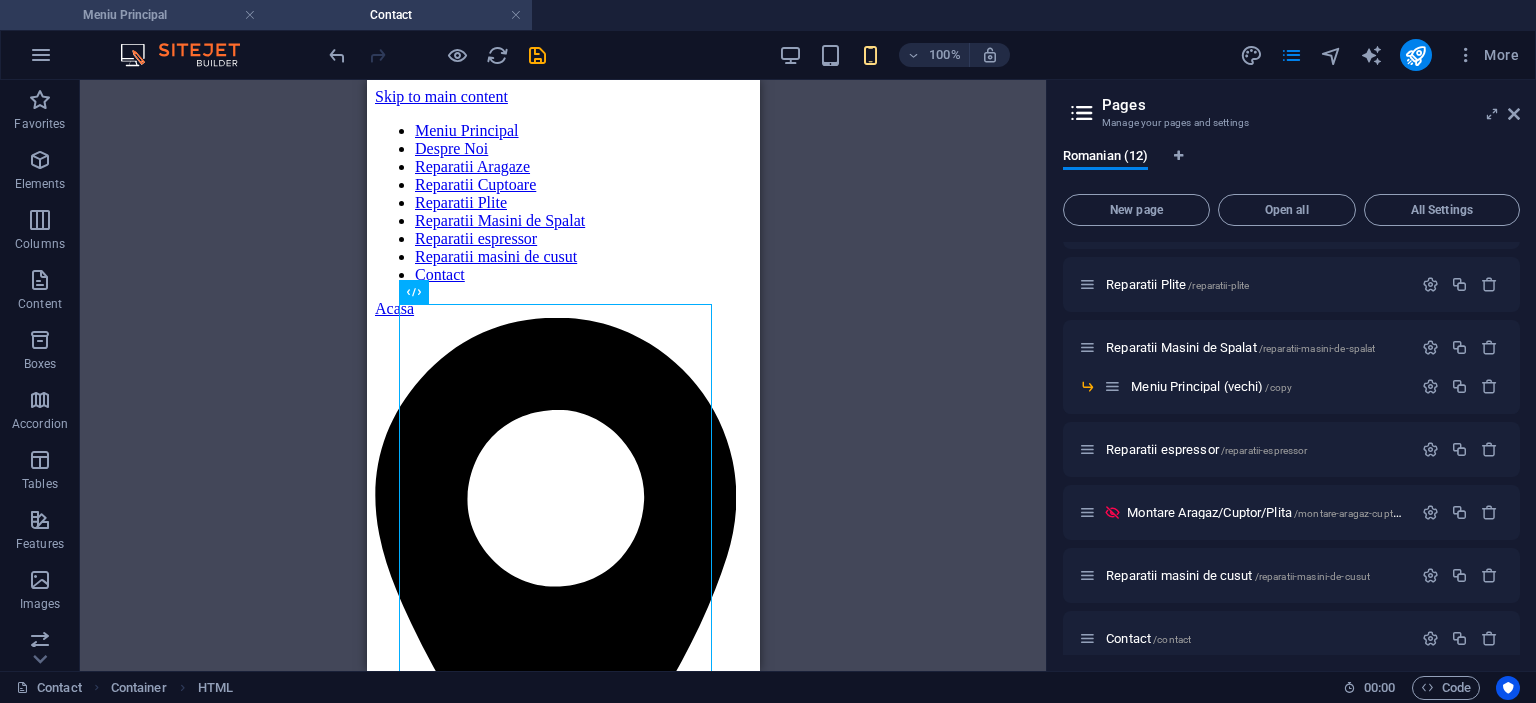 click on "Meniu Principal" at bounding box center (133, 15) 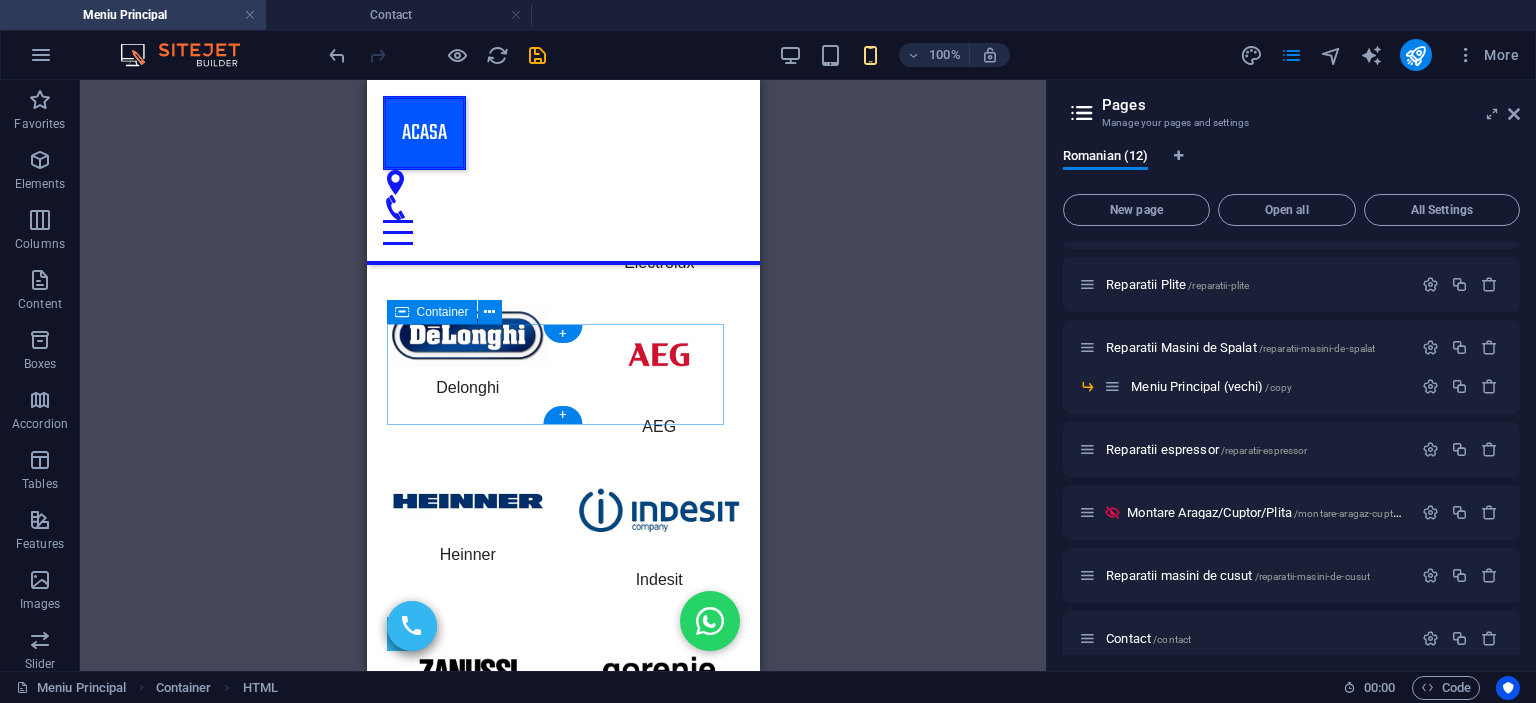 scroll, scrollTop: 2400, scrollLeft: 0, axis: vertical 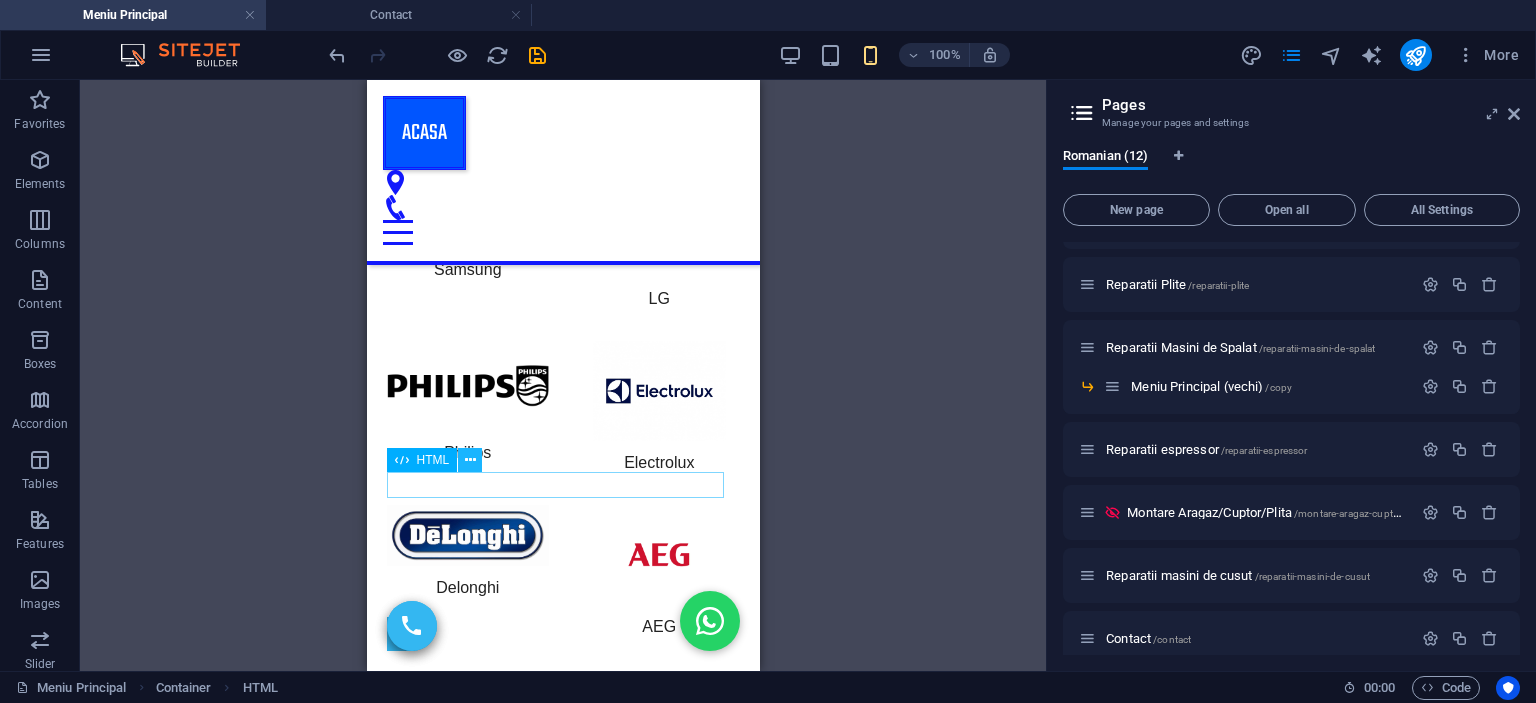 click at bounding box center [470, 460] 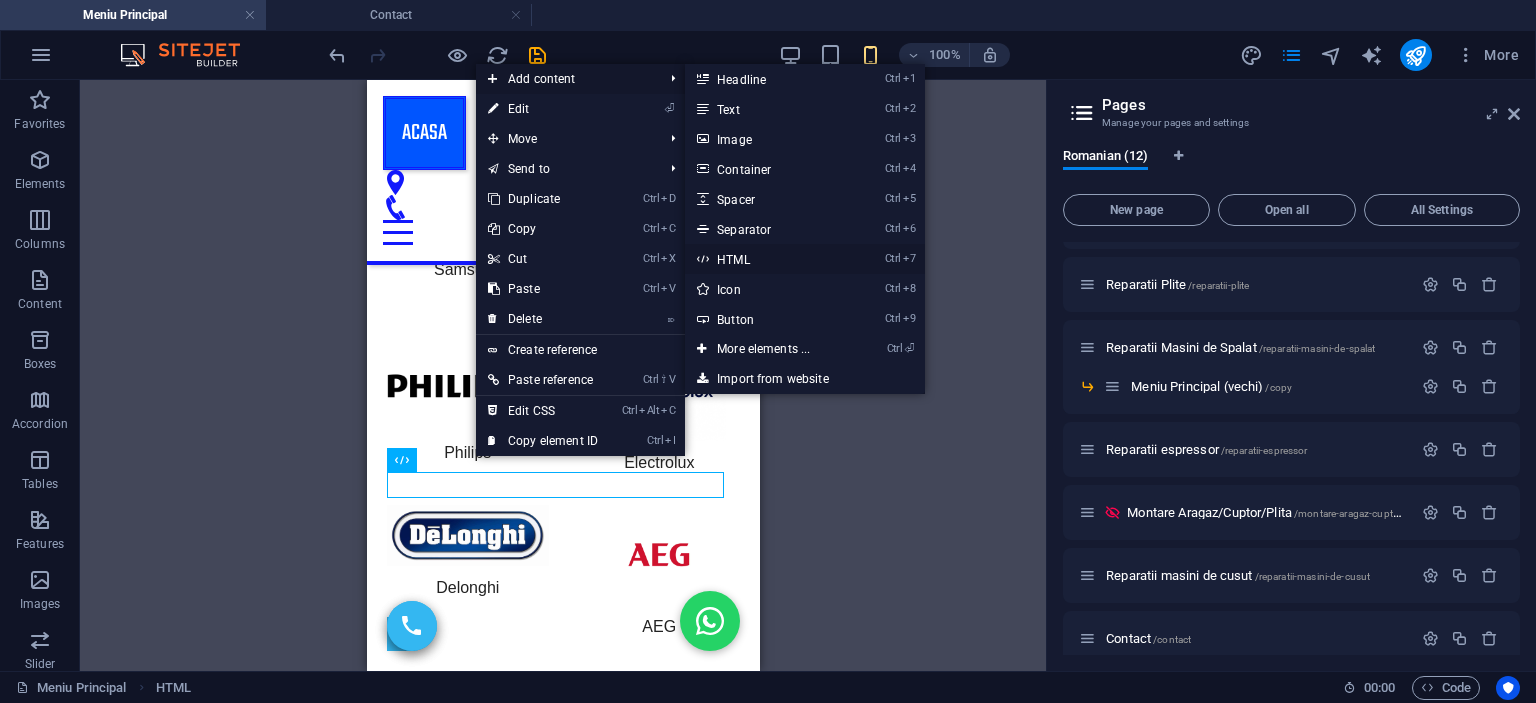 click on "Ctrl 7  HTML" at bounding box center (767, 259) 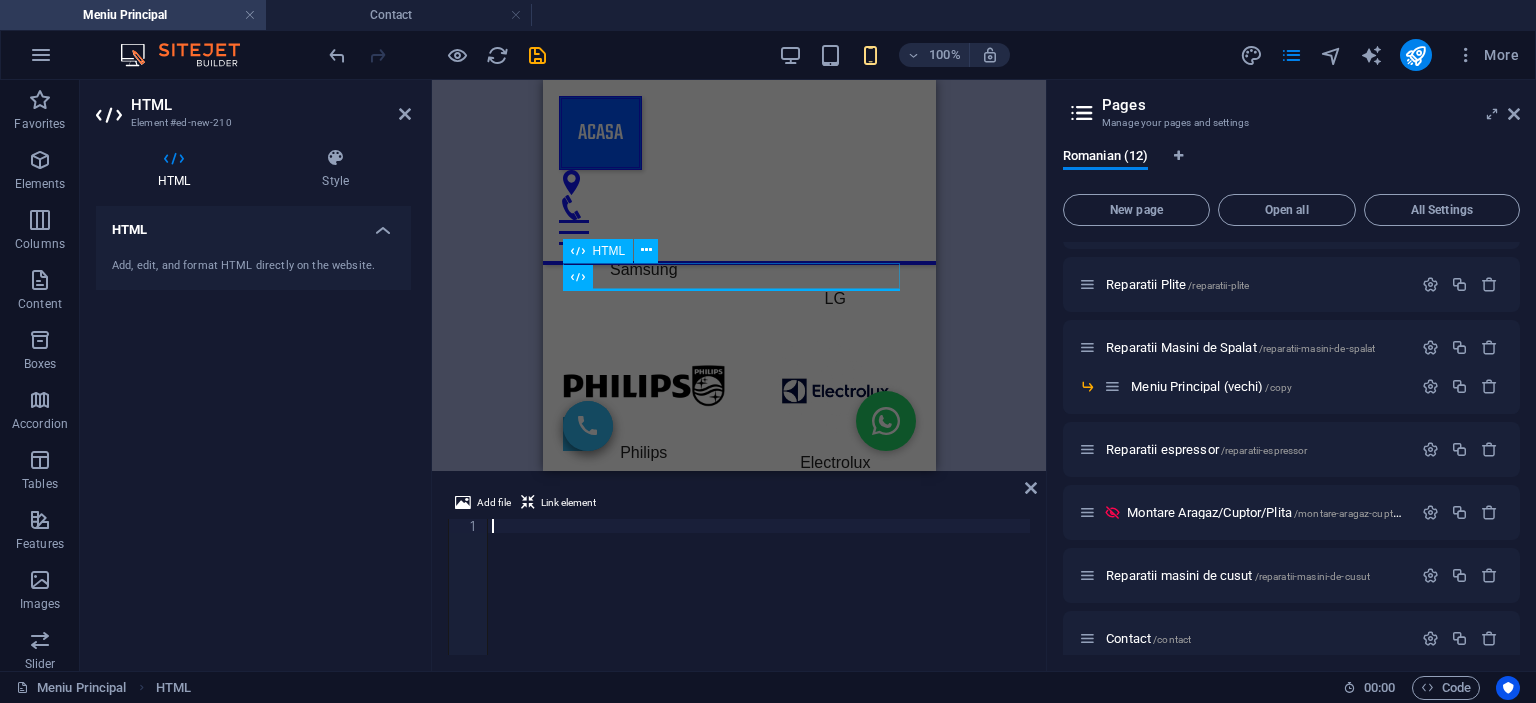 scroll, scrollTop: 2609, scrollLeft: 0, axis: vertical 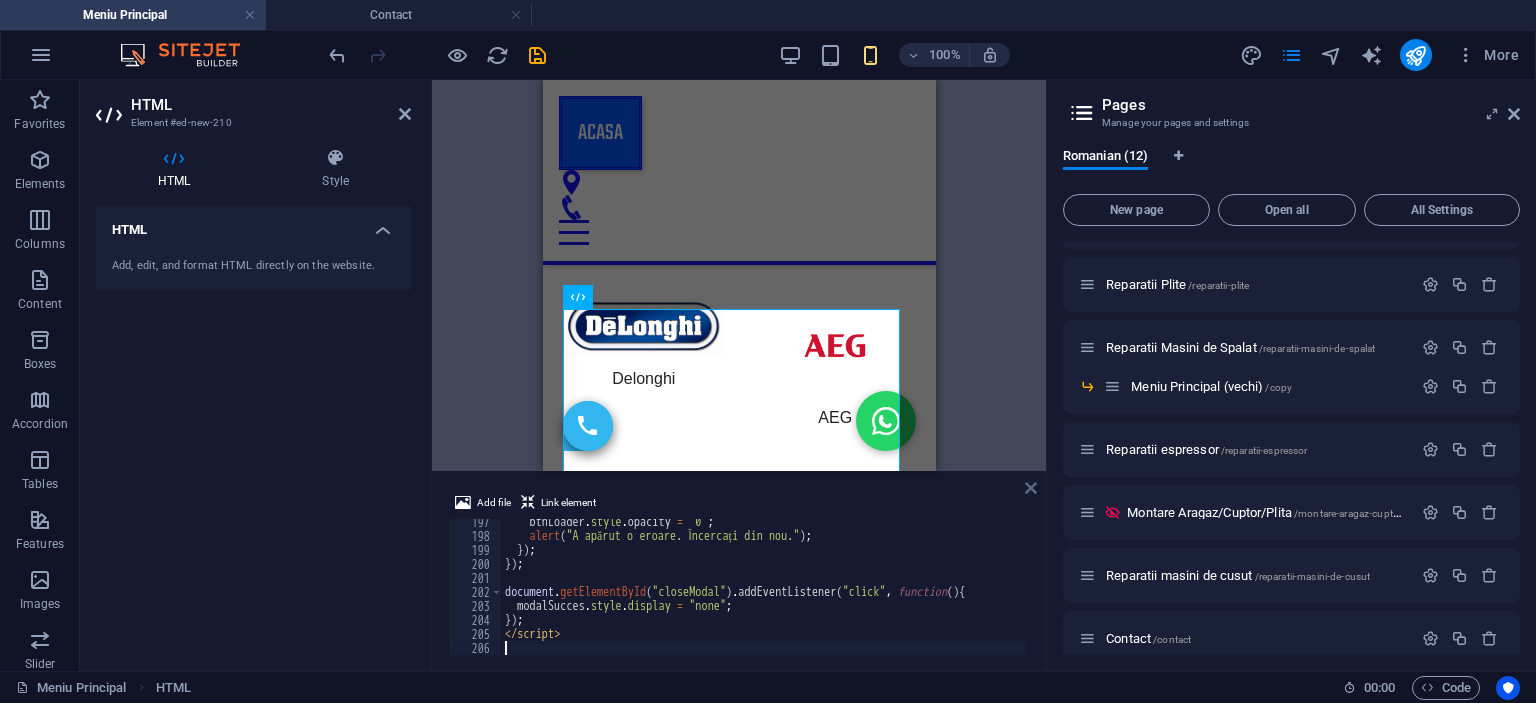 click at bounding box center (1031, 488) 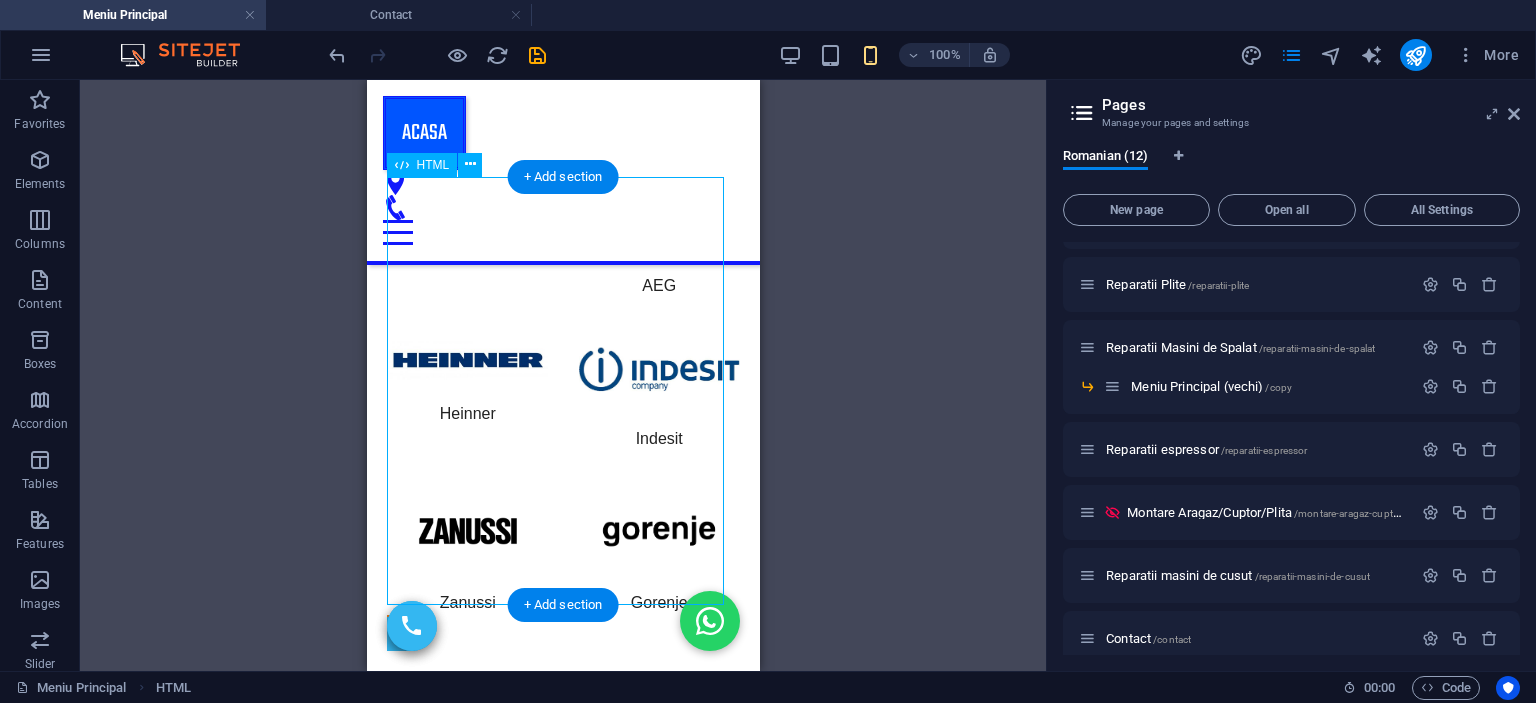 scroll, scrollTop: 2709, scrollLeft: 0, axis: vertical 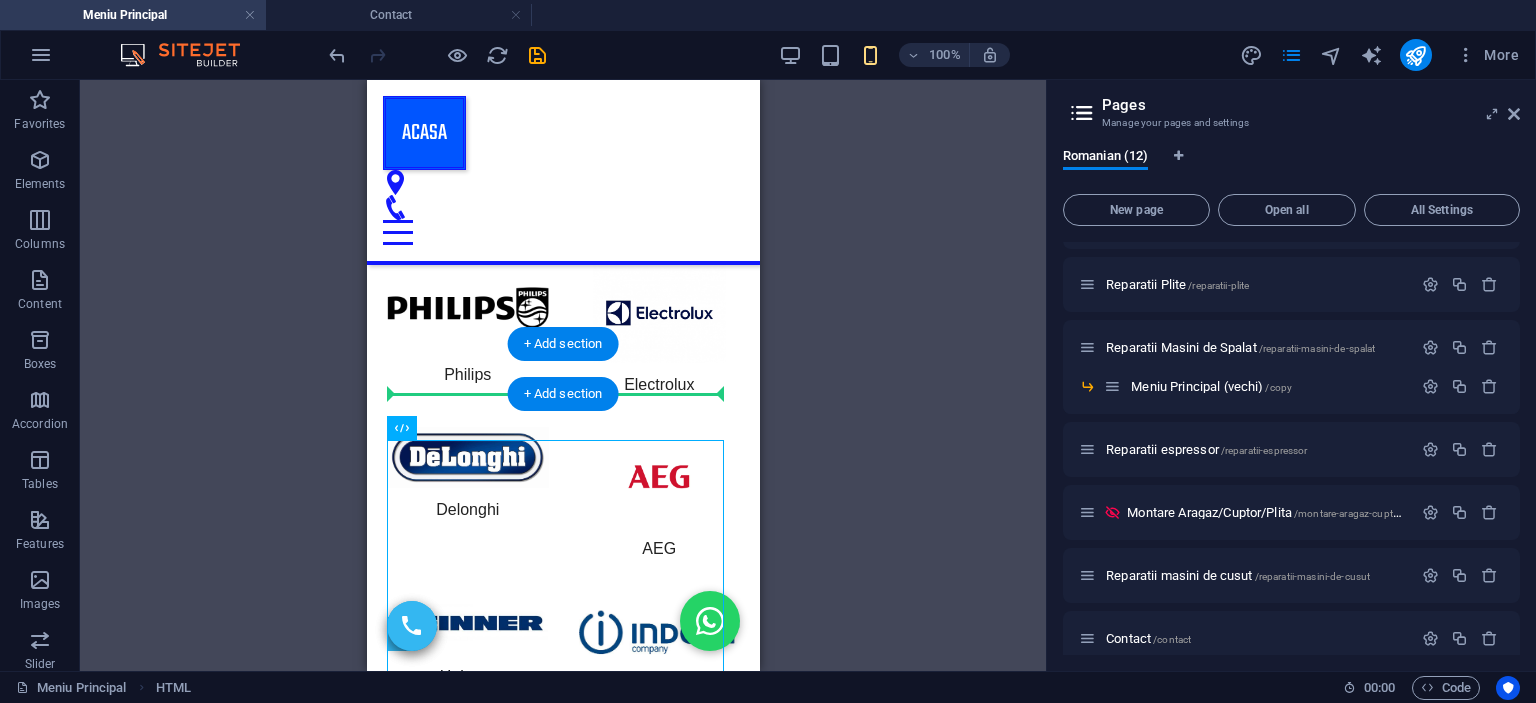drag, startPoint x: 585, startPoint y: 478, endPoint x: 509, endPoint y: 389, distance: 117.03418 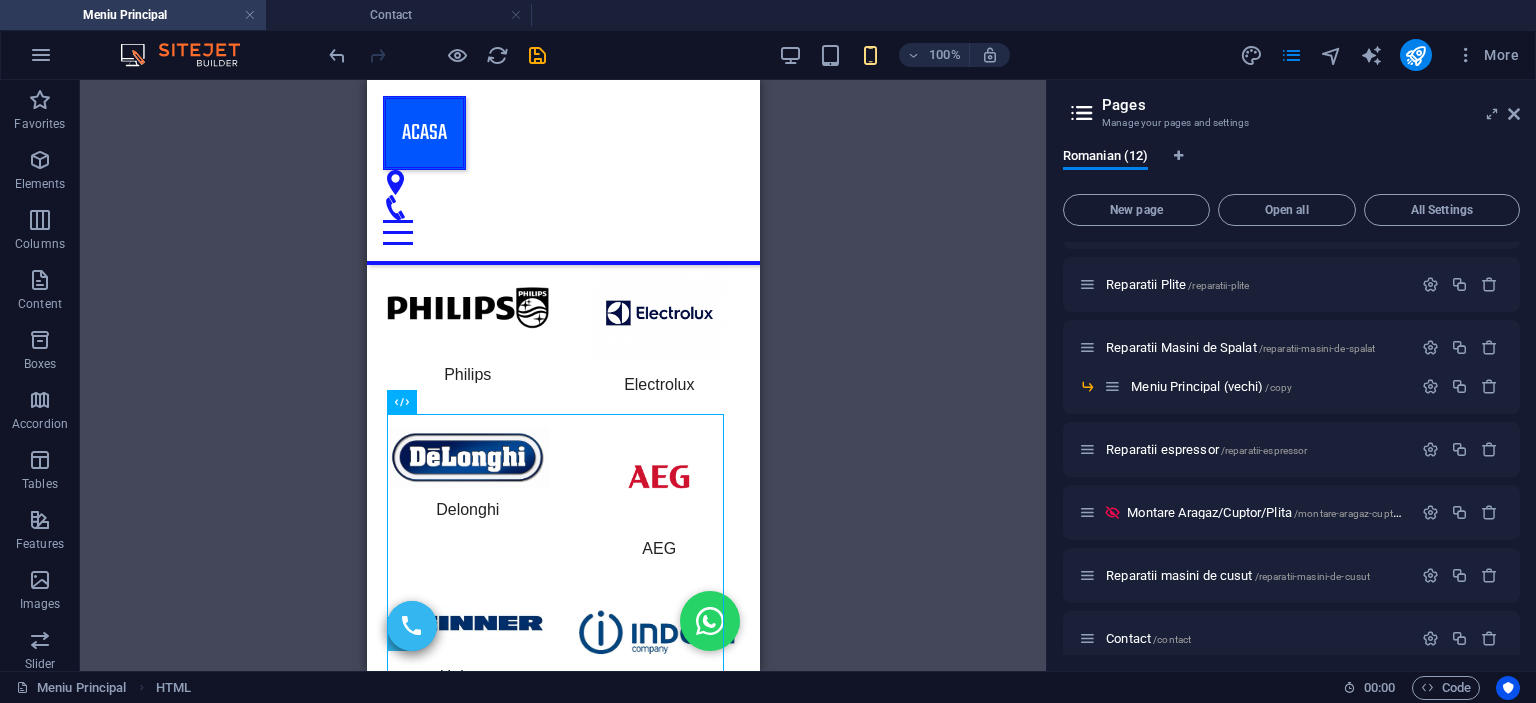 click on "Drag here to replace the existing content. Press “Ctrl” if you want to create a new element.
H2   Container   HTML   Container   H2   HTML   HTML   HTML   Spacer   Spacer   HTML   Container   HTML   HTML   H3   HTML   Icon   HTML   Placeholder   Container   Menu   Menu Bar   Placeholder   Container   Menu Bar   Button   H3   Icon   Container   HTML" at bounding box center (563, 375) 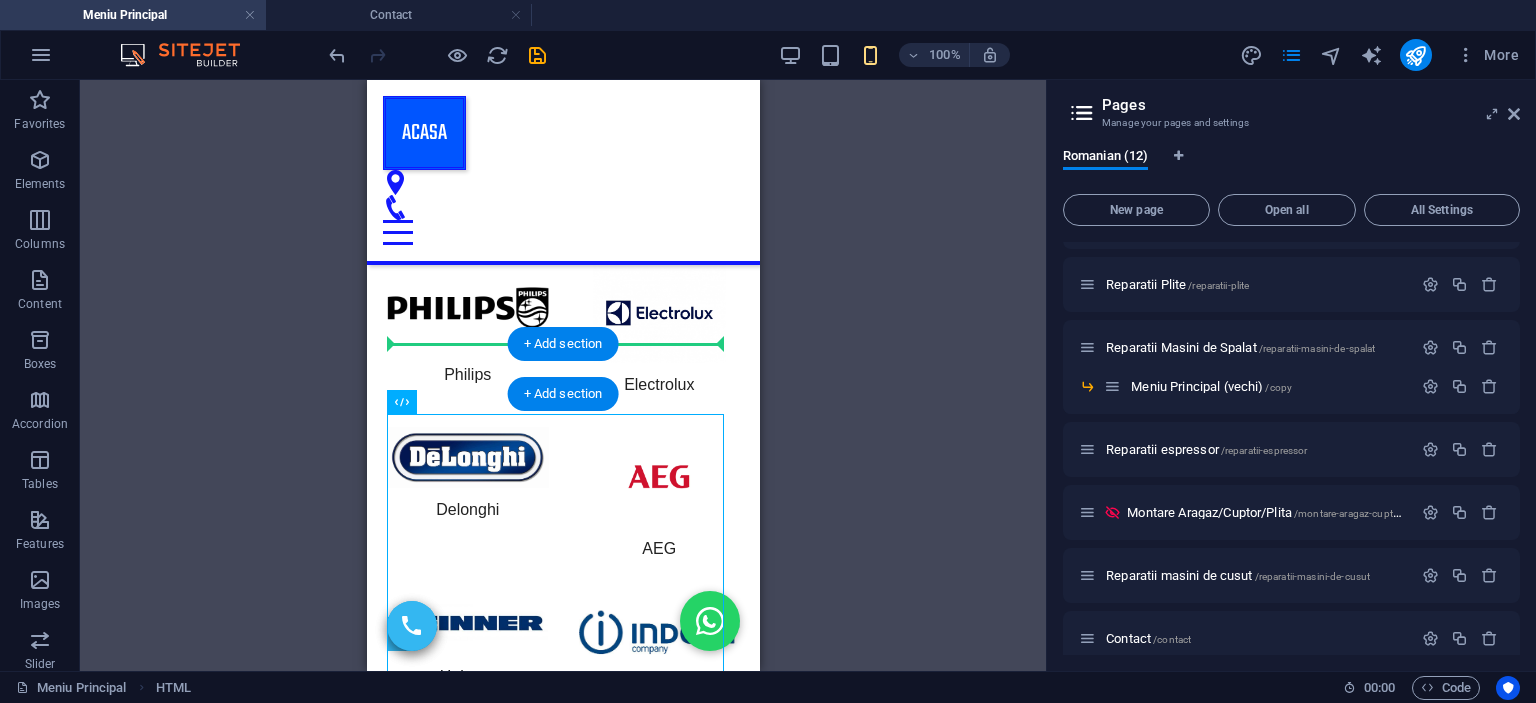 drag, startPoint x: 600, startPoint y: 459, endPoint x: 568, endPoint y: 352, distance: 111.68259 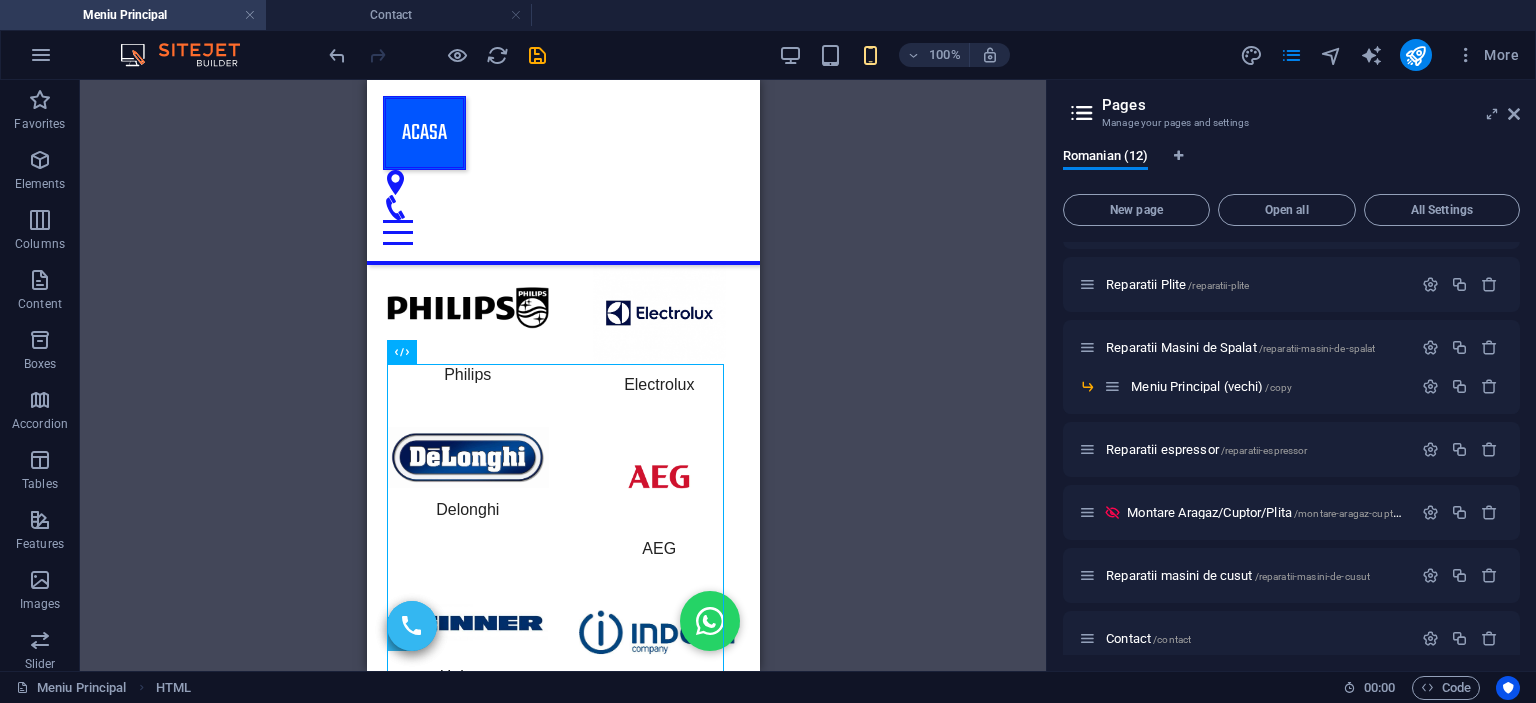 click on "Drag here to replace the existing content. Press “Ctrl” if you want to create a new element.
H2   Container   HTML   Container   H2   HTML   HTML   HTML   Spacer   Spacer   HTML   Container   HTML   HTML   H3   HTML   Icon   HTML   Placeholder   Container   Menu   Menu Bar   Placeholder   Container   Menu Bar   Button   H3   Icon   Container   HTML" at bounding box center (563, 375) 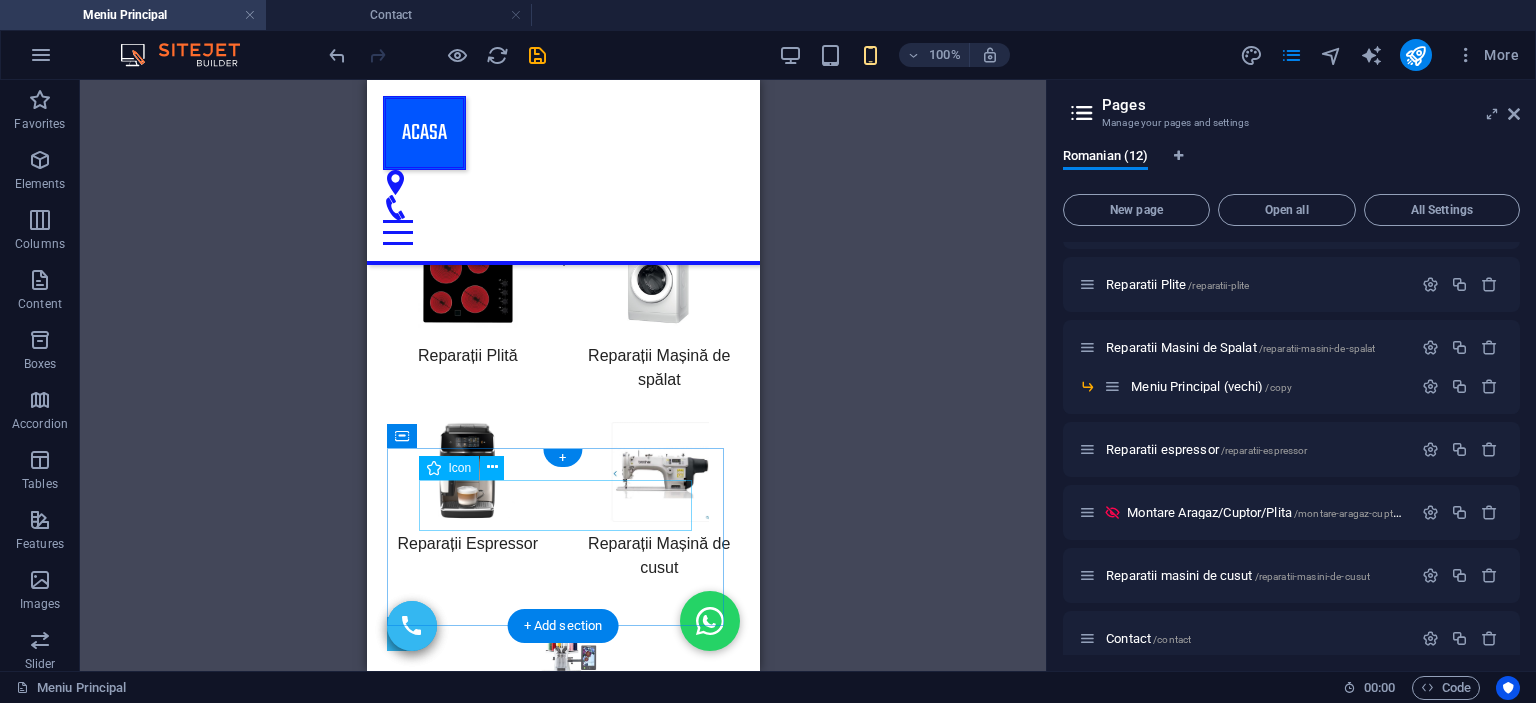 scroll, scrollTop: 478, scrollLeft: 0, axis: vertical 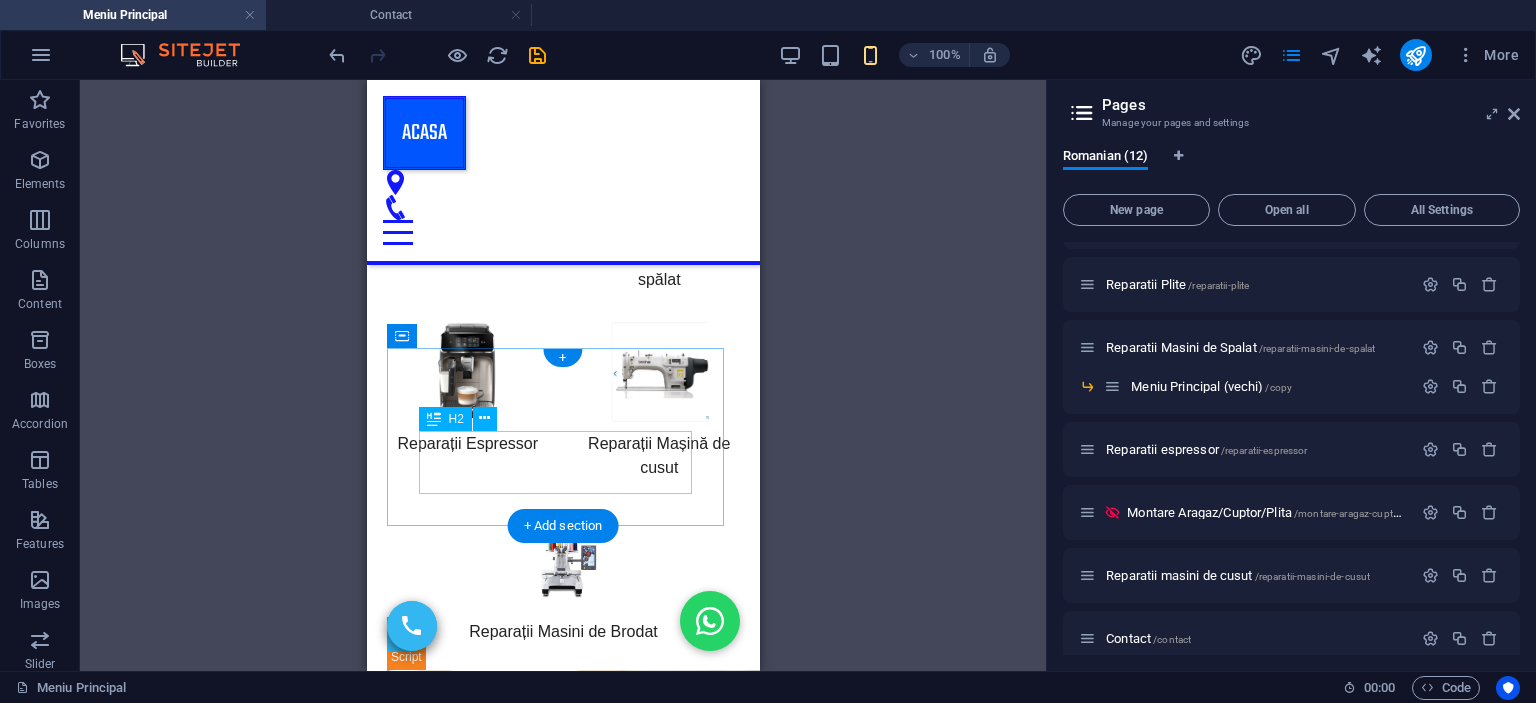 click on "​​​ Ultimele Reparații" at bounding box center [562, 790] 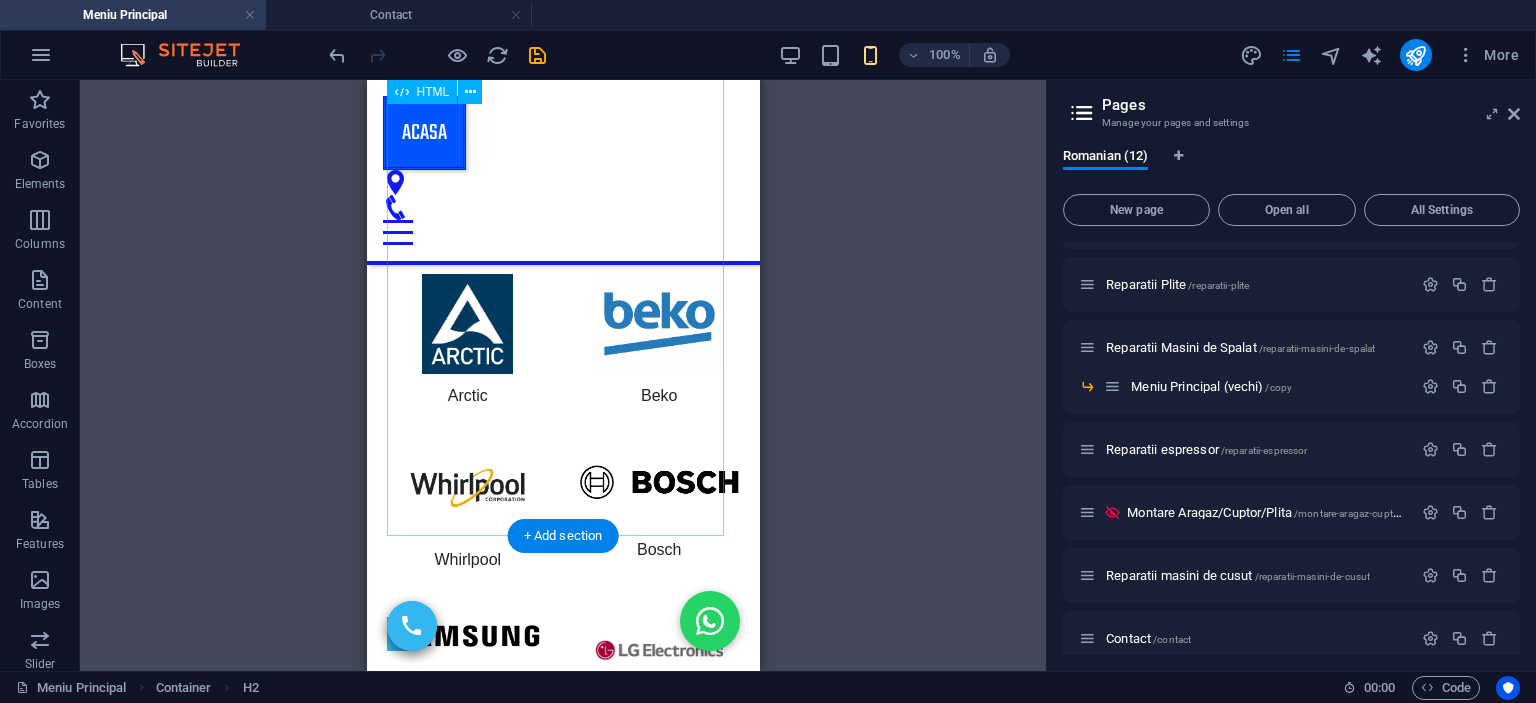 scroll, scrollTop: 2378, scrollLeft: 0, axis: vertical 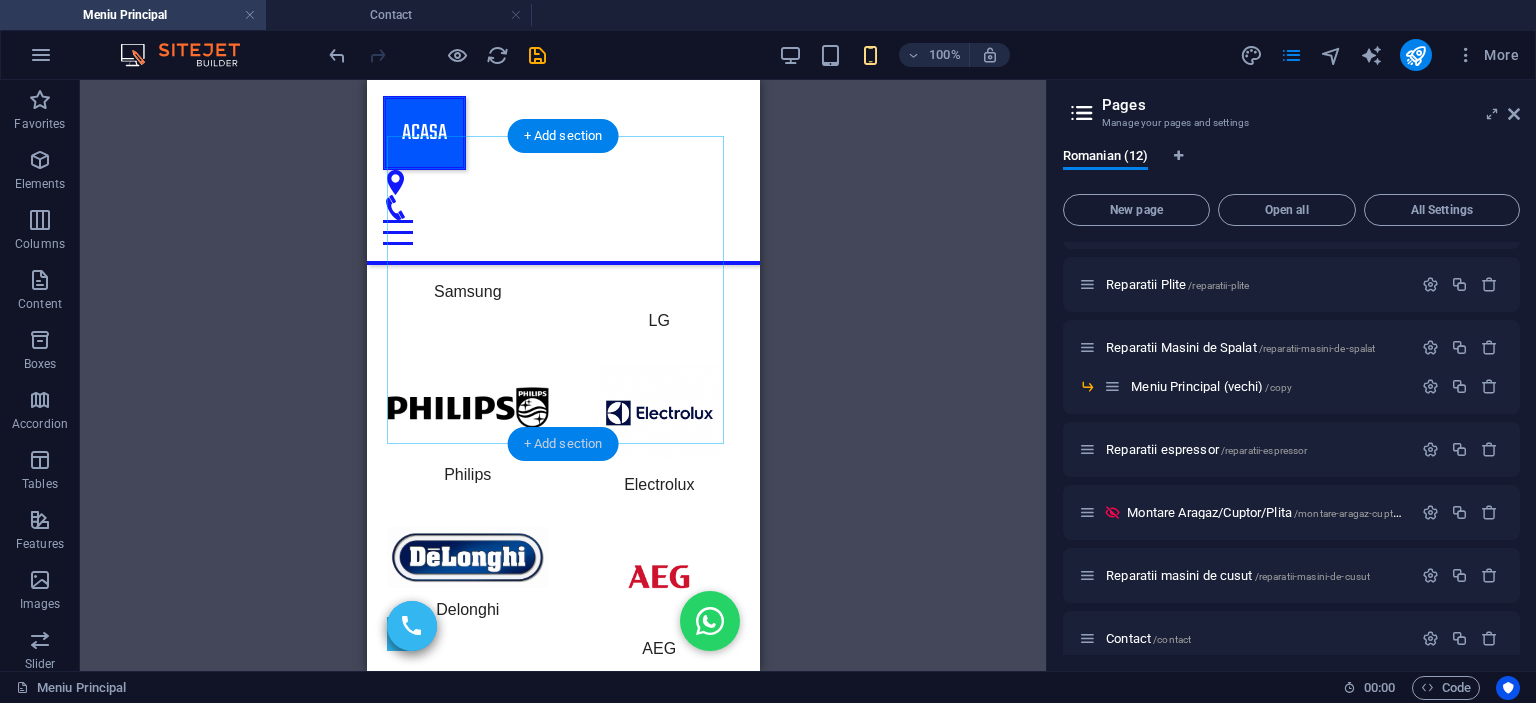 click on "+ Add section" at bounding box center [563, 444] 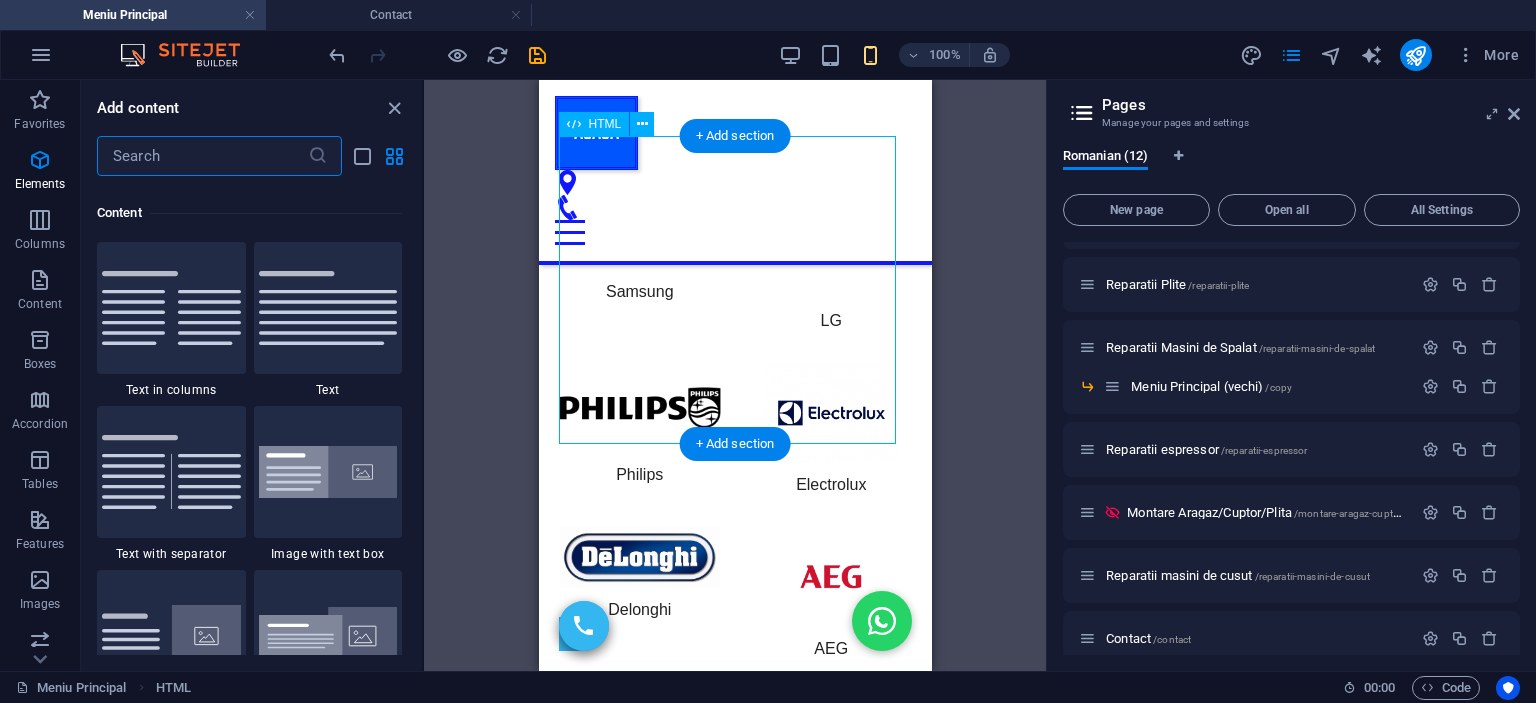 scroll, scrollTop: 3499, scrollLeft: 0, axis: vertical 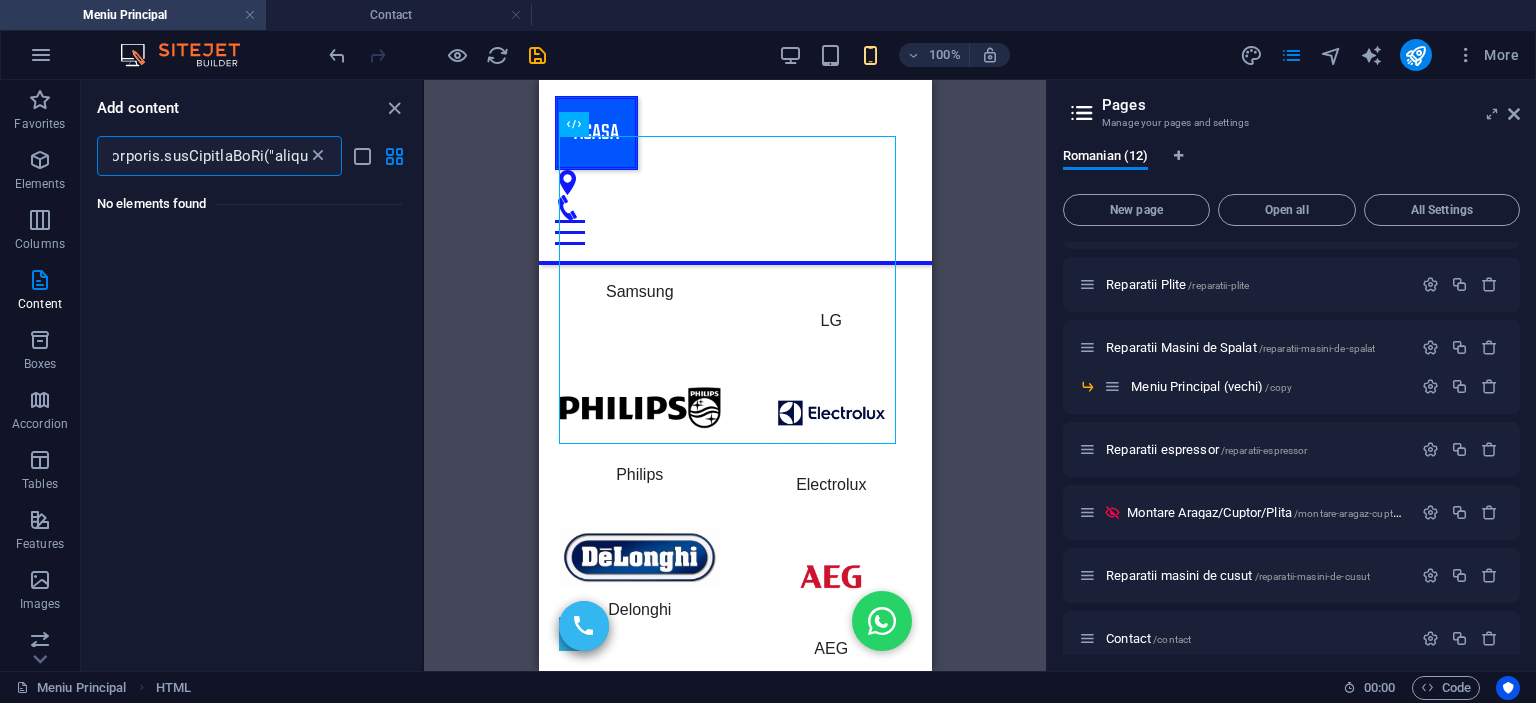 type on "<lor ipsum="dolorsi-amet-consectet">   <adip el="seddoeiu-tempori">     <utlab etd="magn-aliquae">Admi</venia>     <quisn exer="ulla" la="nisi-aliquip" exea="comm" consequatdu="Au: Irurein Repre">      <volup vel="essecil-fugiatn">Pariatu*</excep>     <sinto cupi="non" pr="suntcul-quioffi" dese="mollita" idestlaboru="75PERSPICI" undeomn="^48[7-4]{8}$" isten="Errorvolupt ac dolor lauda to Remaper (ea: 48IPSAQUAE)" abilloin="">      <verit qua="archite-beataev">Dic expli nemoeni</ipsam>     <quiavolu as="autodit-fugitco" magn="dolores" eosrationes="Ne n porroqui do ...."></adipisci>      <numqua eius="modite" in="magnamQua">       <etia minus="sol-nobi">Eligend</opti>       <cumq nihil="imp-quopla"></face>     </possim>   </assu> </rep>  <!-- Tempo Autem quibus --> <off debit="rerum-necess" sa="eveniEtvolu">   <rep recus="itaqu-earumhi">     <tenetu sapie="delec-rei" vo="maiorEsali">×</perfer>     <d1>Asper repell mi nostru!</e4>     <u corp="susci://laborio-aliquidco-cons.qu" maxim="moll-mol">Haru Quid</r> ..." 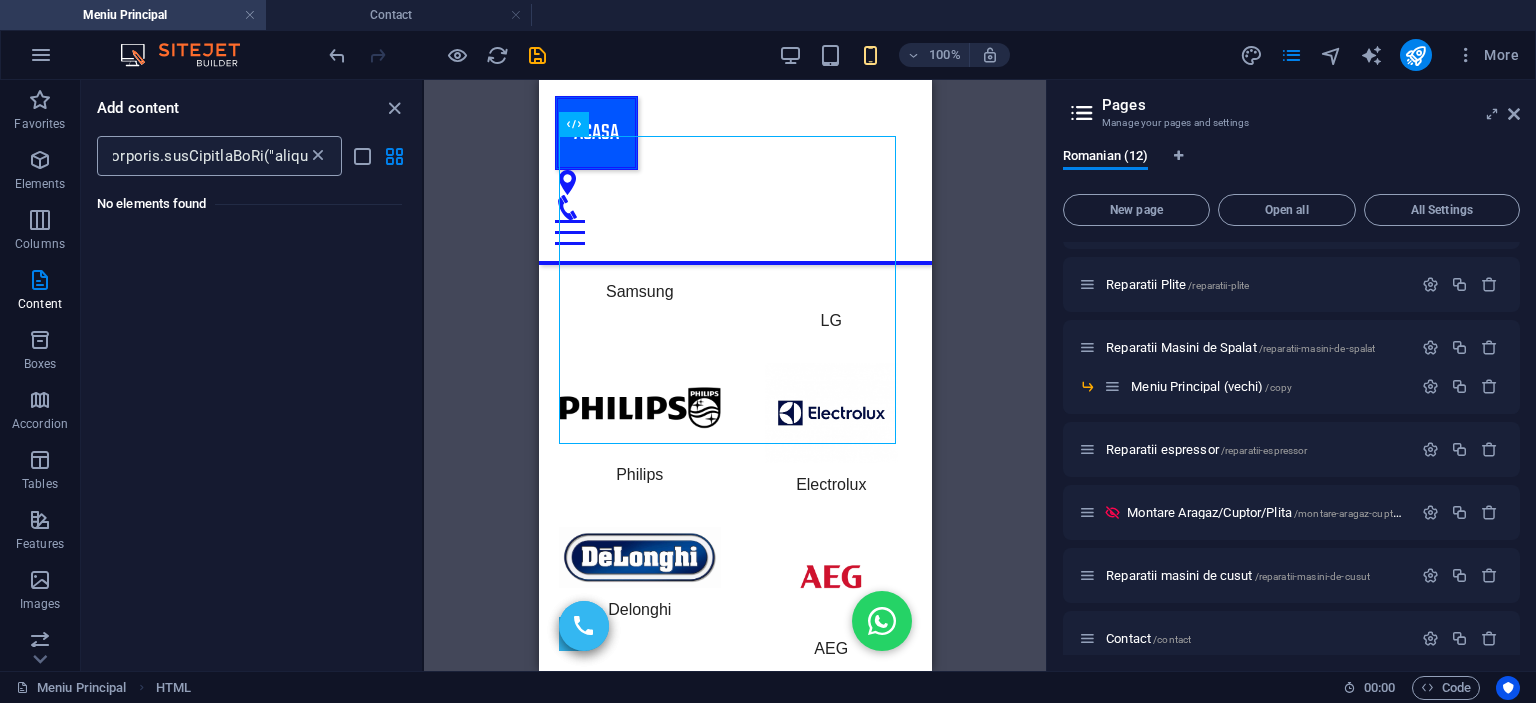 scroll, scrollTop: 0, scrollLeft: 0, axis: both 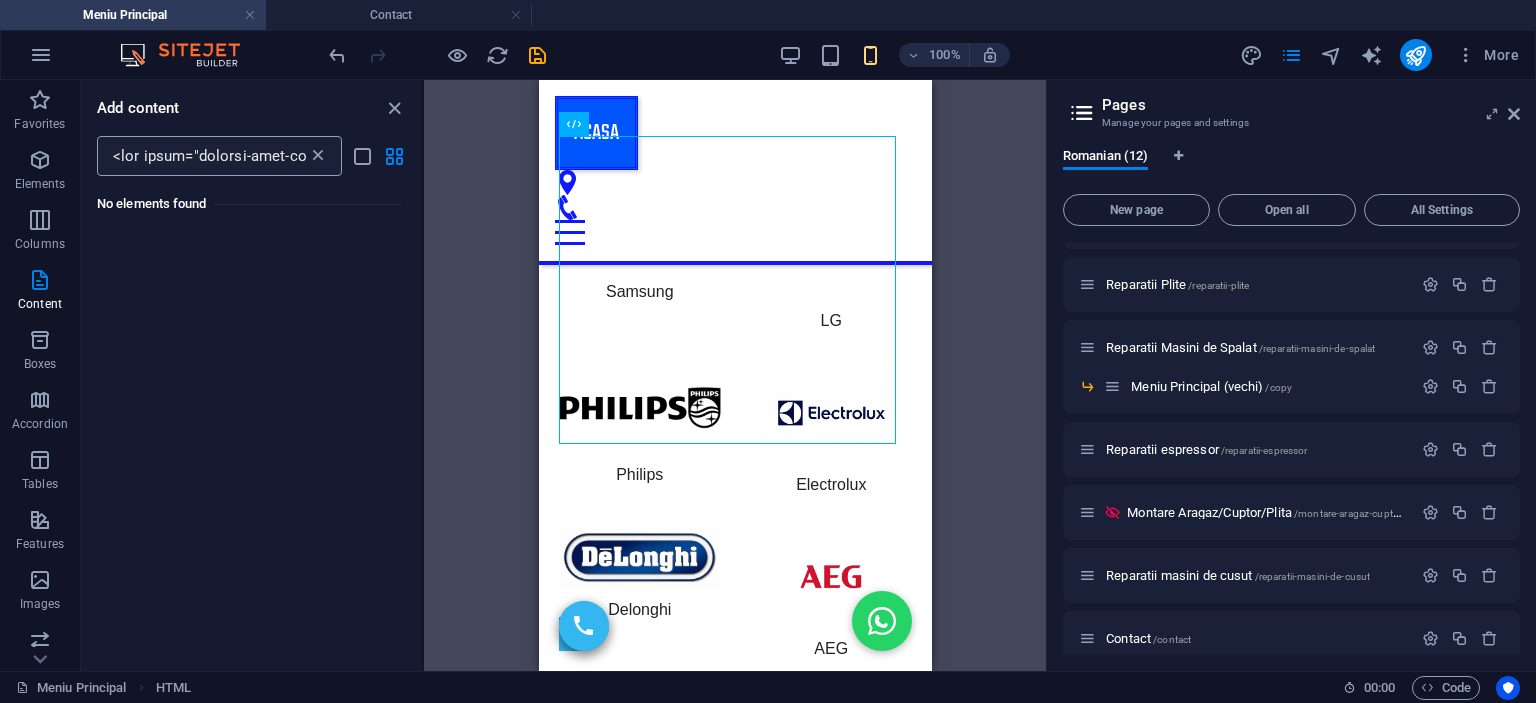 click at bounding box center [318, 156] 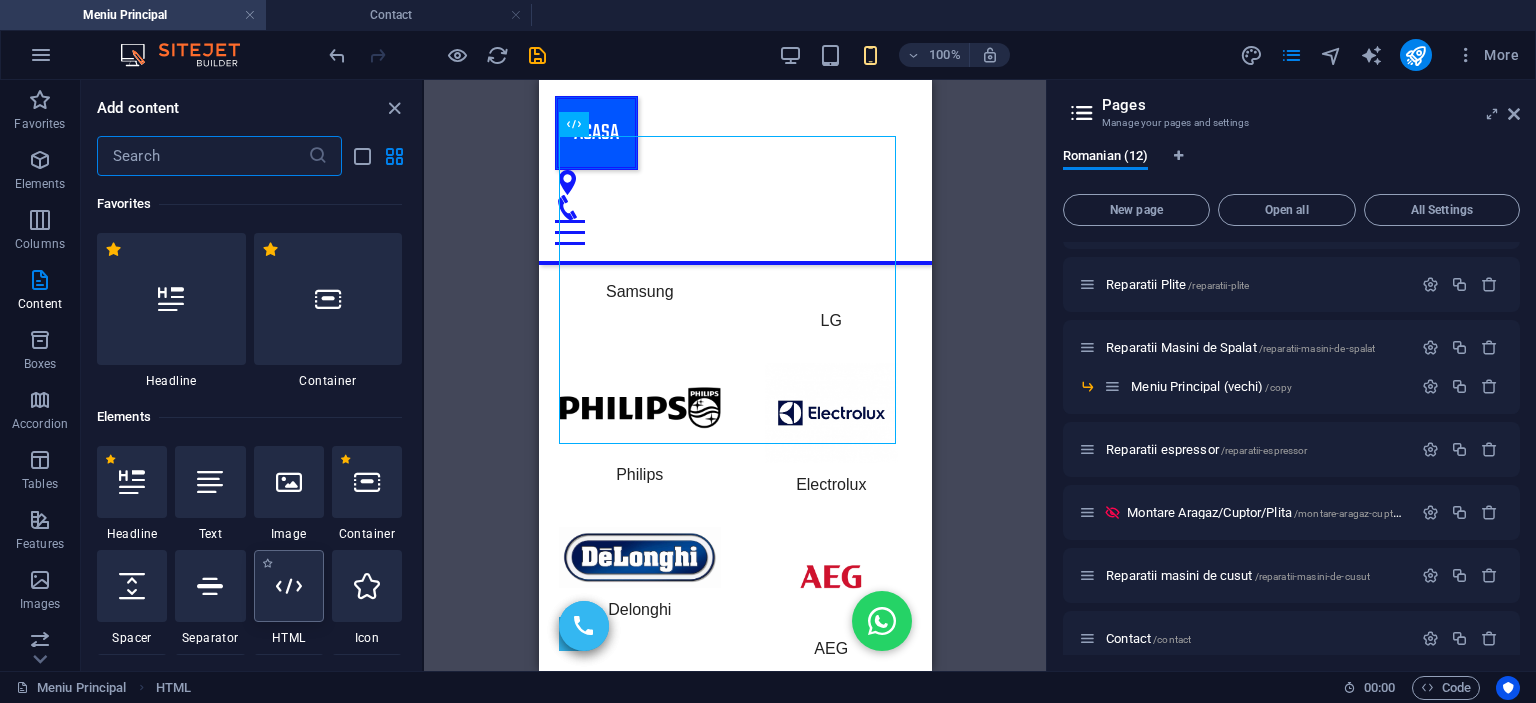 click at bounding box center [289, 586] 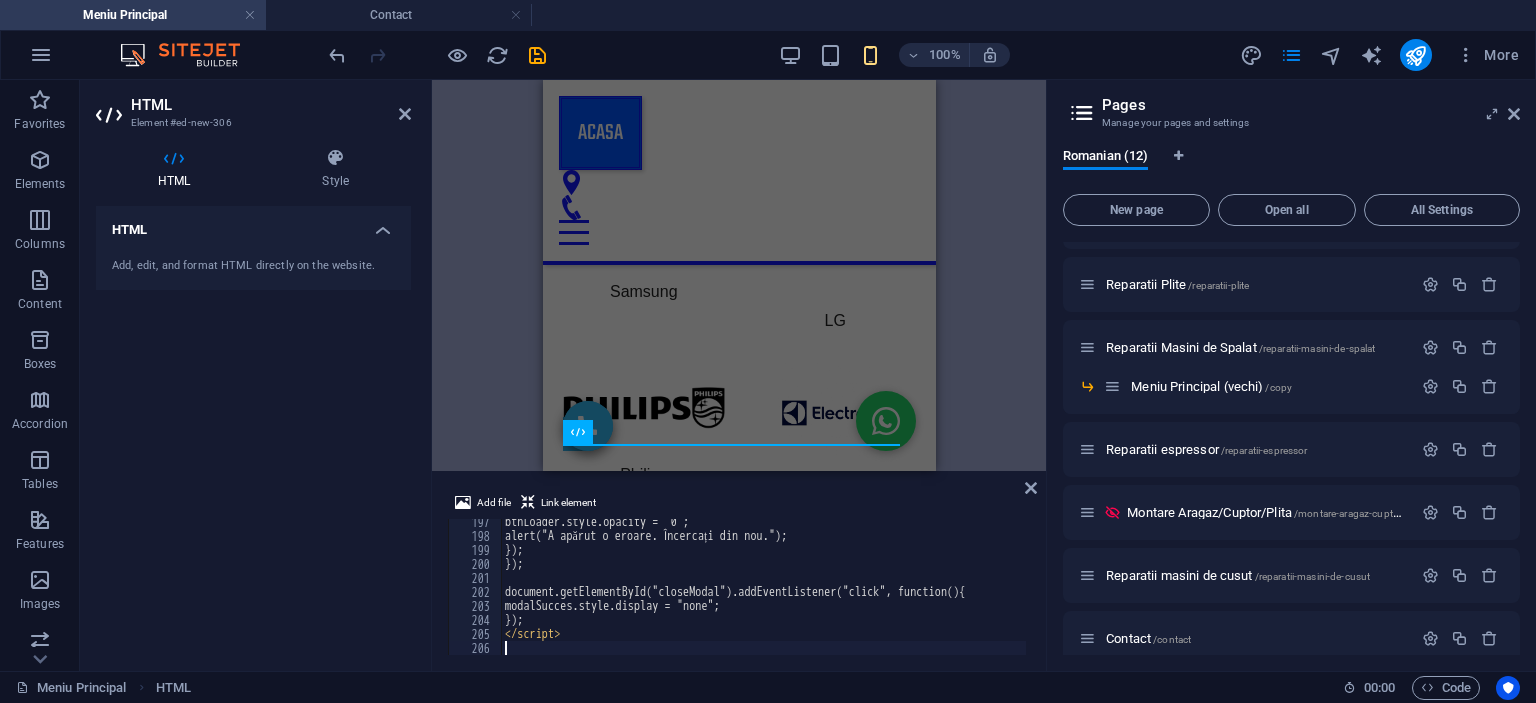 scroll, scrollTop: 2748, scrollLeft: 0, axis: vertical 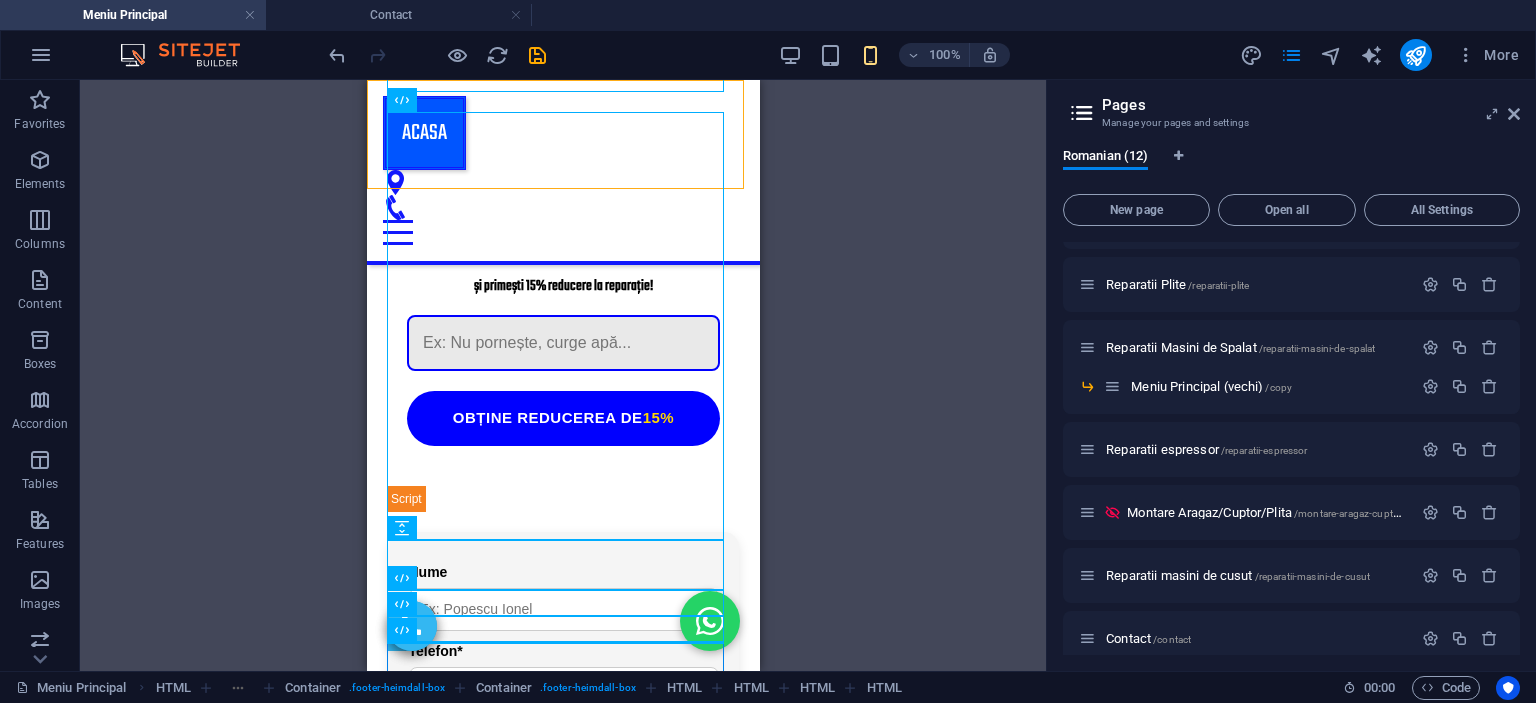 click on "Drag here to replace the existing content. Press “Ctrl” if you want to create a new element.
H2   Container   HTML   Container   H2   HTML   HTML   HTML   Spacer   Spacer   HTML   Container   HTML   HTML   H3   HTML   Icon   HTML   Placeholder   Container   Menu   Menu Bar   Placeholder   Container   Menu Bar   Button   H3   Icon   Container   HTML   HTML   Container   HTML   Container   Container   HTML   HTML" at bounding box center (563, 375) 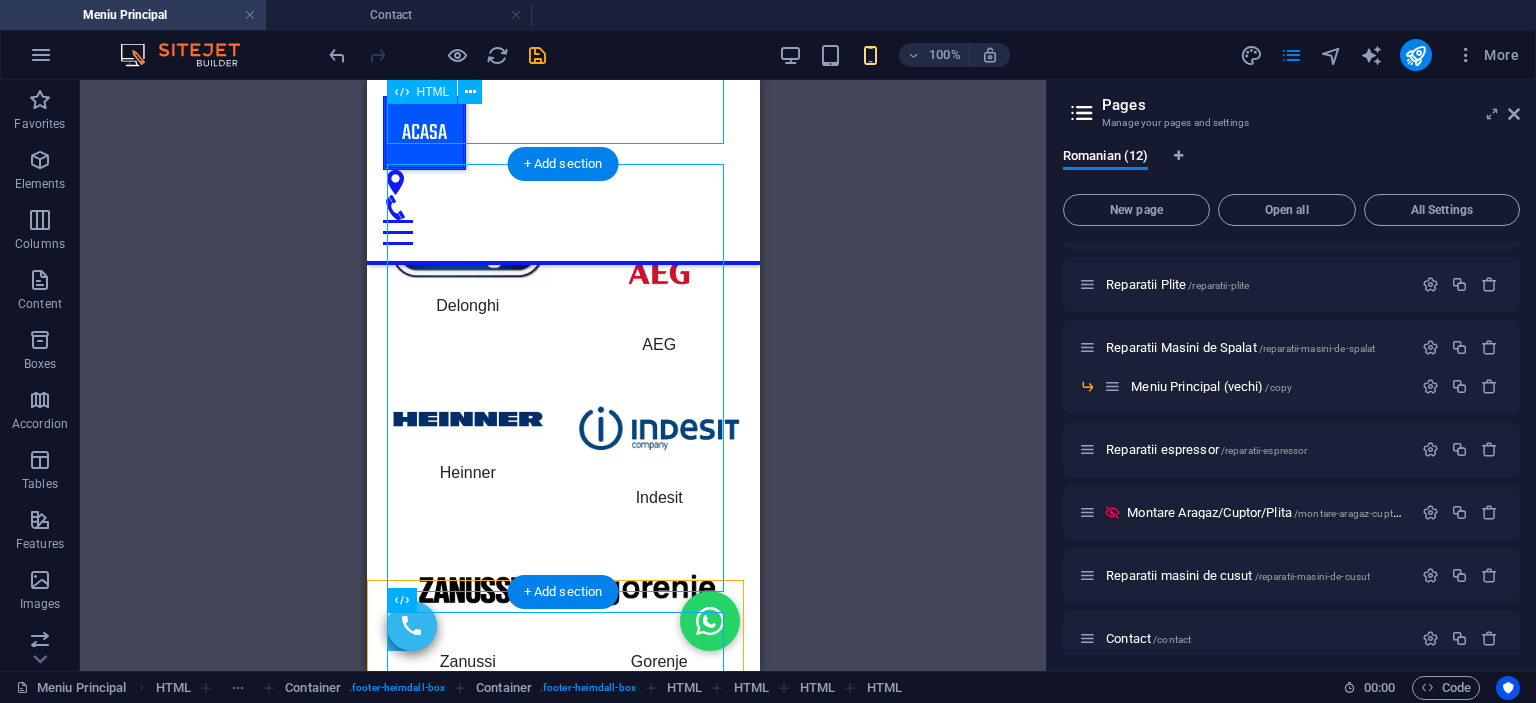 scroll, scrollTop: 2678, scrollLeft: 0, axis: vertical 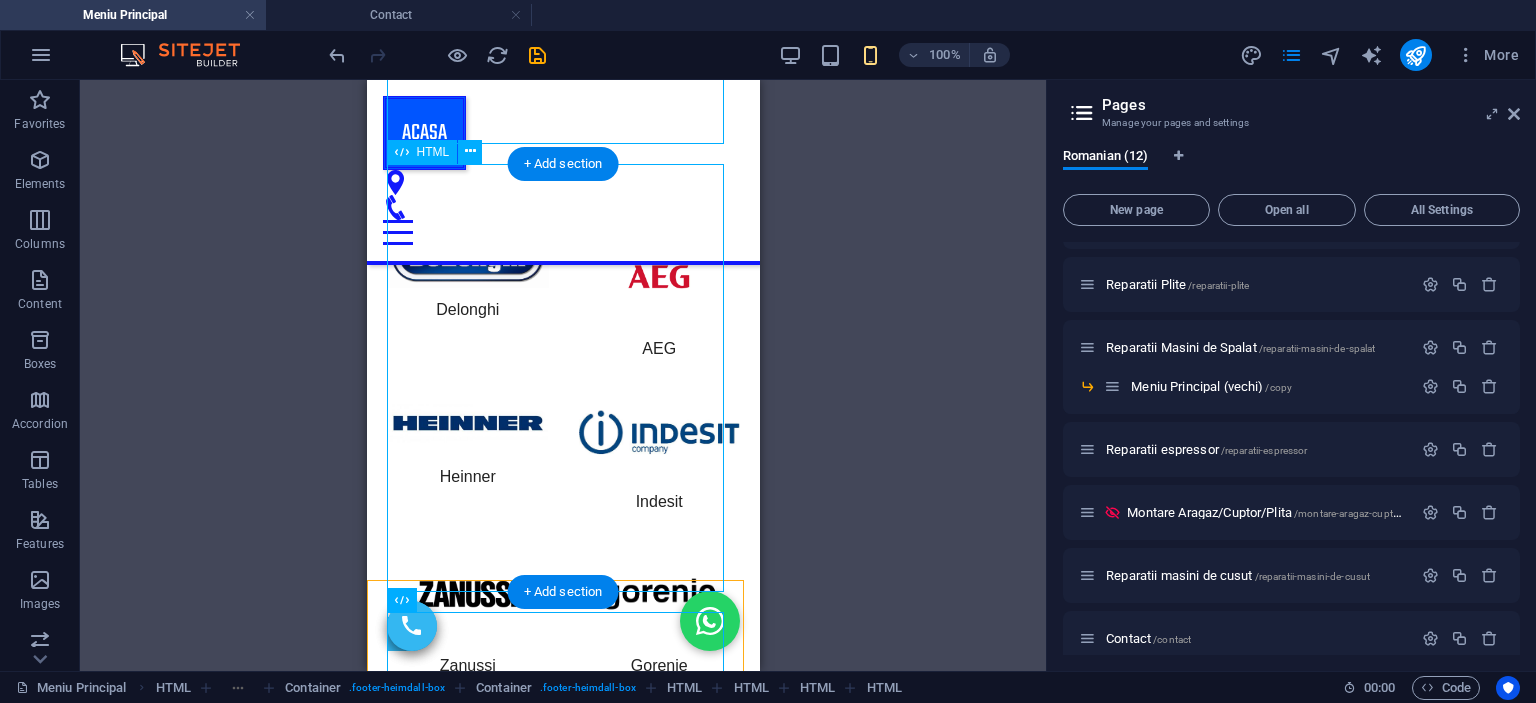 click on "Nume
Telefon*
Mai multe detalii
Trimite
×
Mesaj trimis cu succes!
Home Page" at bounding box center (562, 1246) 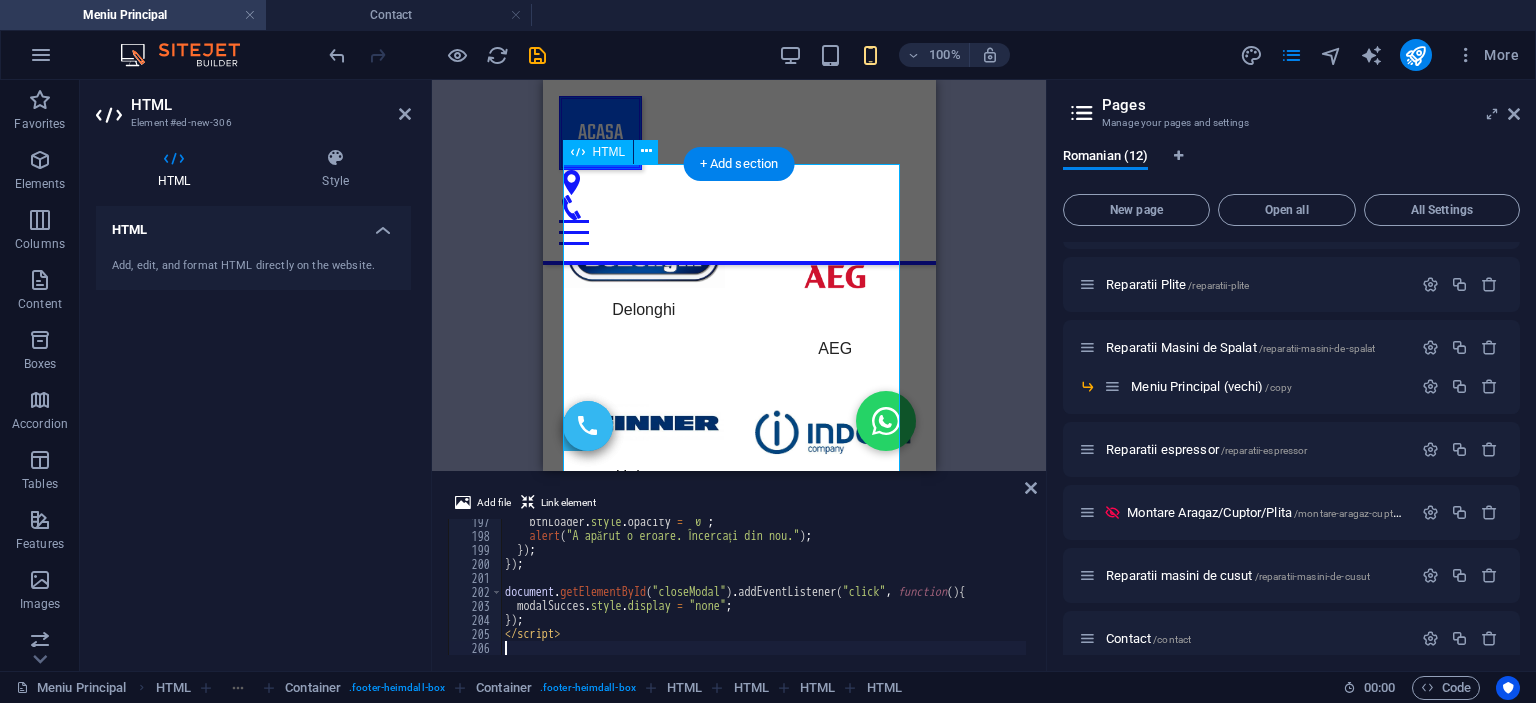 click on "Mai multe detalii" at bounding box center (739, 1286) 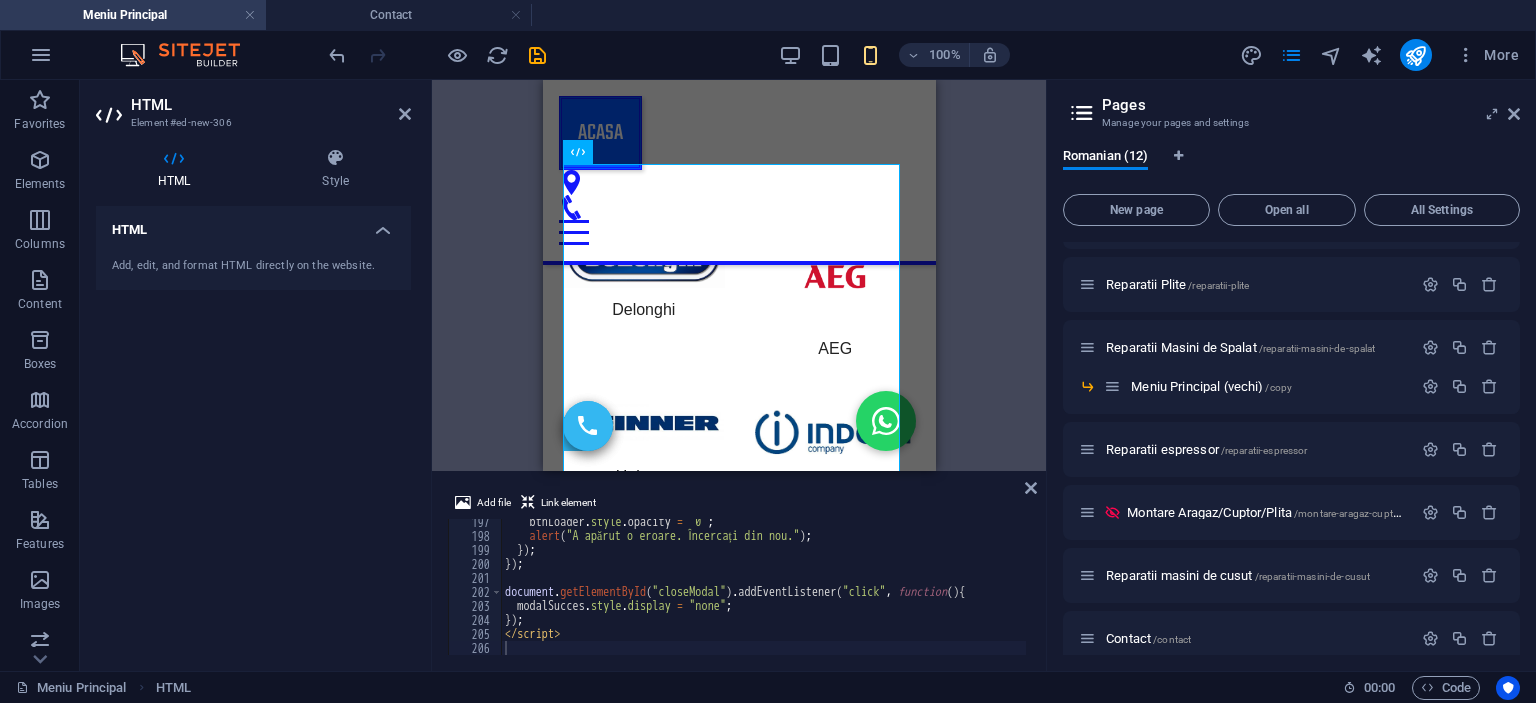 click on "btnLoader . style . opacity   =   "0" ;      alert ( "A apărut o eroare. Încercați din nou." ) ;    }) ; }) ; document . getElementById ( "closeModal" ) . addEventListener ( "click" ,   function ( ) {    modalSucces . style . display   =   "none" ; }) ; </ script >" at bounding box center [1115, 595] 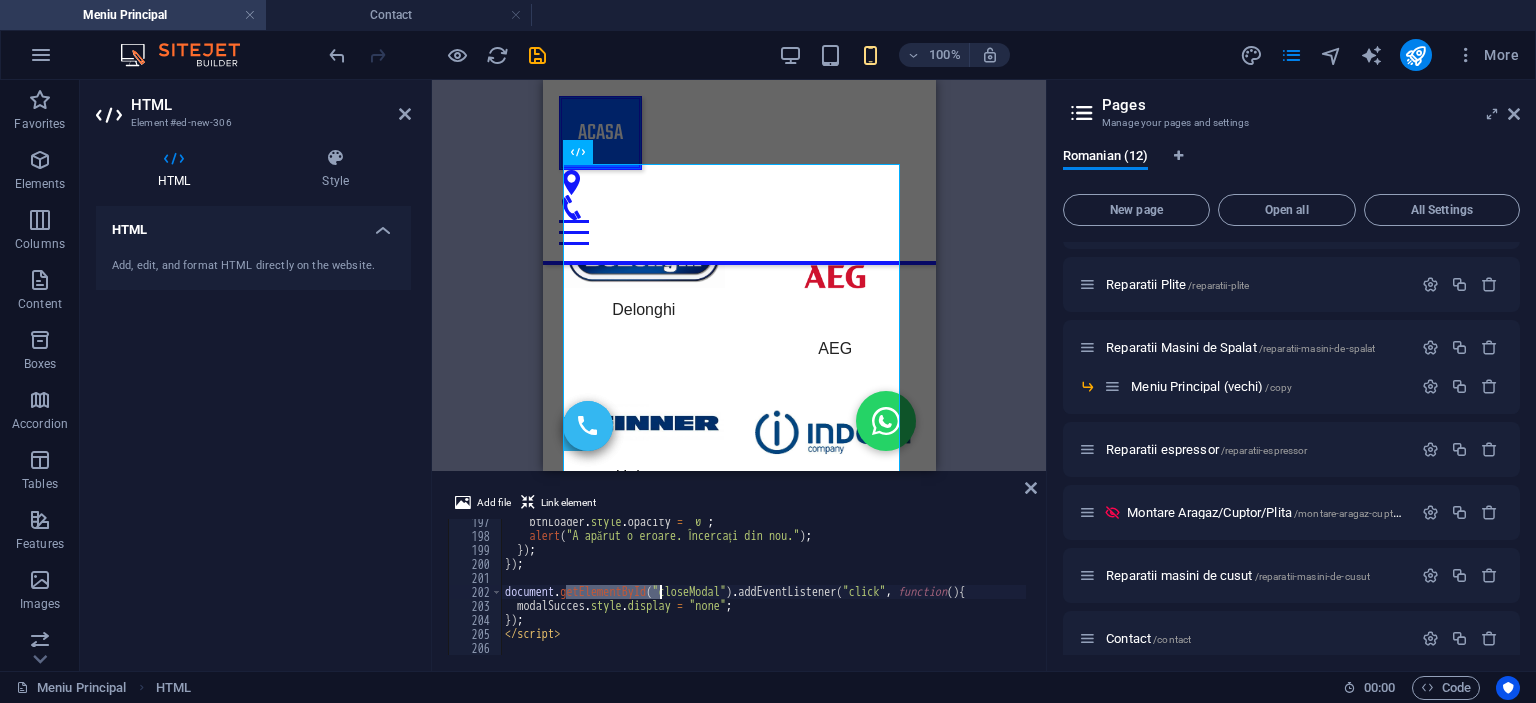 click on "btnLoader . style . opacity   =   "0" ;      alert ( "A apărut o eroare. Încercați din nou." ) ;    }) ; }) ; document . getElementById ( "closeModal" ) . addEventListener ( "click" ,   function ( ) {    modalSucces . style . display   =   "none" ; }) ; </ script >" at bounding box center (1115, 595) 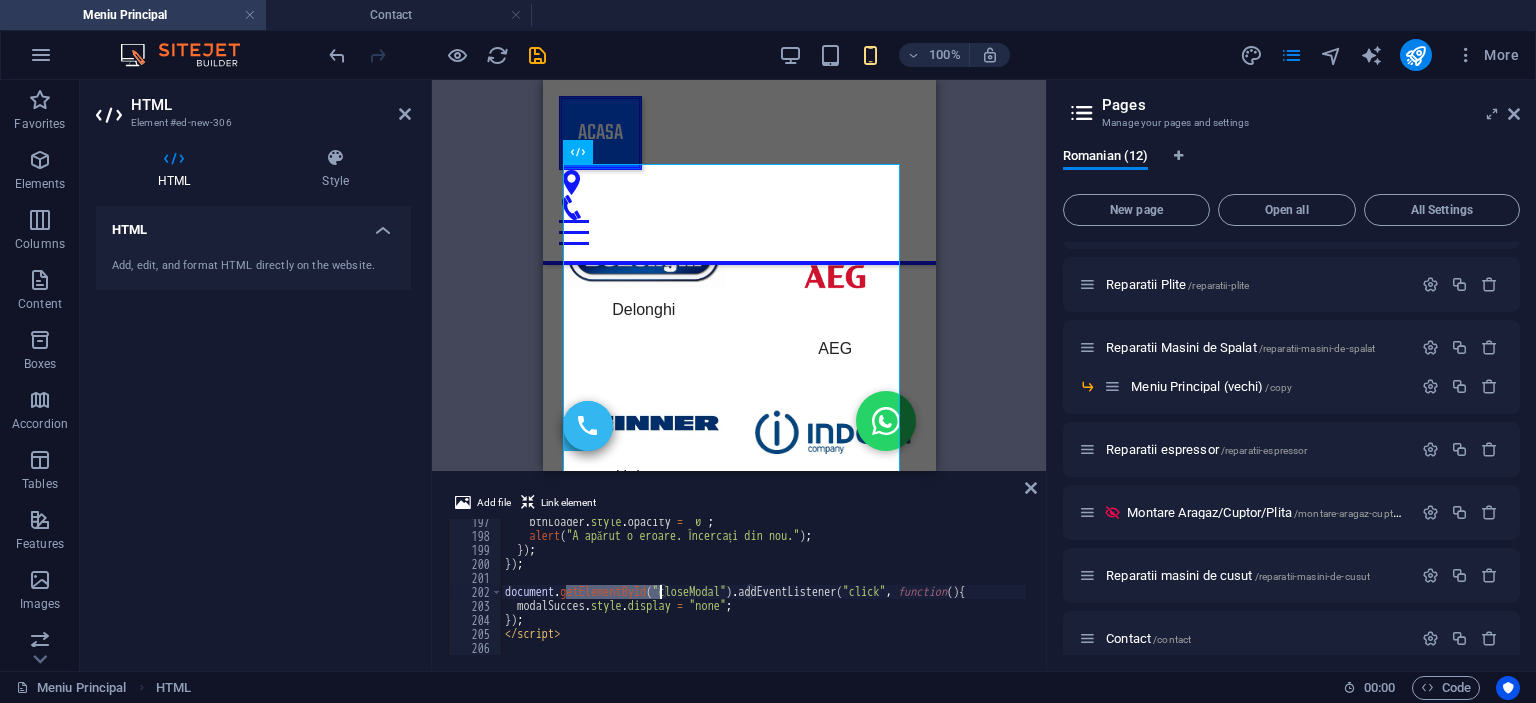type on "</script>" 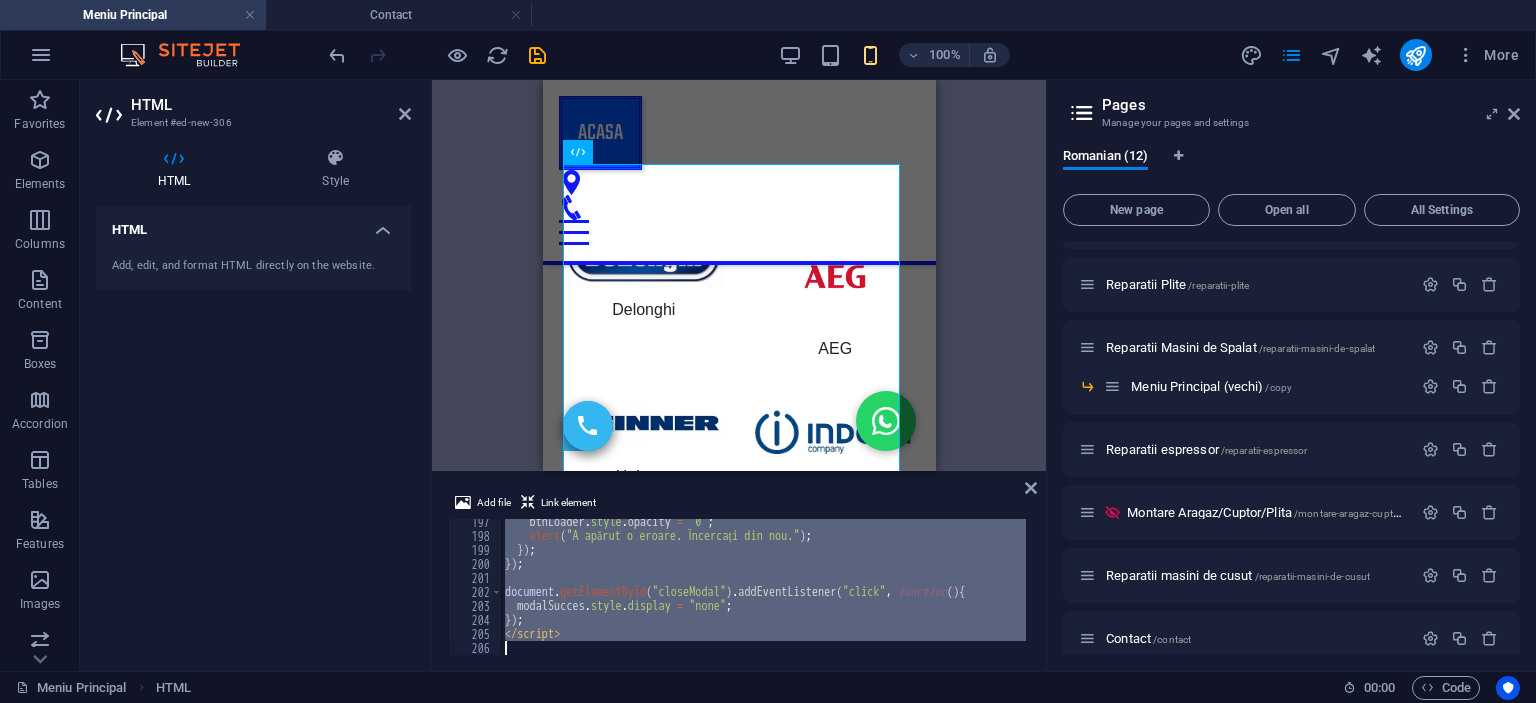type 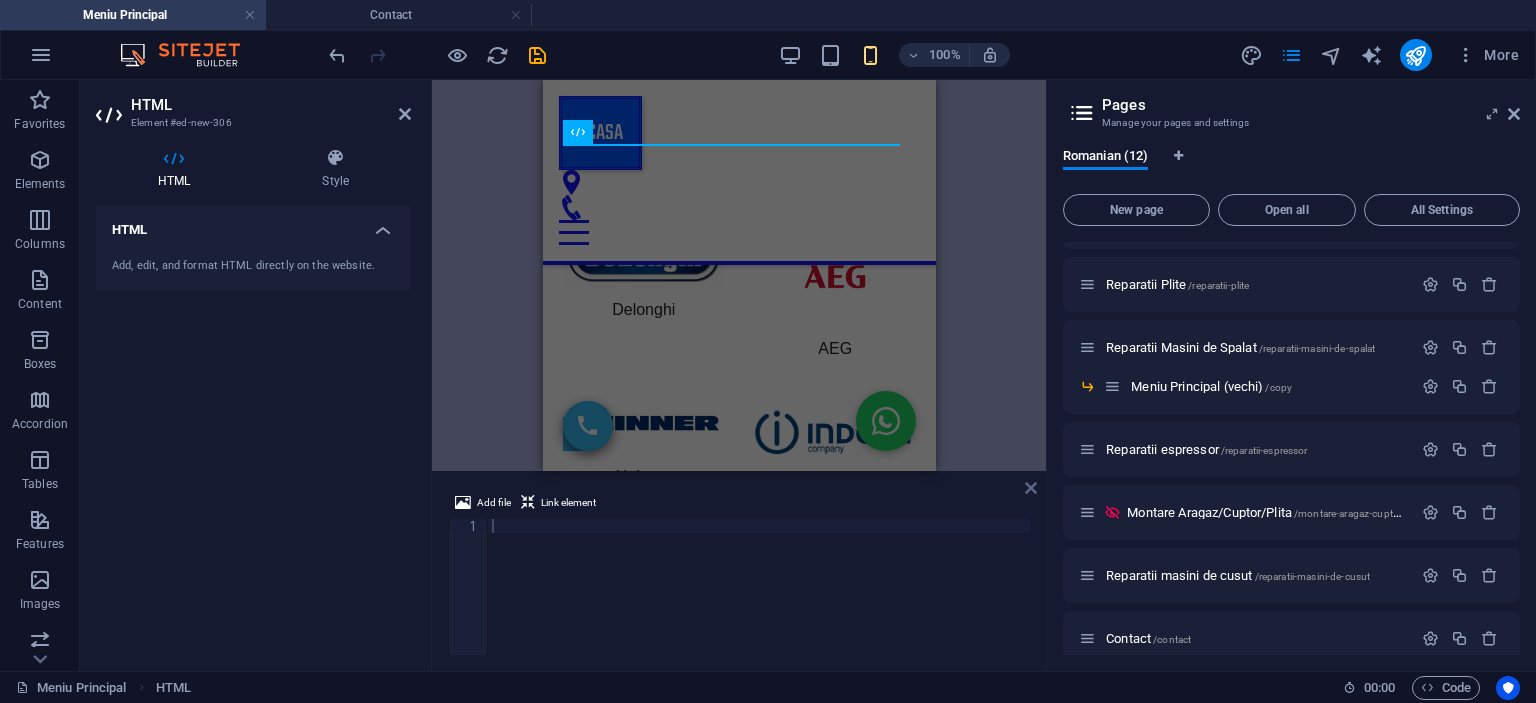 click at bounding box center [1031, 488] 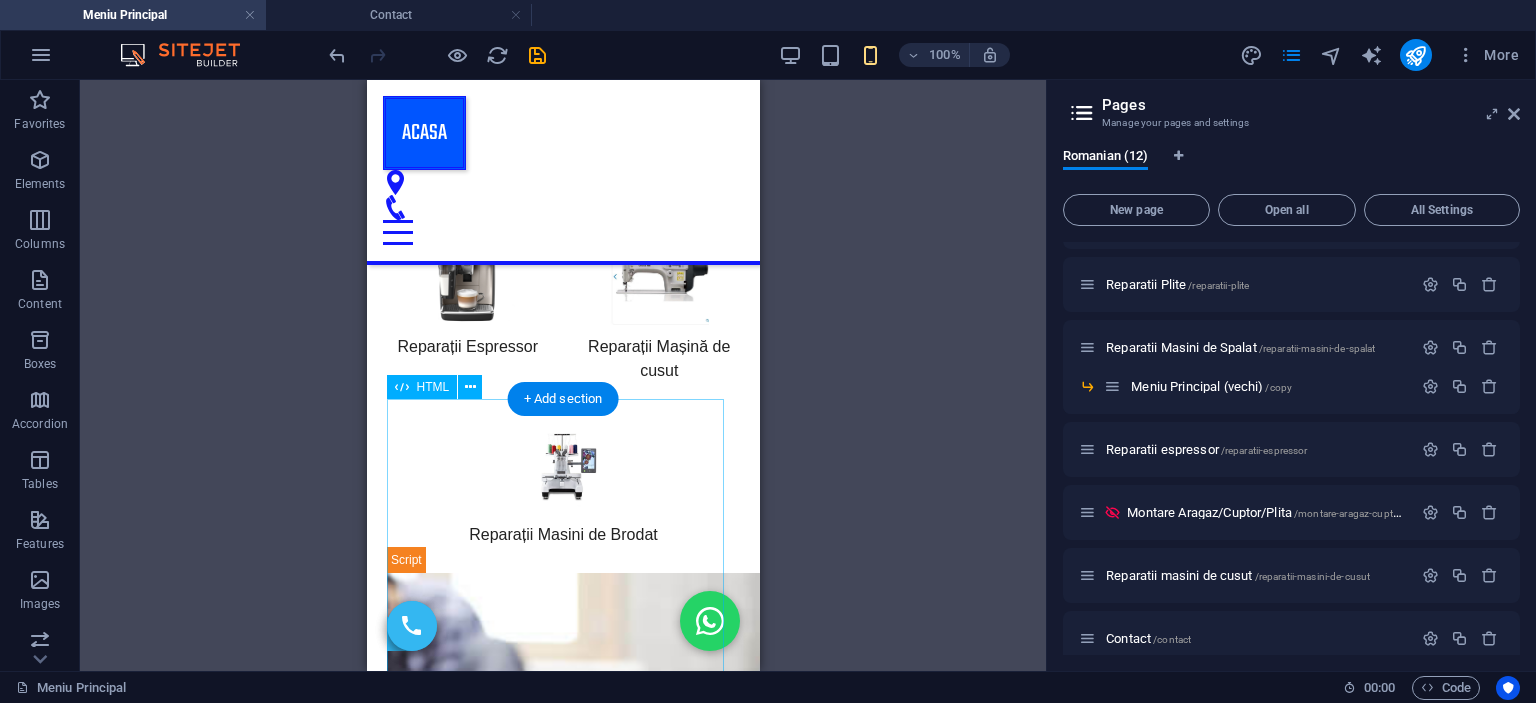 scroll, scrollTop: 478, scrollLeft: 0, axis: vertical 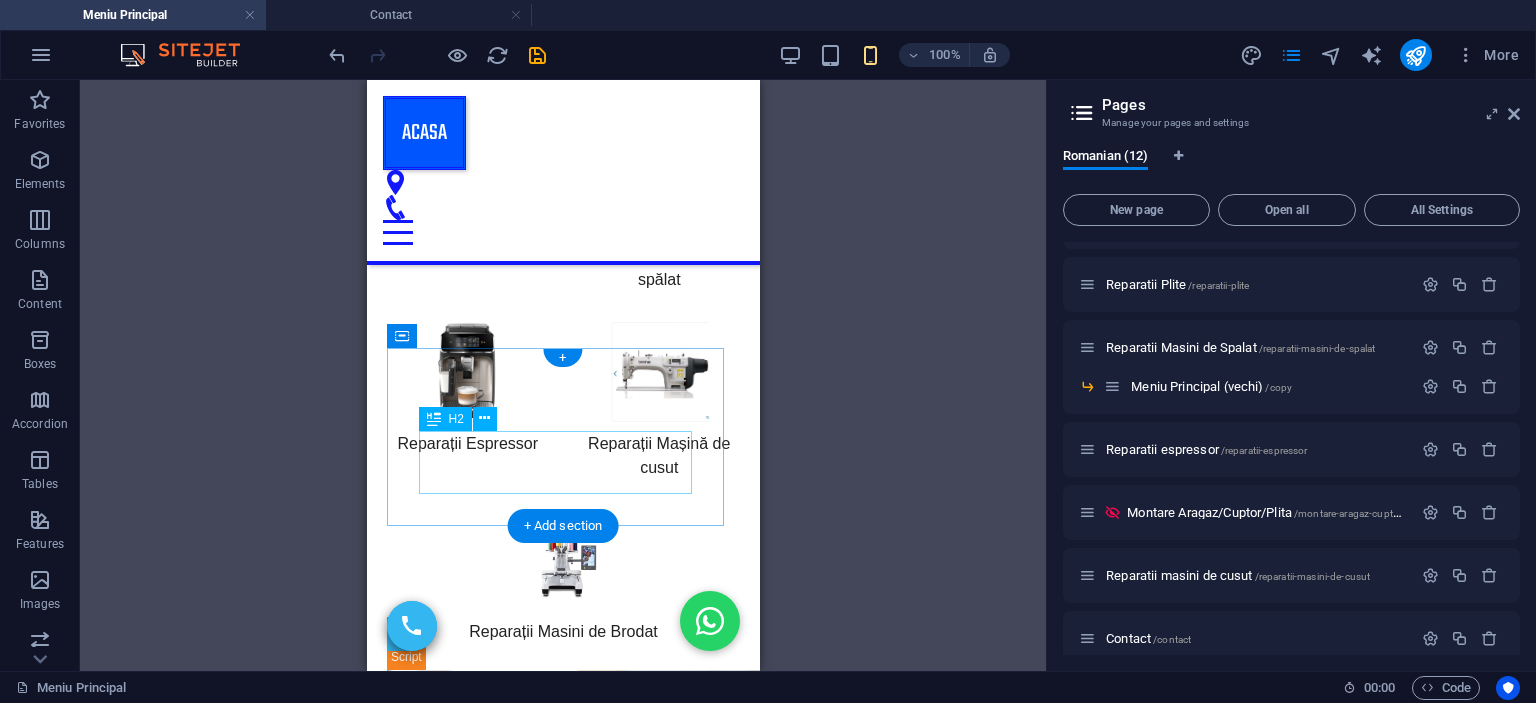 click on "​​​ Ultimele Reparații" at bounding box center (562, 790) 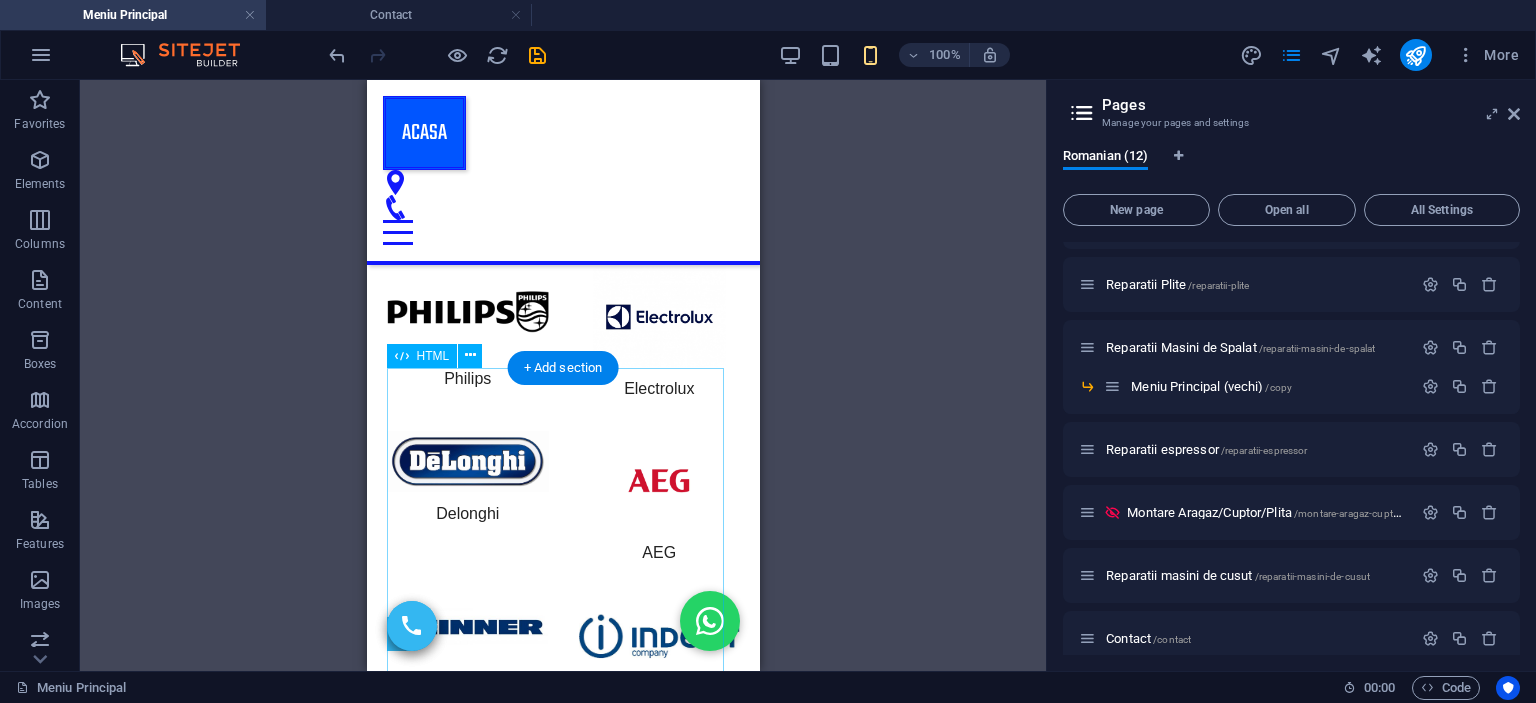 scroll, scrollTop: 2378, scrollLeft: 0, axis: vertical 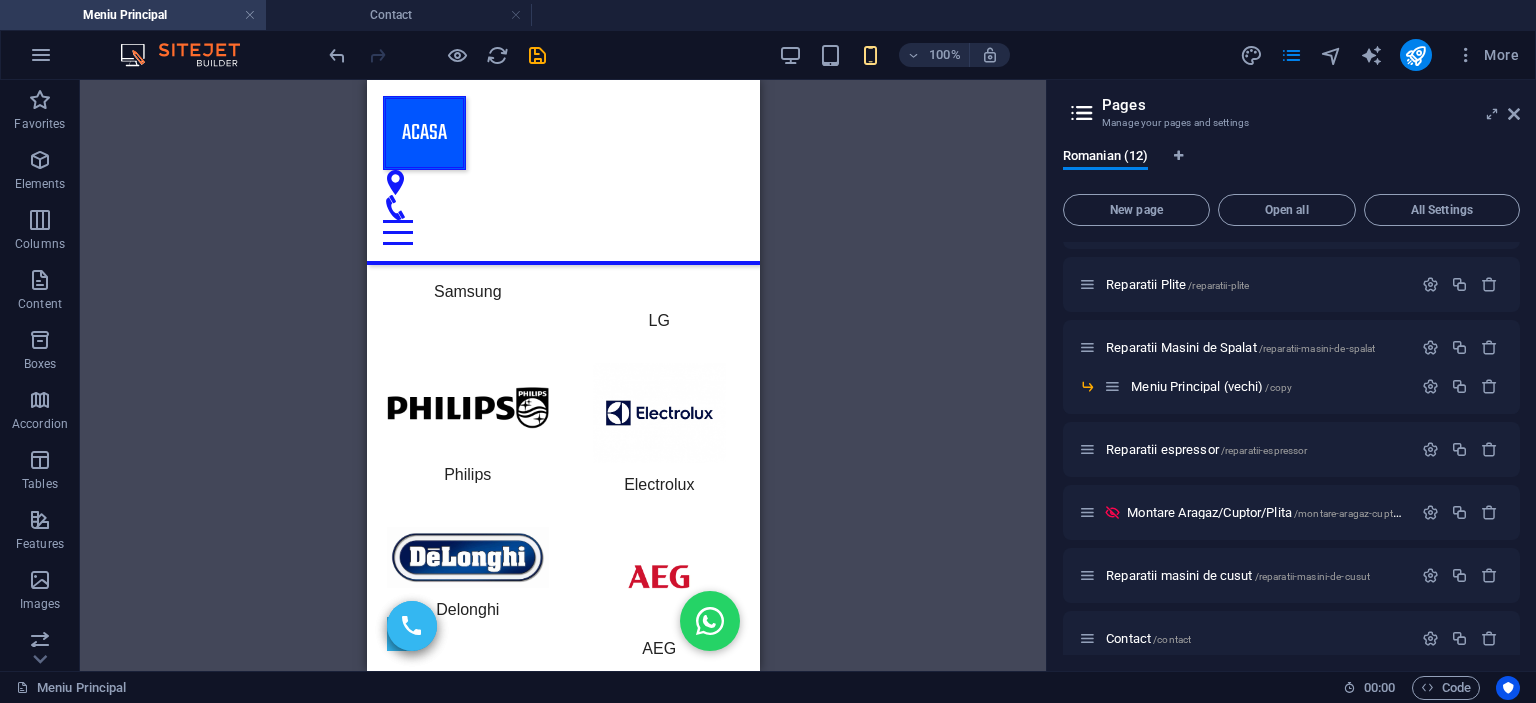 click on "Meniu Principal Despre Noi Reparatii Aragaze Reparatii Cuptoare Reparatii Plite Reparatii Masini de Spalat Reparatii espressor Reparatii masini de cusut Contact Acasa Reparatii la Domiciliu ​ Selectati serviciul:
Servicii Reparații
Reparații Aragaz
Reparații Cuptor
Reparații Plită
Reparații Mașină de spălat
Reparații Espressor
Reparații Mașină de cusut
Reparații Masini de Brodat
​​​ Ultimele Reparații
Trimite un mesaj tehnicianului
Avantaje Atelier Reparații
15 Ani Experiență
Certificați
Deplasare la Domiciliu" at bounding box center (562, 201) 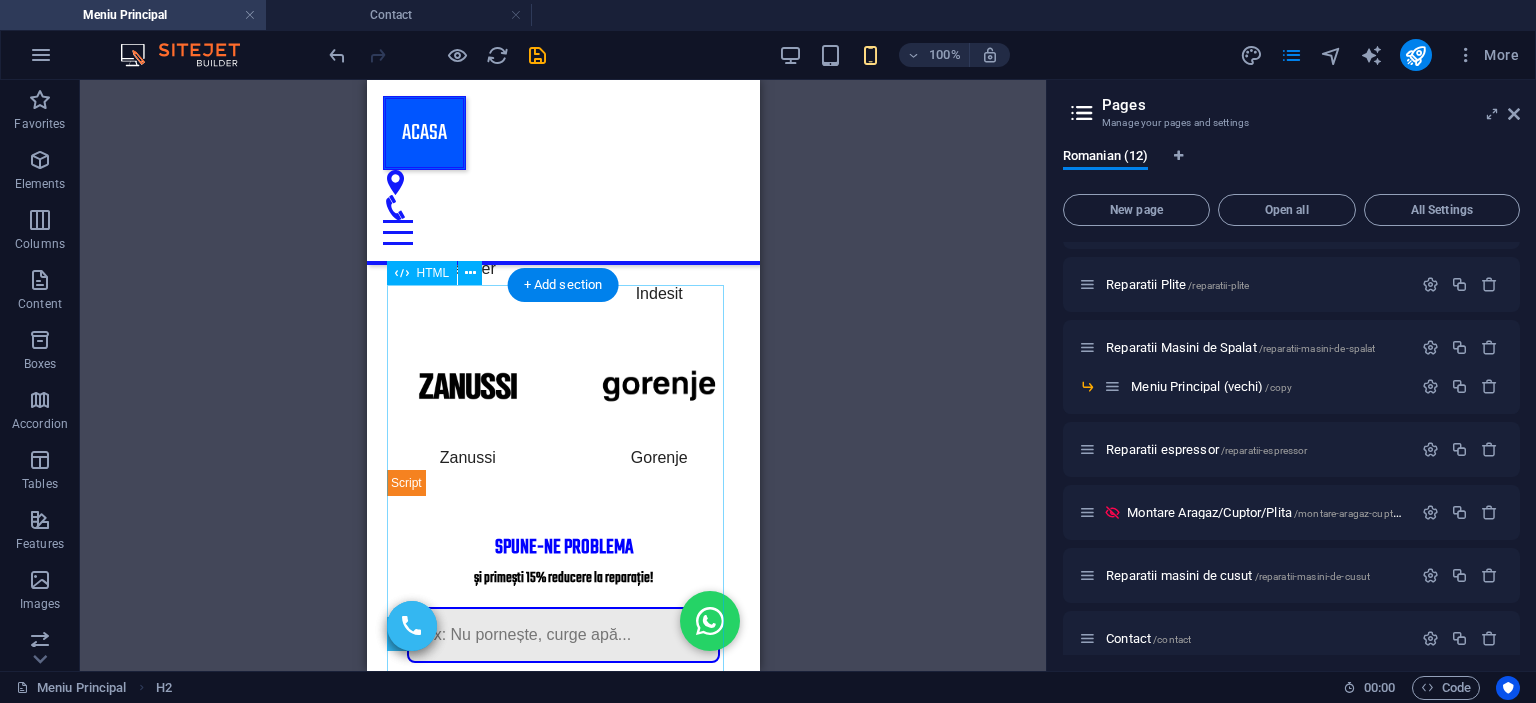 scroll, scrollTop: 2926, scrollLeft: 0, axis: vertical 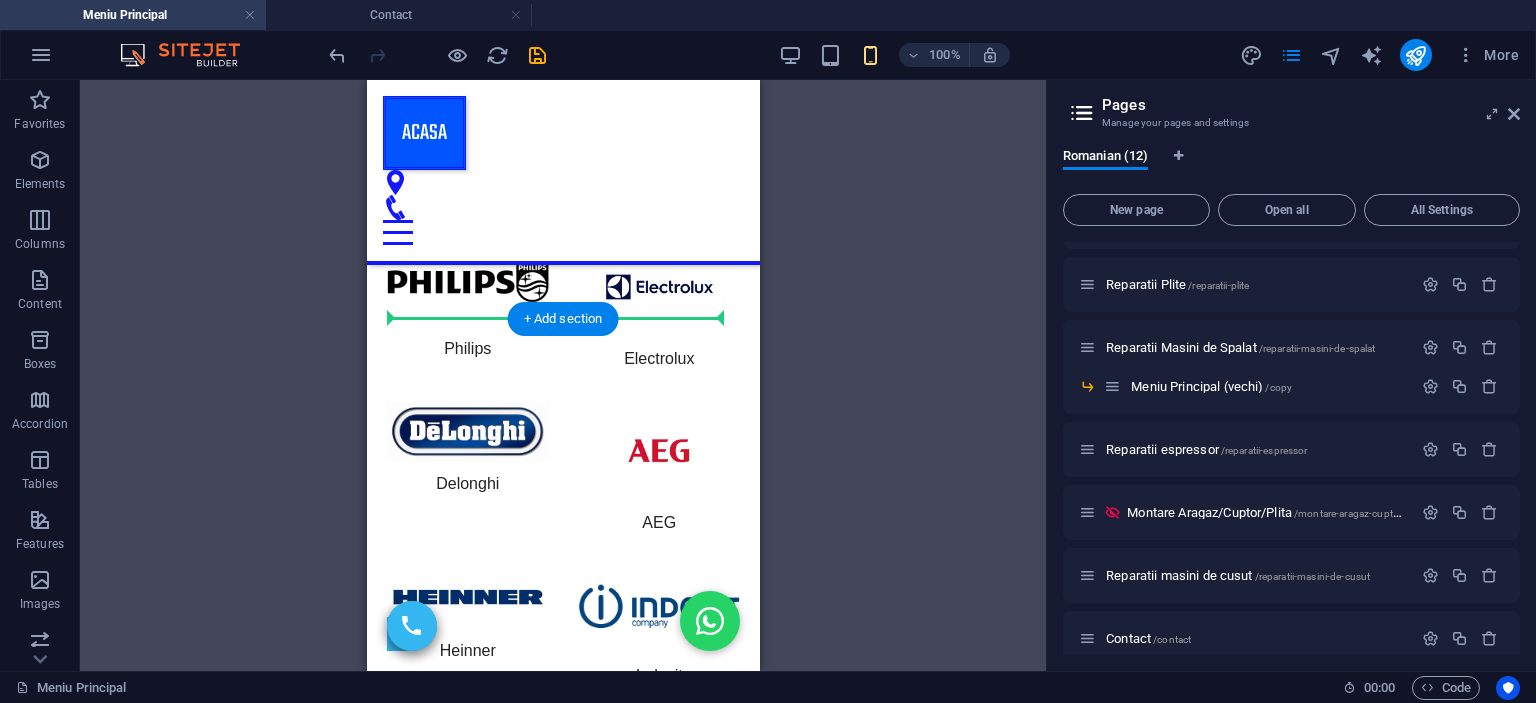drag, startPoint x: 649, startPoint y: 382, endPoint x: 946, endPoint y: 392, distance: 297.1683 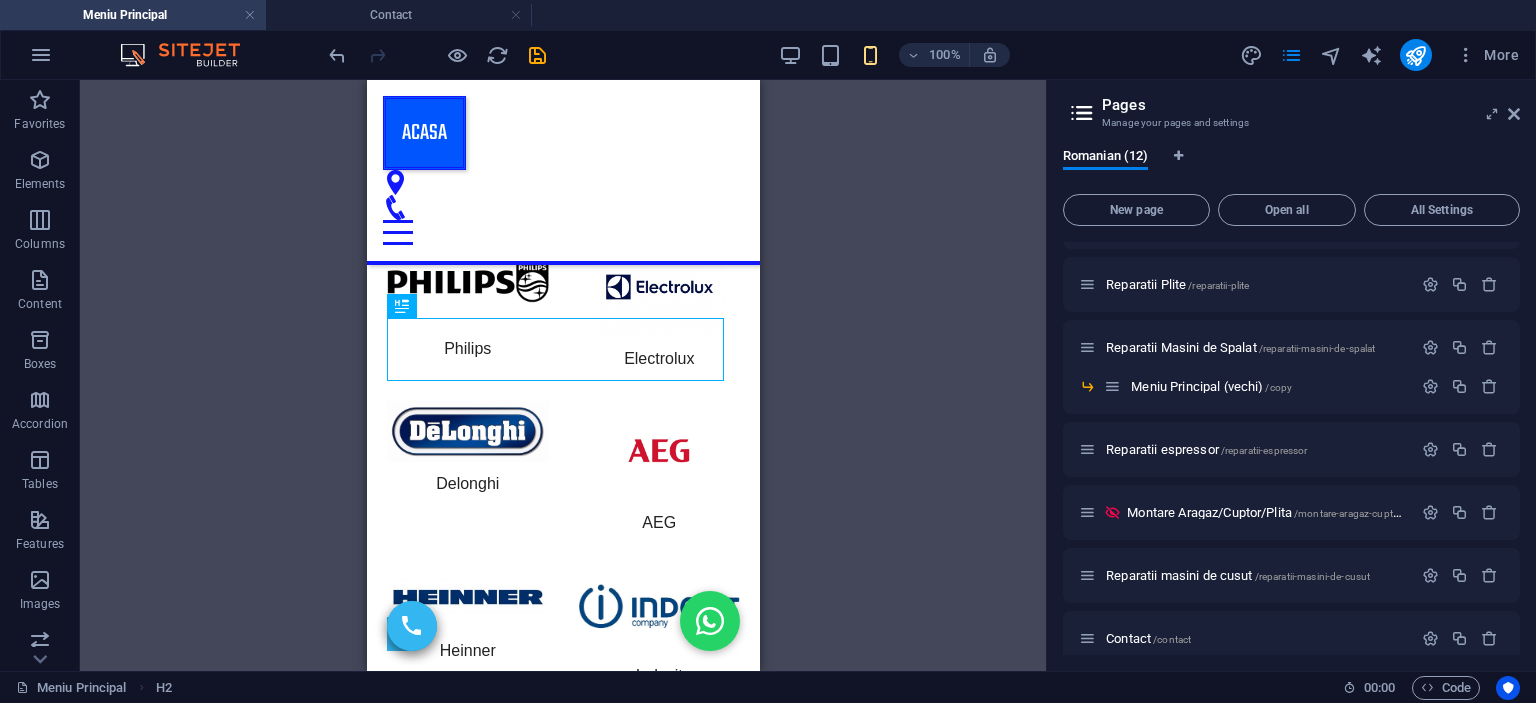 scroll, scrollTop: 1986, scrollLeft: 0, axis: vertical 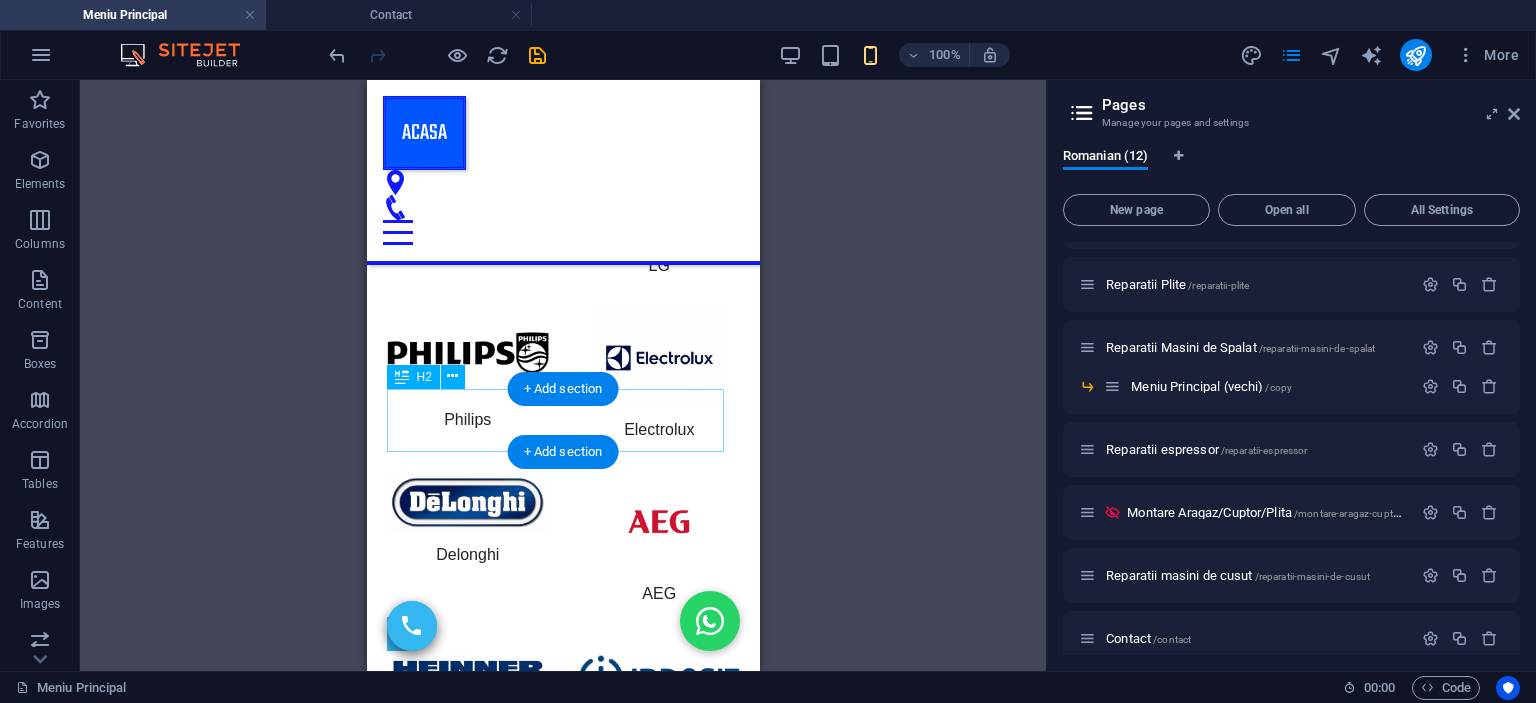click on "​​​ Ultimele Reparații" at bounding box center (562, 1288) 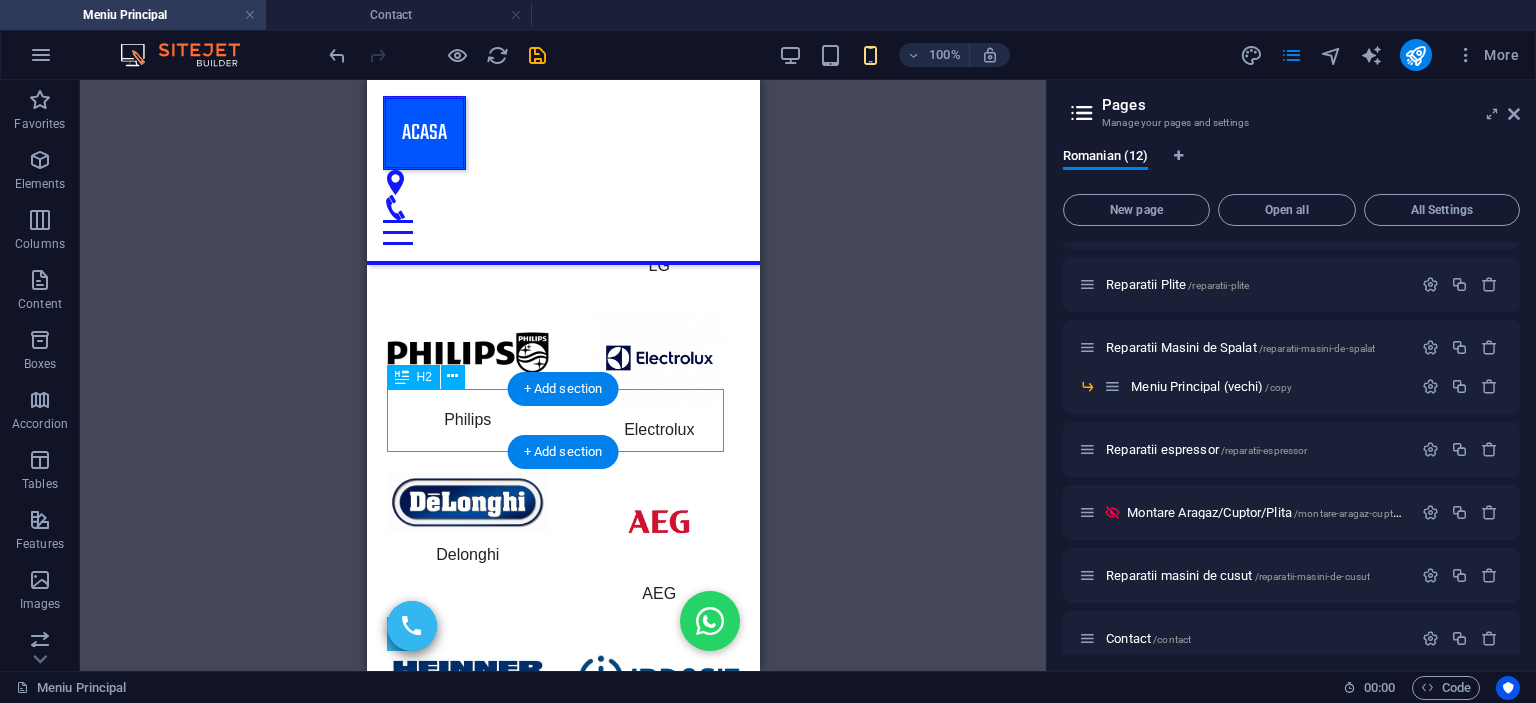 click on "​​​ Ultimele Reparații" at bounding box center [562, 1288] 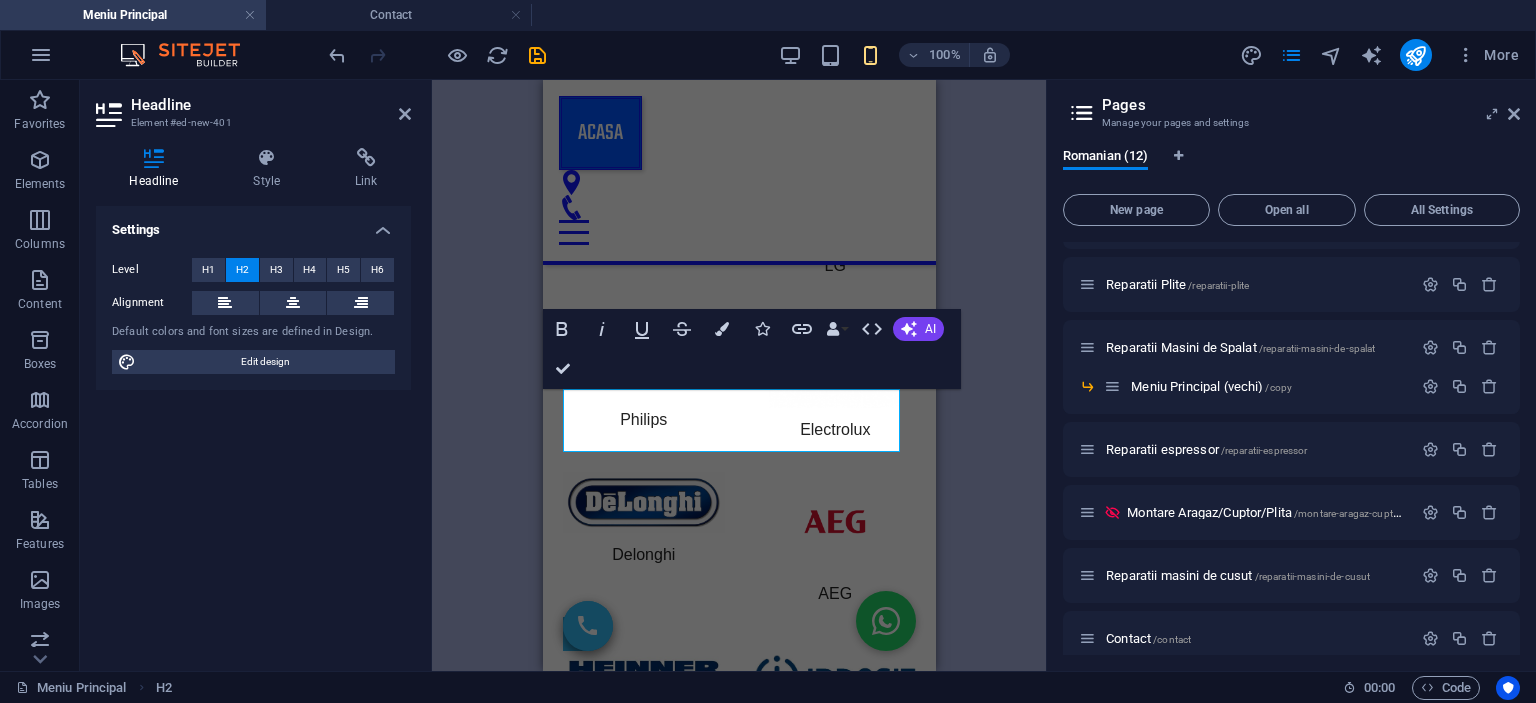 type 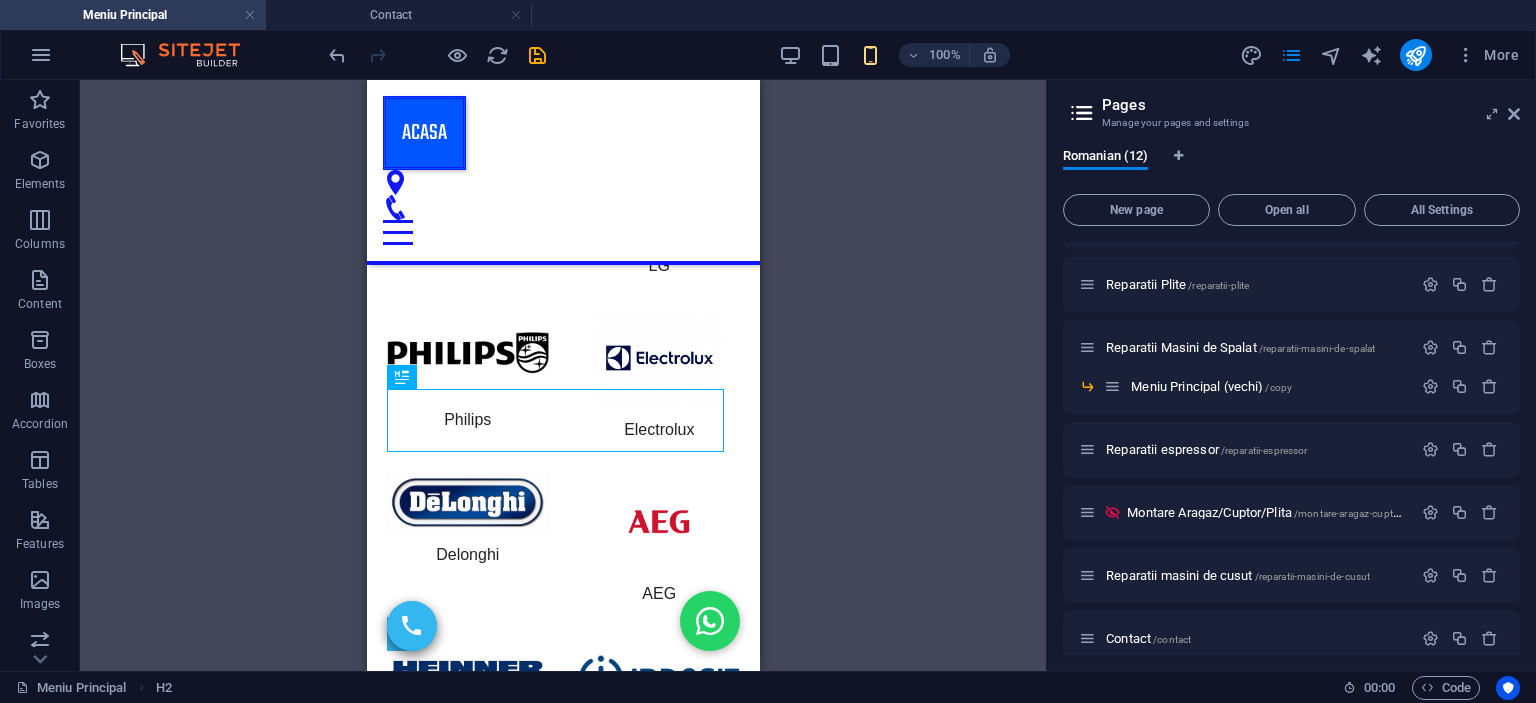 click on "Skip to main content
Meniu Principal Despre Noi Reparatii Aragaze Reparatii Cuptoare Reparatii Plite Reparatii Masini de Spalat Reparatii espressor Reparatii masini de cusut Contact Acasa Reparatii la Domiciliu ​ Selectati serviciul:
Servicii Reparații
Reparații Aragaz
Reparații Cuptor
Reparații Plită
Reparații Mașină de spălat
Reparații Espressor
Reparații Mașină de cusut
Reparații Masini de Brodat
​​​ Ultimele Reparații
Trimite un mesaj tehnicianului
Avantaje Atelier Reparații
15 Ani Experiență
Certificați
Deplasare la Domiciliu" at bounding box center [562, 123] 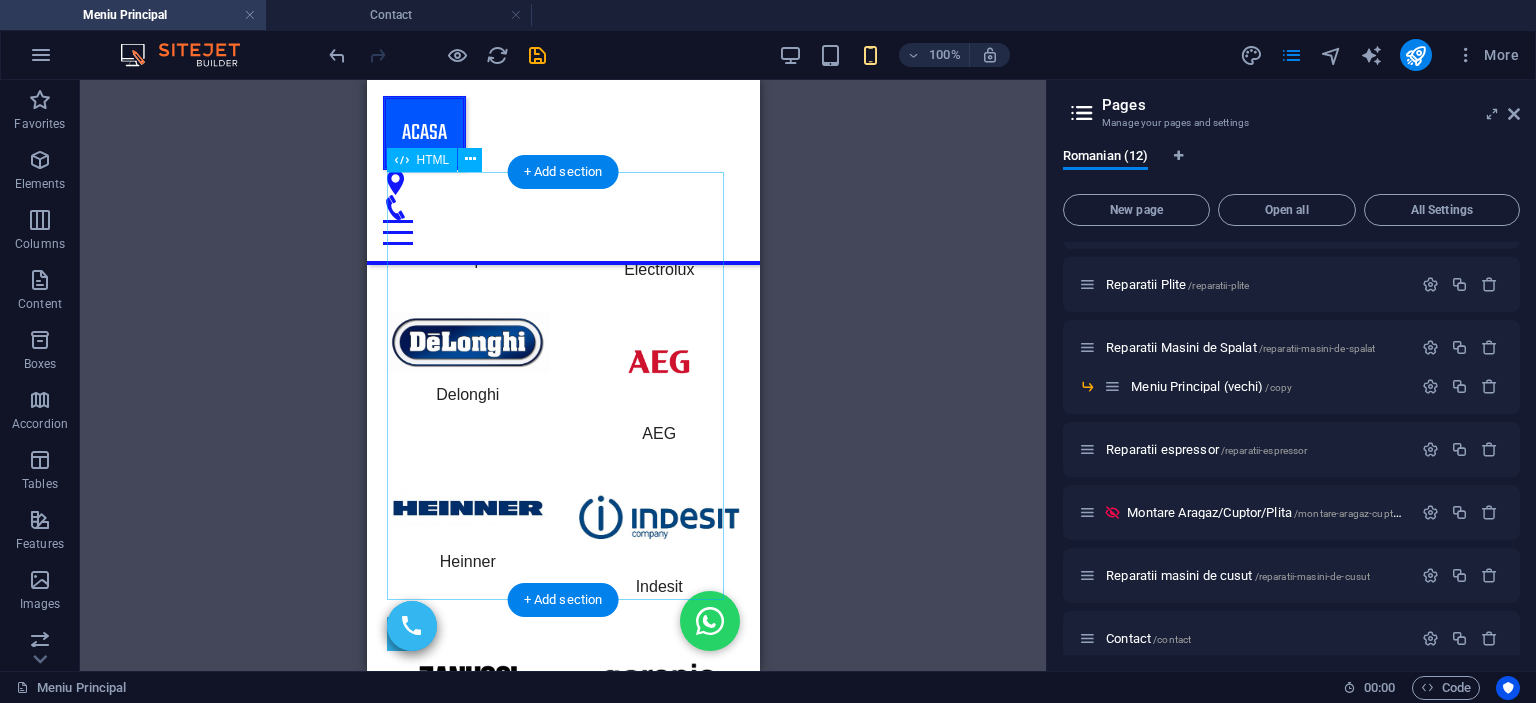 scroll, scrollTop: 2533, scrollLeft: 0, axis: vertical 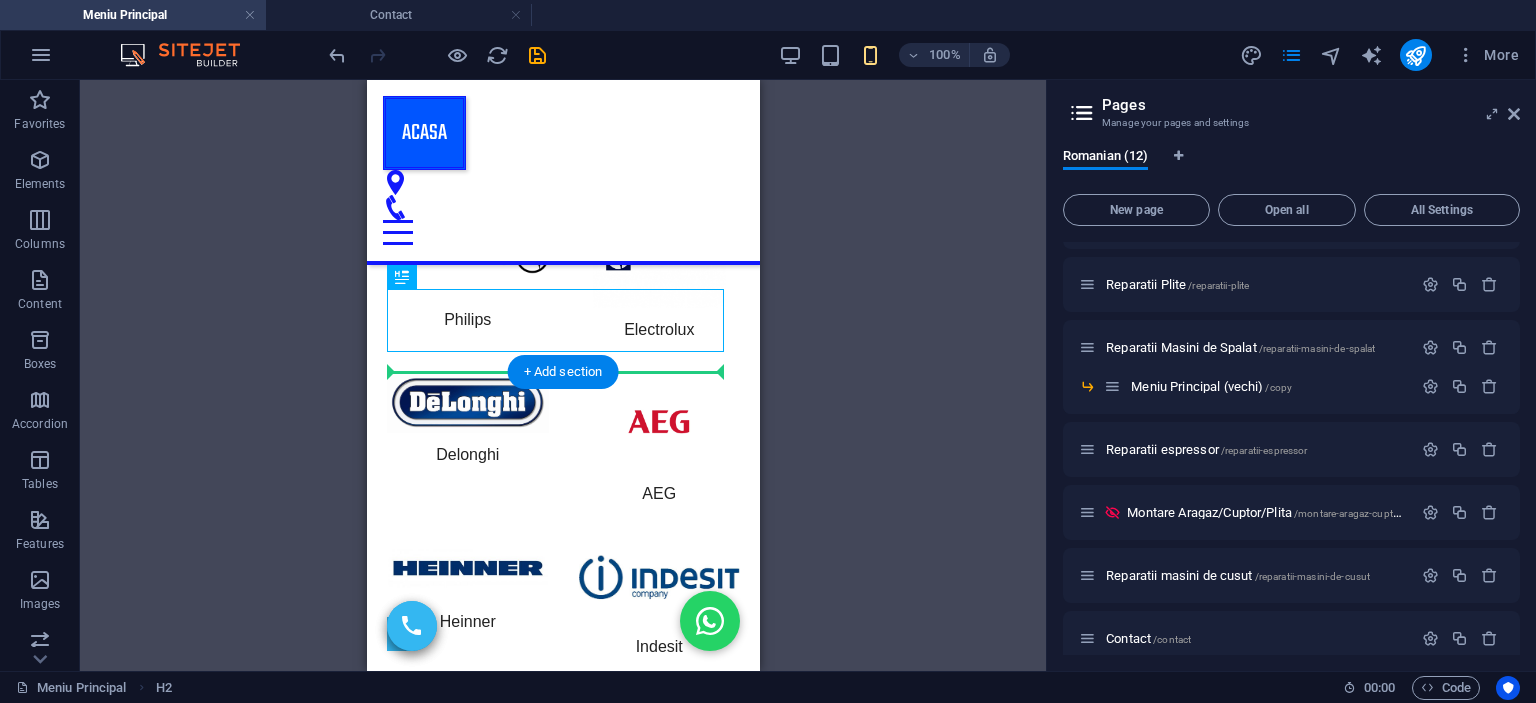 drag, startPoint x: 614, startPoint y: 325, endPoint x: 600, endPoint y: 380, distance: 56.753853 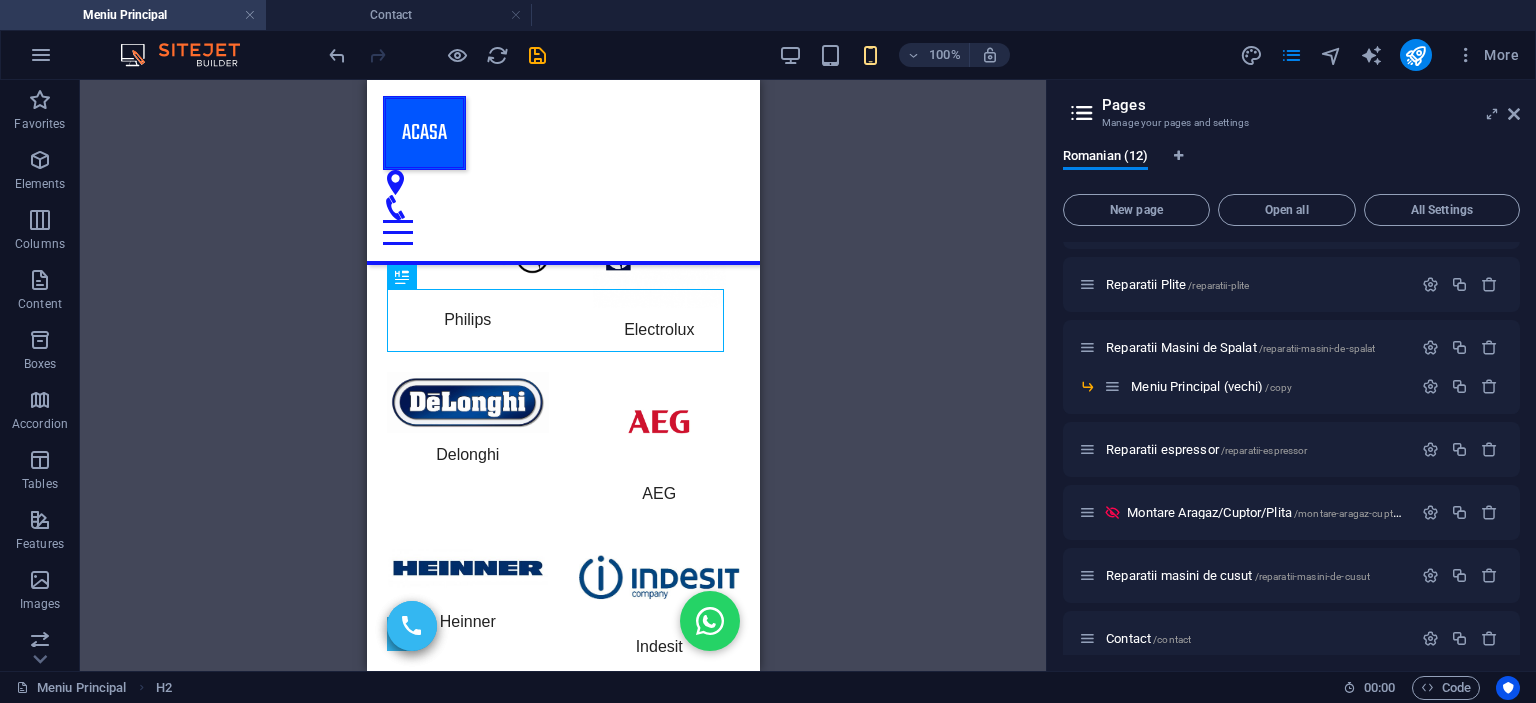 click on "H2   Container   HTML   Container   H2   HTML   HTML   HTML   Spacer   Spacer   HTML   Container   HTML   HTML   H3   HTML   Icon   HTML   Placeholder   Container   Menu   Menu Bar   Placeholder   Container   Menu Bar   Button   H3   Icon   Container   HTML   HTML   Container   HTML   Container   Container   HTML   HTML   H2" at bounding box center [563, 375] 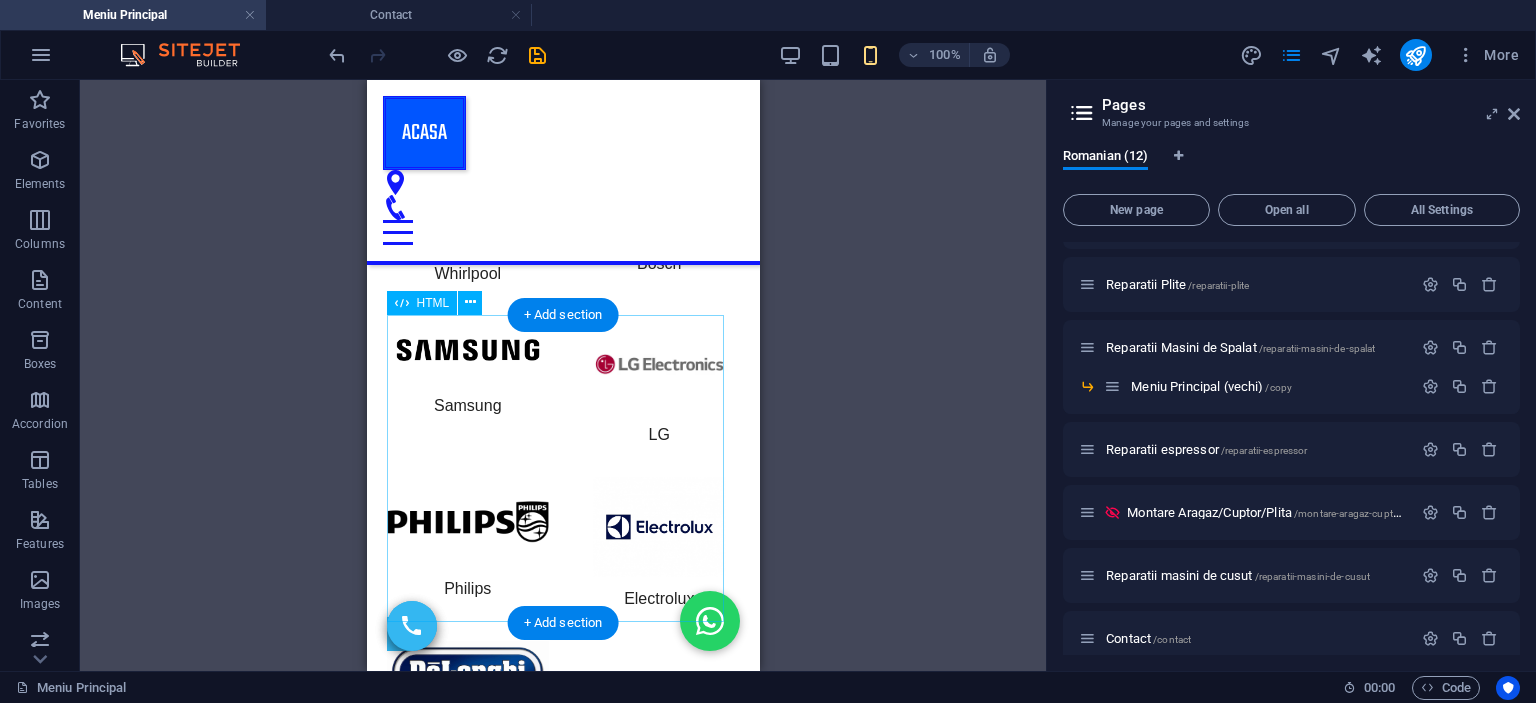scroll, scrollTop: 2333, scrollLeft: 0, axis: vertical 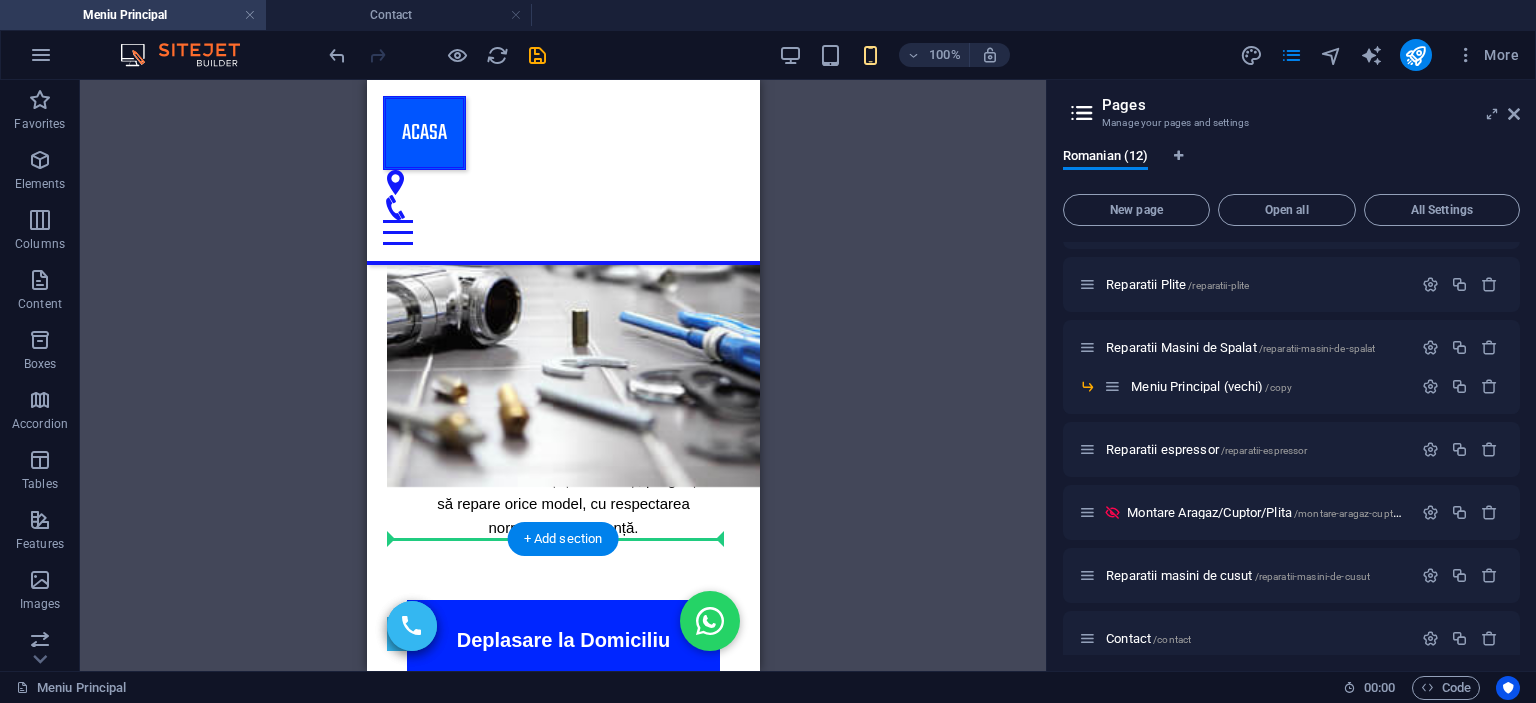 drag, startPoint x: 650, startPoint y: 334, endPoint x: 592, endPoint y: 472, distance: 149.69302 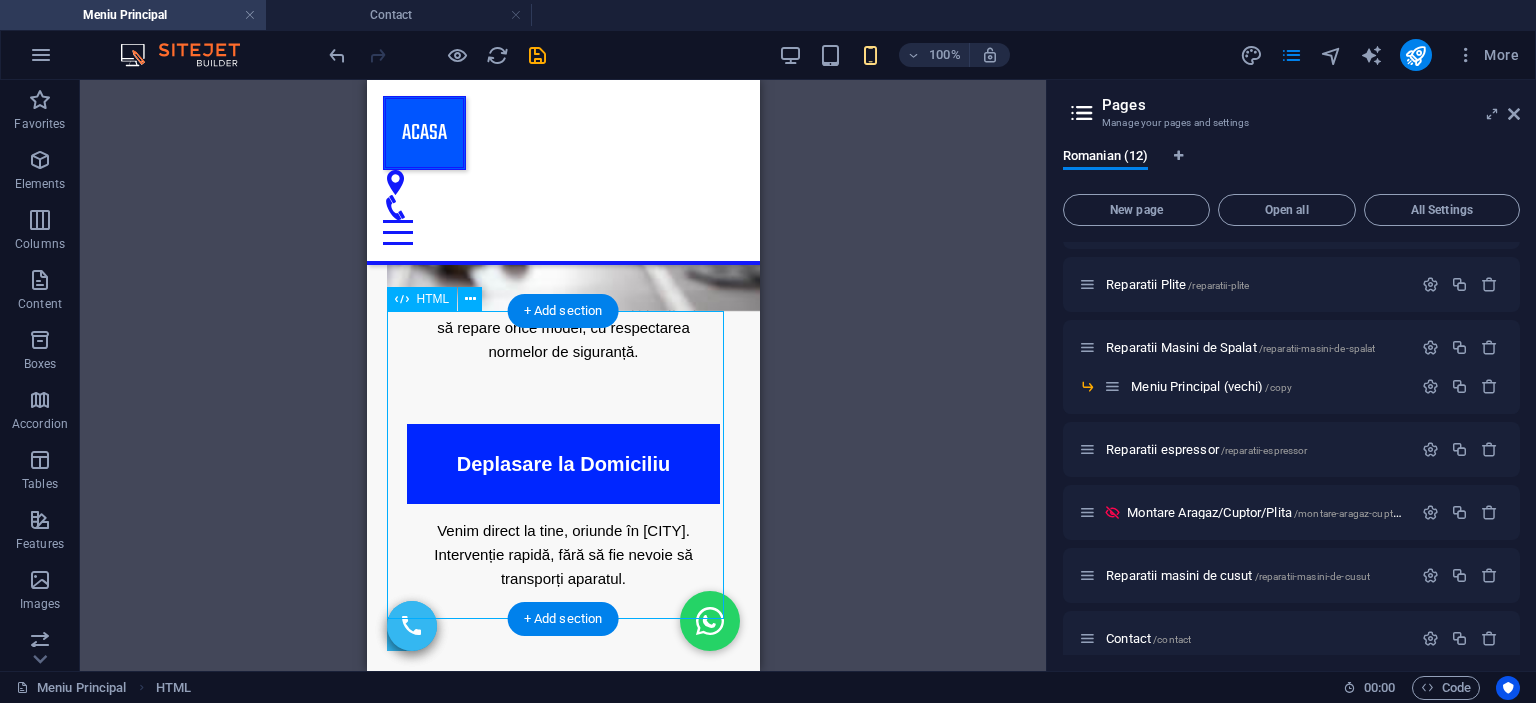 scroll, scrollTop: 1552, scrollLeft: 0, axis: vertical 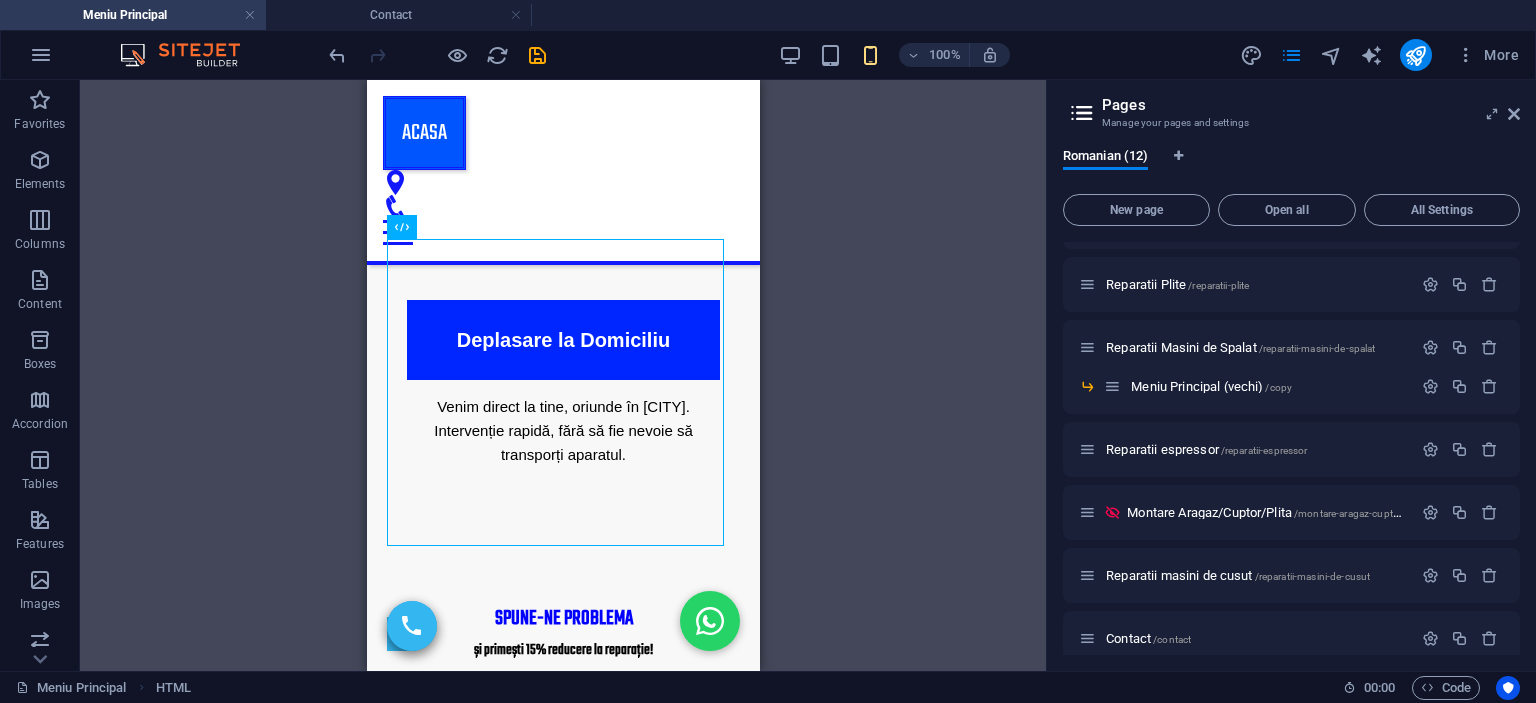 click on "Skip to main content
Meniu Principal Despre Noi Reparatii Aragaze Reparatii Cuptoare Reparatii Plite Reparatii Masini de Spalat Reparatii espressor Reparatii masini de cusut Contact Acasa Reparatii la Domiciliu ​ Selectati serviciul:
Servicii Reparații
Reparații Aragaz
Reparații Cuptor
Reparații Plită
Reparații Mașină de spălat
Reparații Espressor
Reparații Mașină de cusut
Reparații Masini de Brodat
​​​ Ultimele Reparații
Trimite un mesaj tehnicianului
Avantaje Atelier Reparații
15 Ani Experiență
Certificați
Deplasare la Domiciliu" at bounding box center [562, 1004] 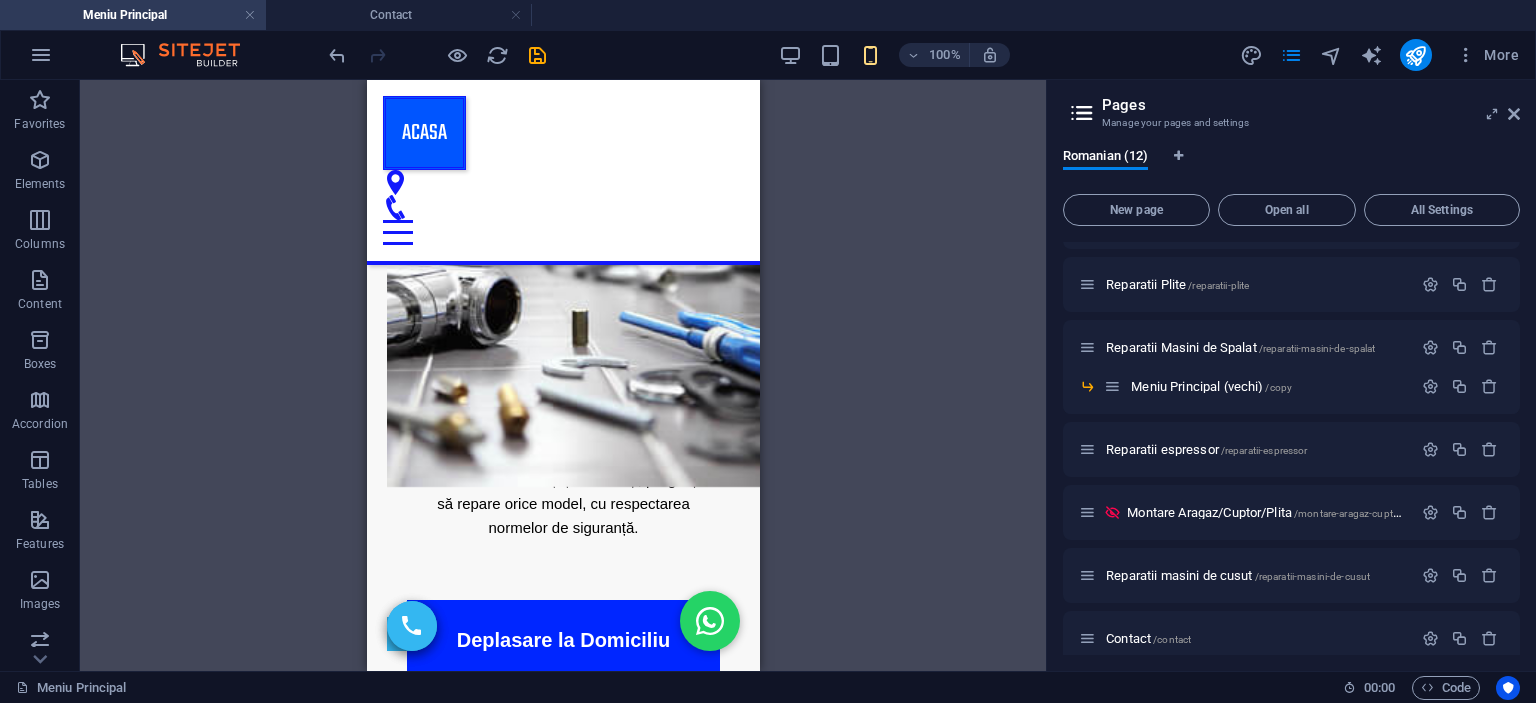 scroll, scrollTop: 1552, scrollLeft: 0, axis: vertical 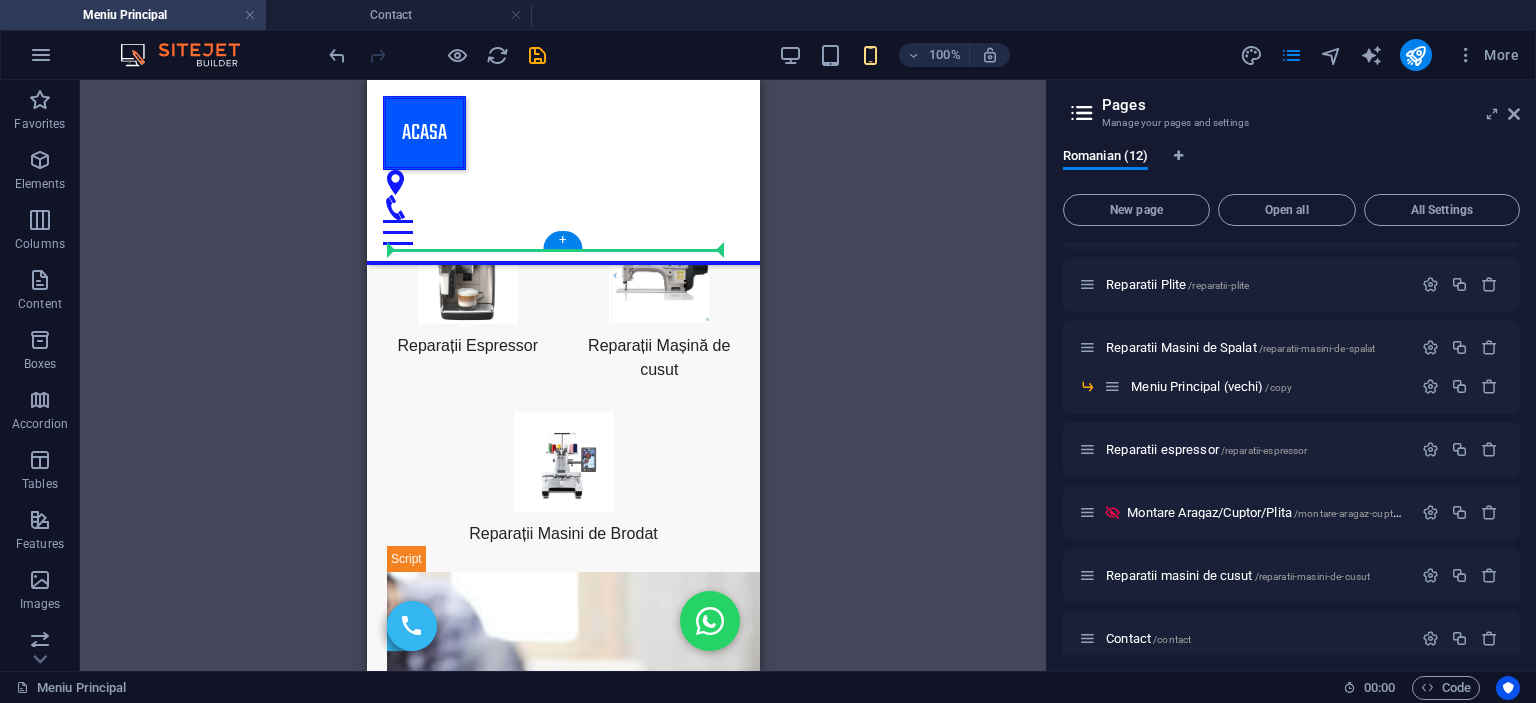 drag, startPoint x: 653, startPoint y: 385, endPoint x: 646, endPoint y: 217, distance: 168.14577 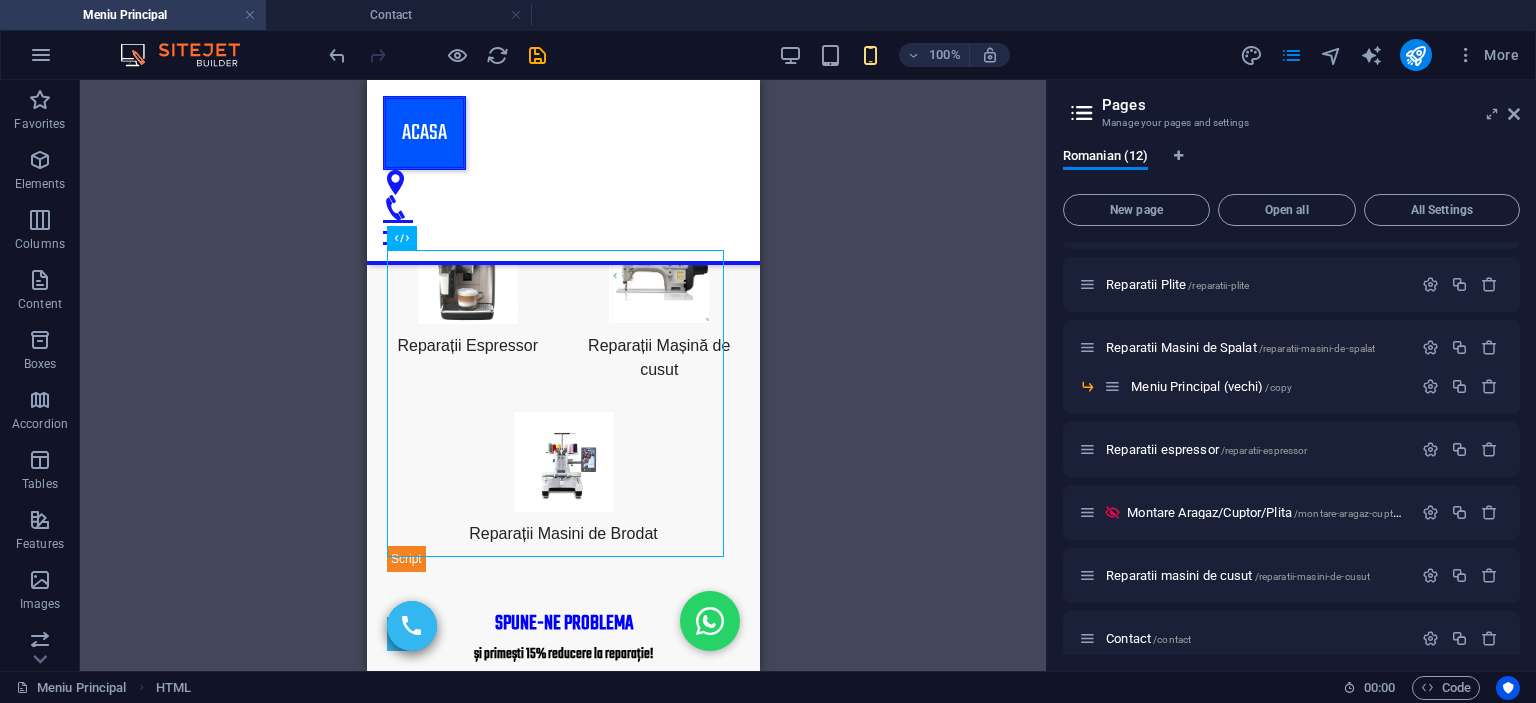 scroll, scrollTop: 1094, scrollLeft: 0, axis: vertical 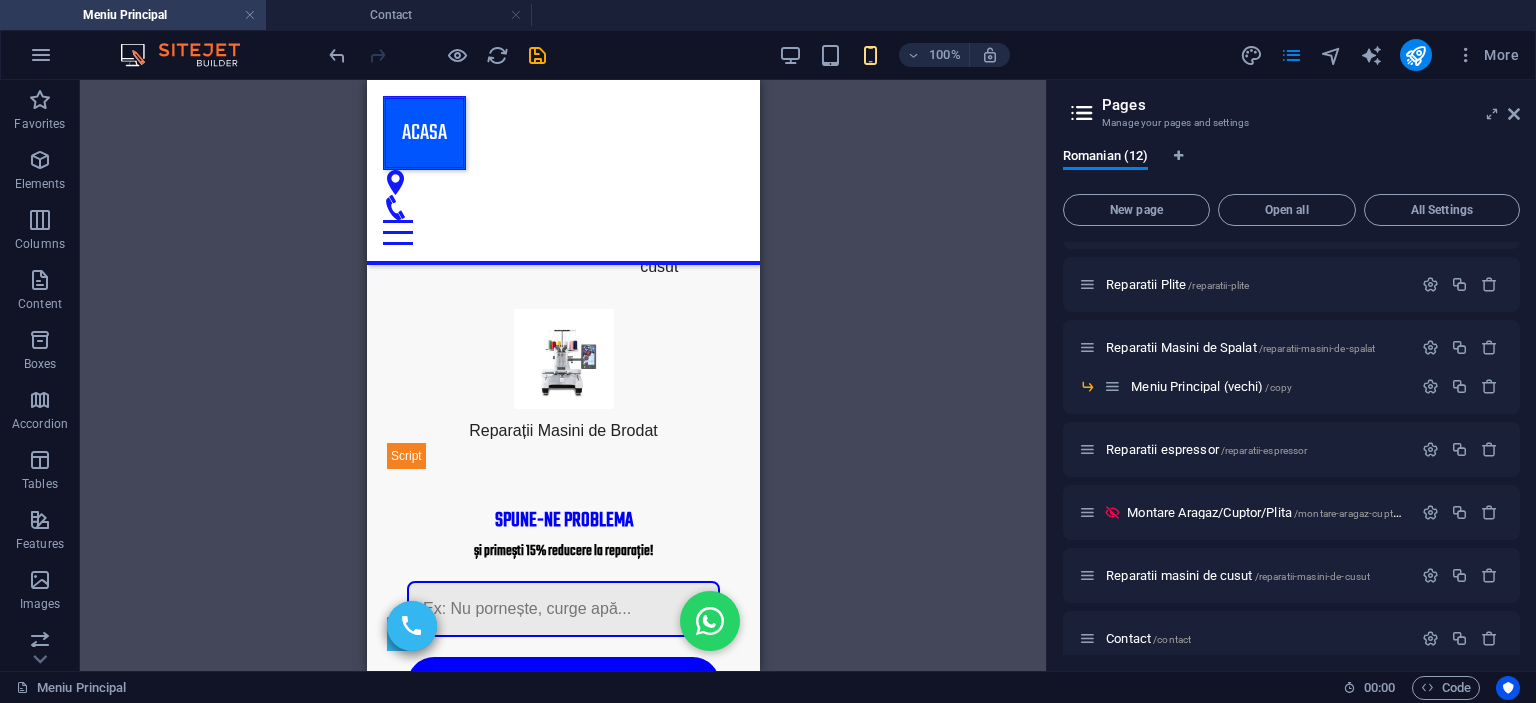 click on "Skip to main content
Meniu Principal Despre Noi Reparatii Aragaze Reparatii Cuptoare Reparatii Plite Reparatii Masini de Spalat Reparatii espressor Reparatii masini de cusut Contact Acasa Reparatii la Domiciliu ​ Selectati serviciul:
Servicii Reparații
Reparații Aragaz
Reparații Cuptor
Reparații Plită
Reparații Mașină de spălat
Reparații Espressor
Reparații Mașină de cusut
Reparații Masini de Brodat
Reducere 15%
Spune-ne problema
și primești 15% reducere la reparație!
OBȚINE REDUCEREA DE  15%
​​​ Ultimele Reparații
Trimite un mesaj tehnicianului" at bounding box center [562, 1877] 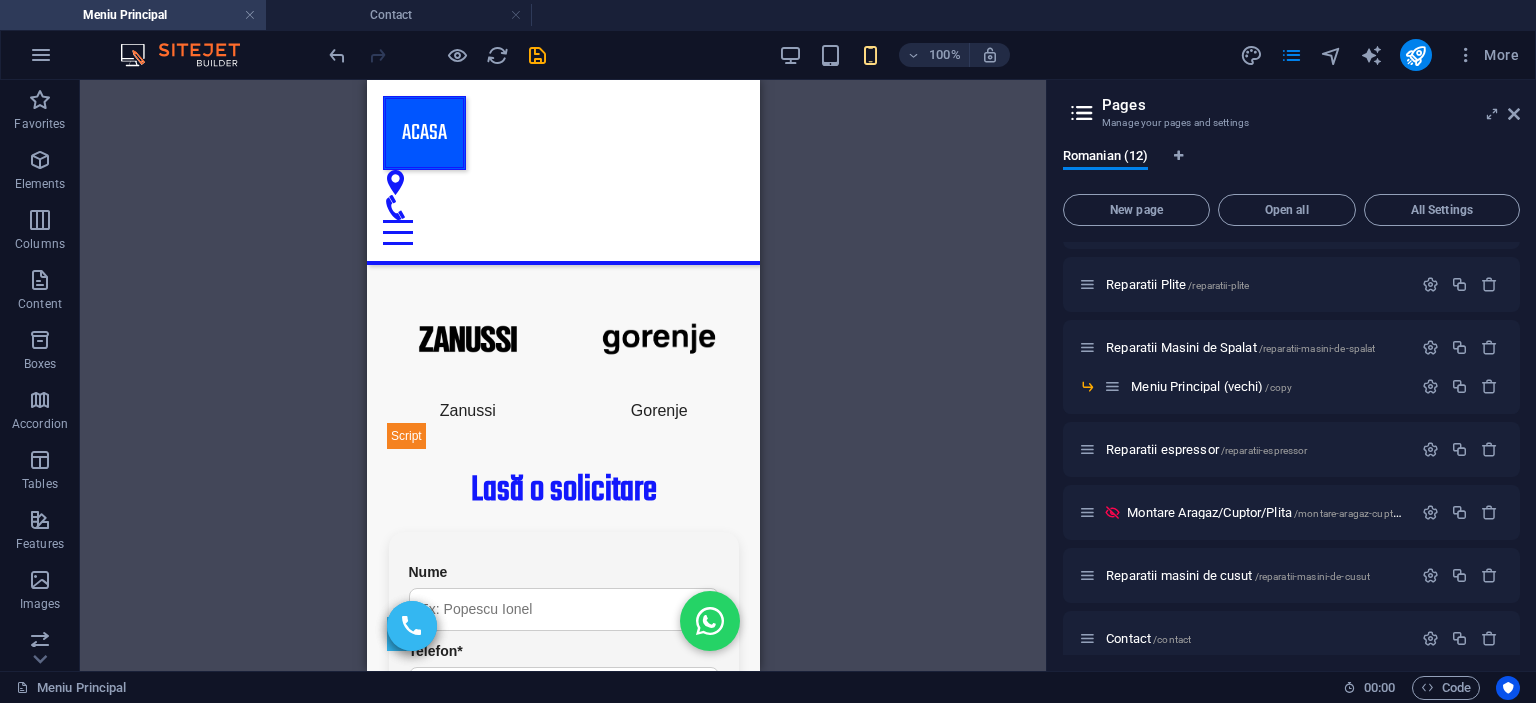scroll, scrollTop: 3471, scrollLeft: 0, axis: vertical 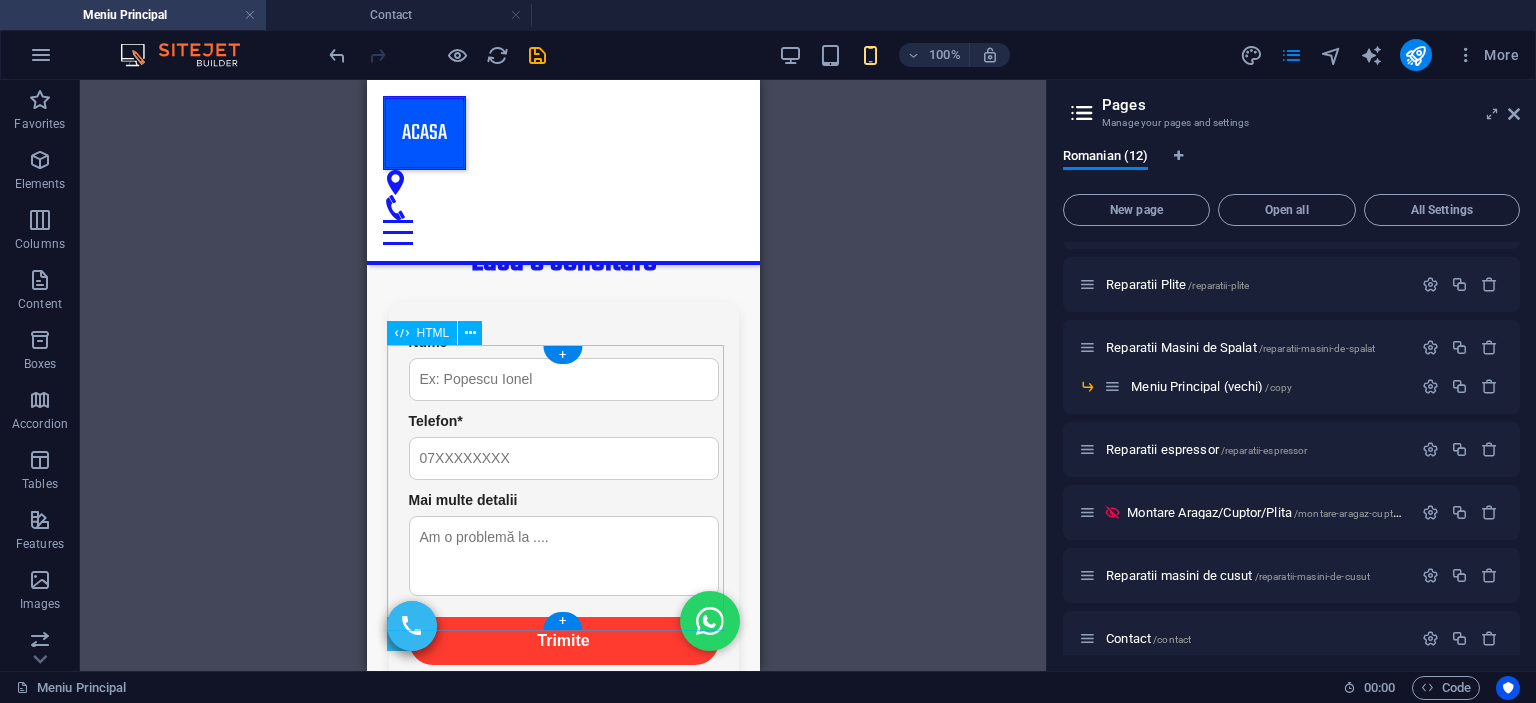 click on "Atelier Reparatii [CITY]
Reparații profesionale – Rapid și eficient
Despre
Servicii
Contact
Facebook
Instagram
© [YEAR], atelier-reparatii-[city].ro, [PHONE]" at bounding box center [562, 1368] 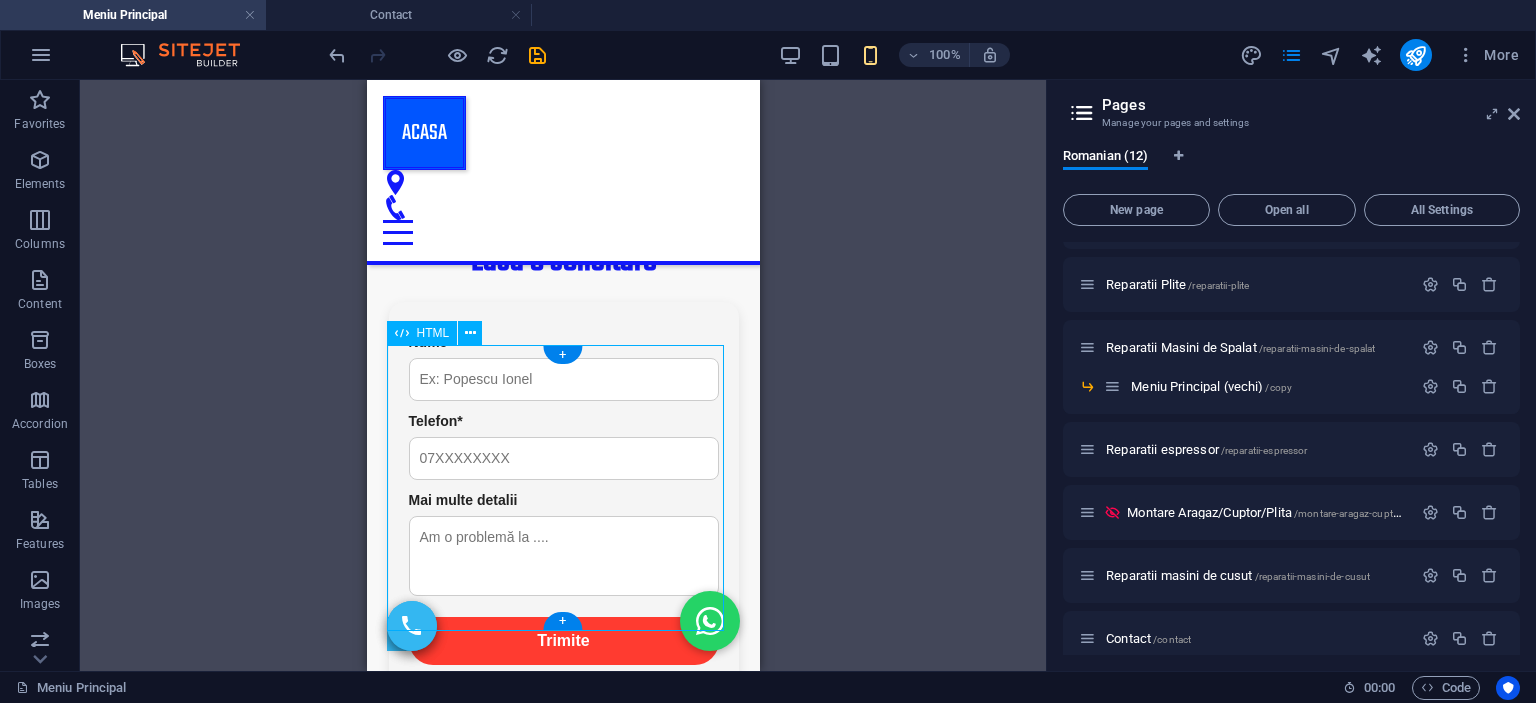 click on "Atelier Reparatii [CITY]
Reparații profesionale – Rapid și eficient
Despre
Servicii
Contact
Facebook
Instagram
© [YEAR], atelier-reparatii-[city].ro, [PHONE]" at bounding box center [562, 1368] 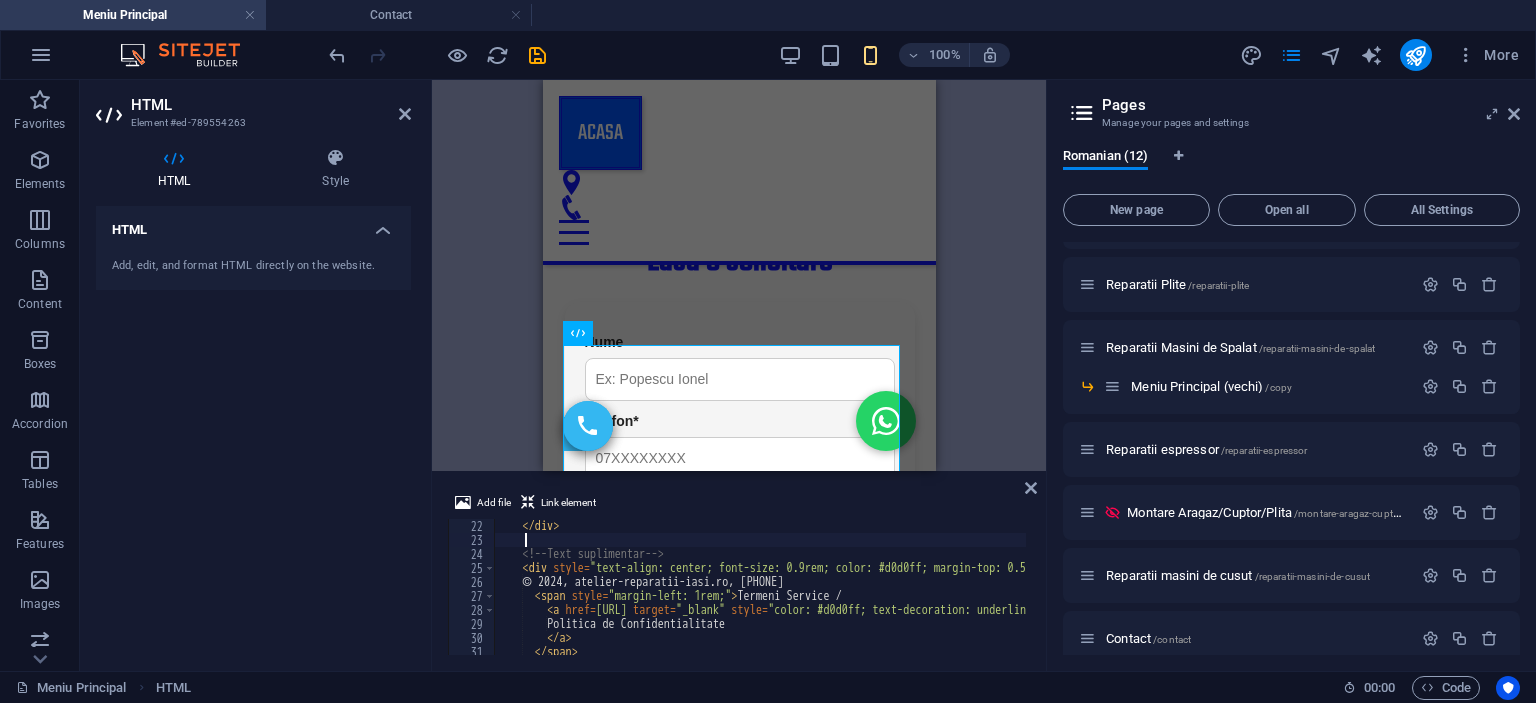 scroll, scrollTop: 294, scrollLeft: 0, axis: vertical 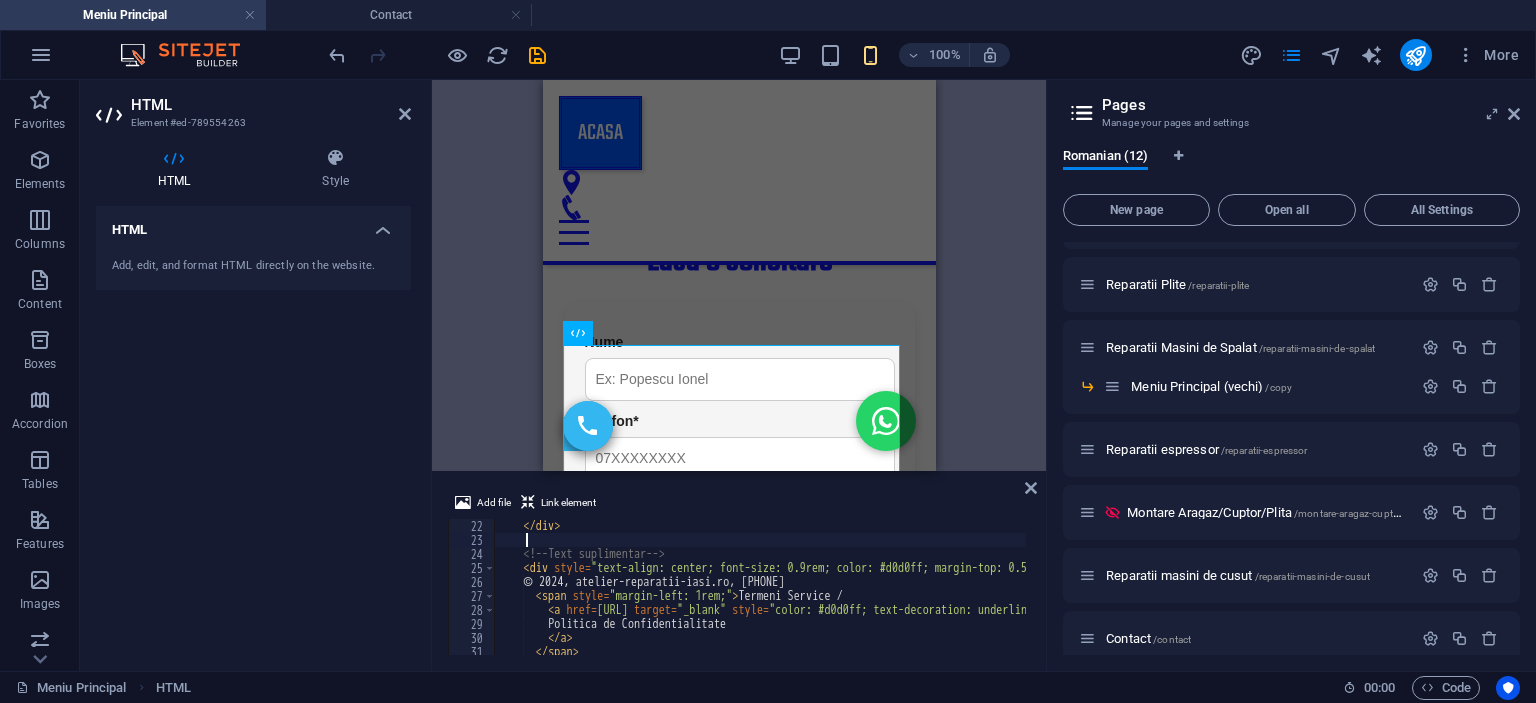 click on "</ div >           <!--  Text suplimentar  -->      < div   style = "text-align: center; font-size: 0.9rem; color: #d0d0ff; margin-top: 0.5rem;" >        © 2024, atelier-reparatii-iasi.ro, [PHONE]         < span   style = "margin-left: 1rem;" > Termeni Service /            < a   href = "https://reparatiiaragazeplitecup.wordpress.com/about/"   target = "_blank"   style = "color: #d0d0ff; text-decoration: underline;" >             Politica de Confidentialitate           </ a >         </ span >      </ div >" at bounding box center [970, 601] 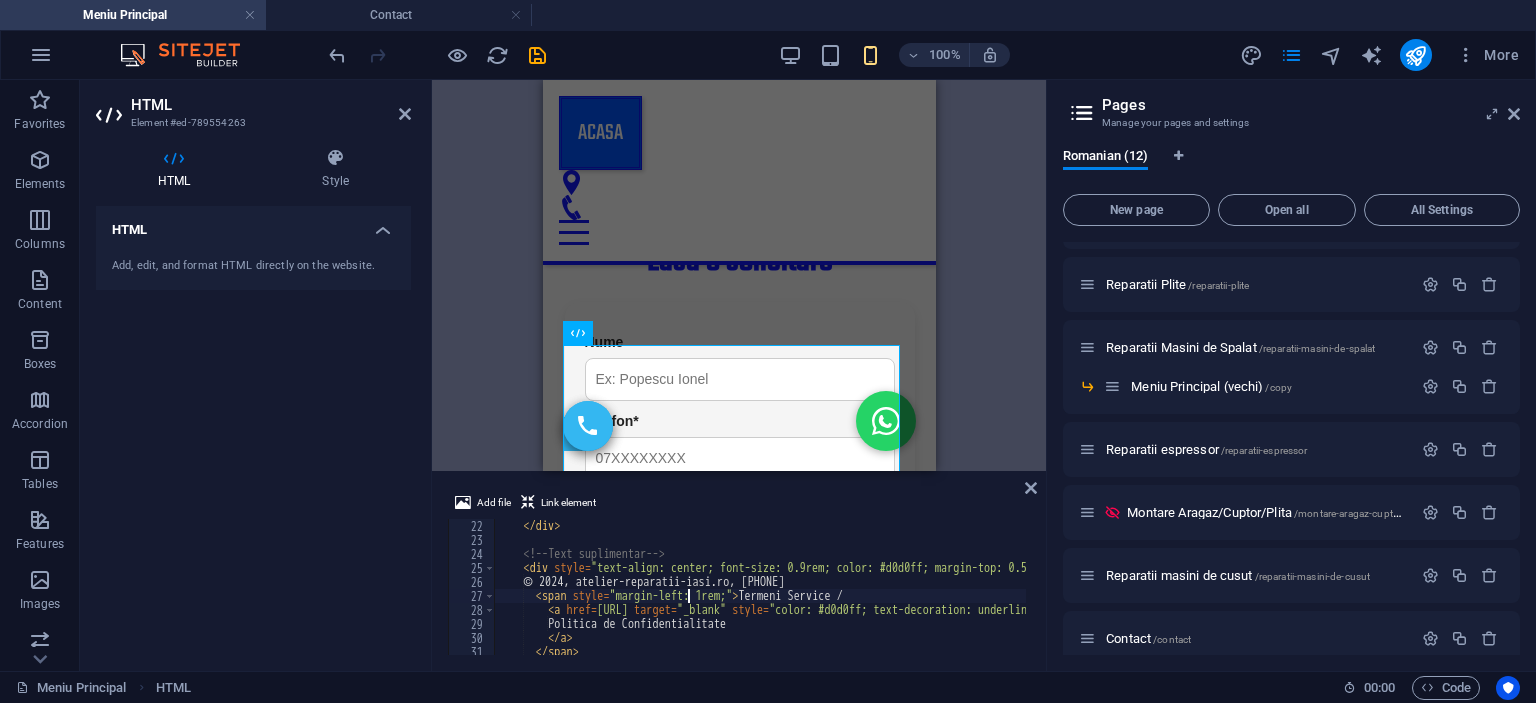 type on "</footer>" 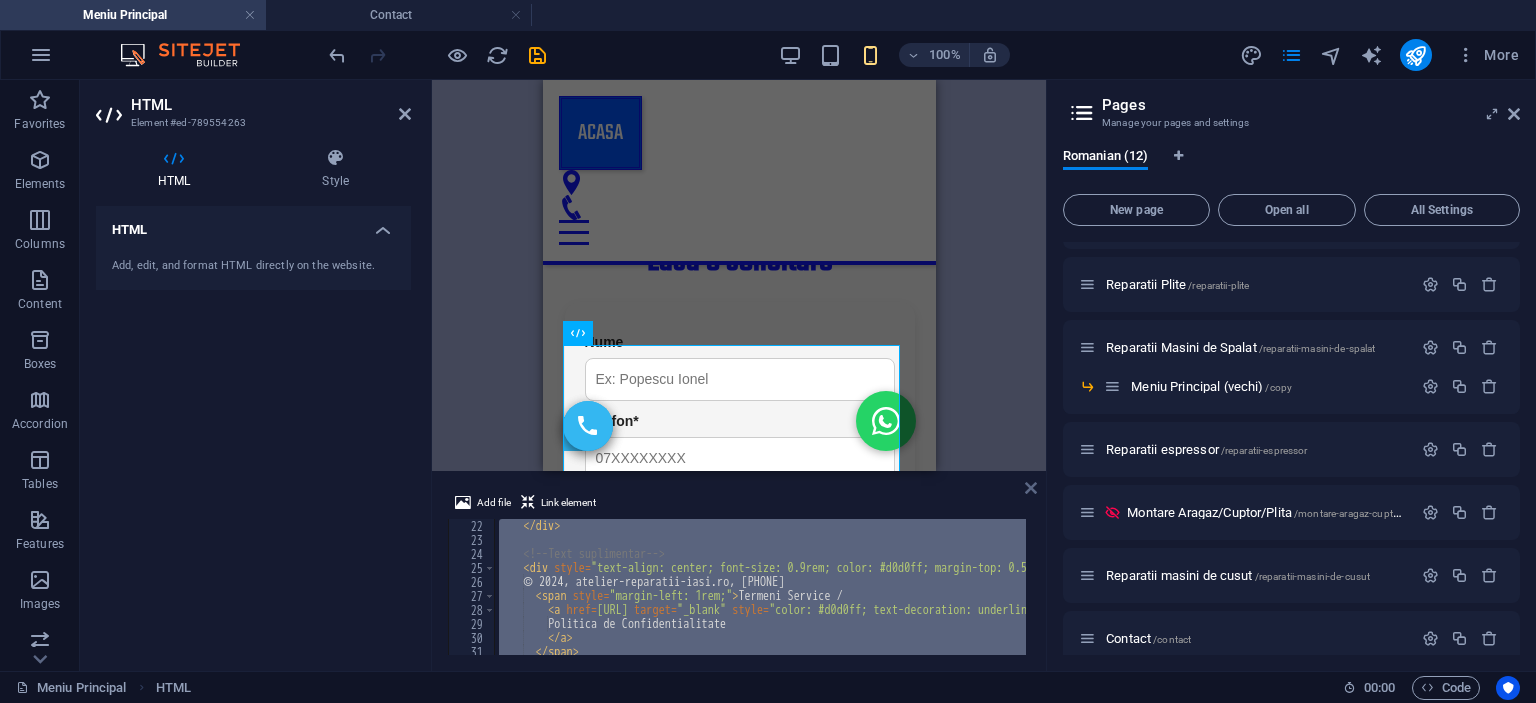 click at bounding box center (1031, 488) 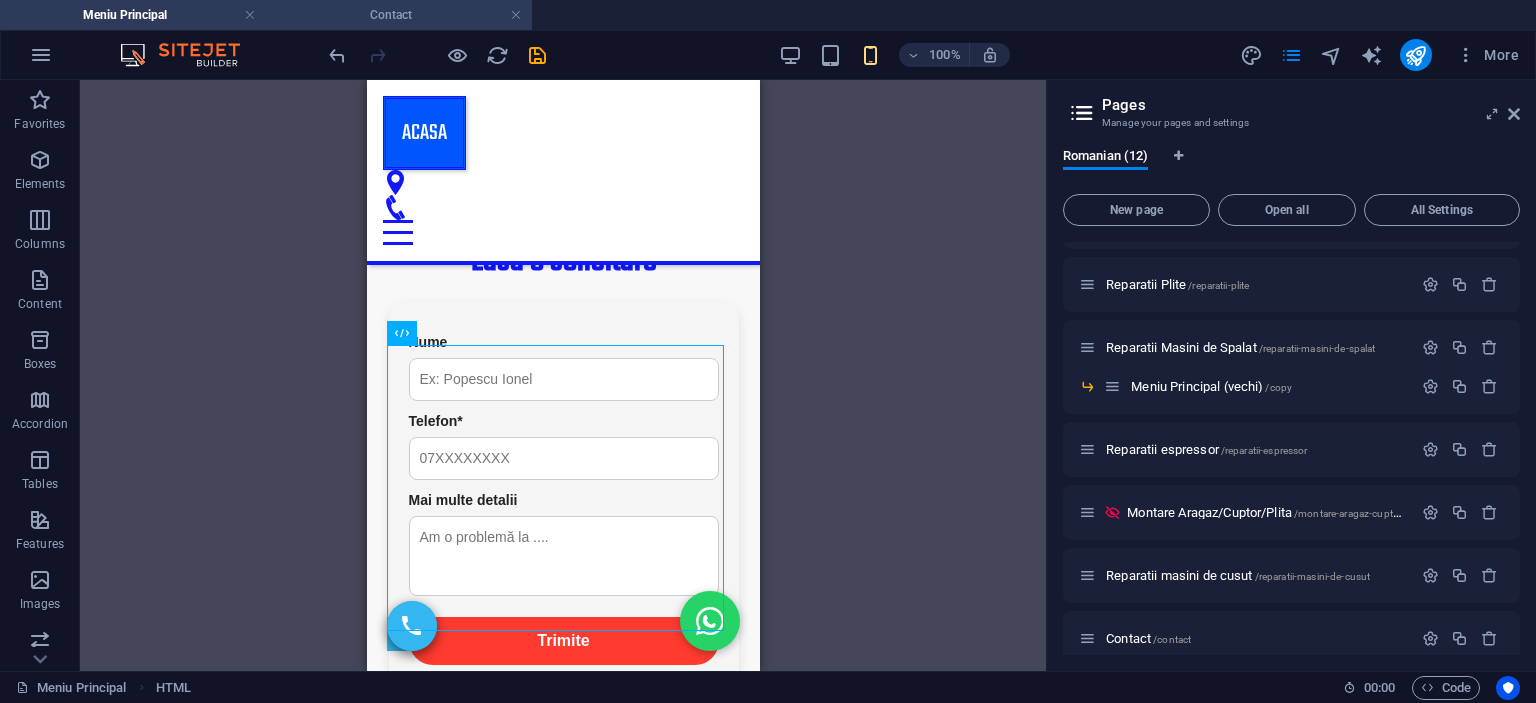 click on "Contact" at bounding box center (399, 15) 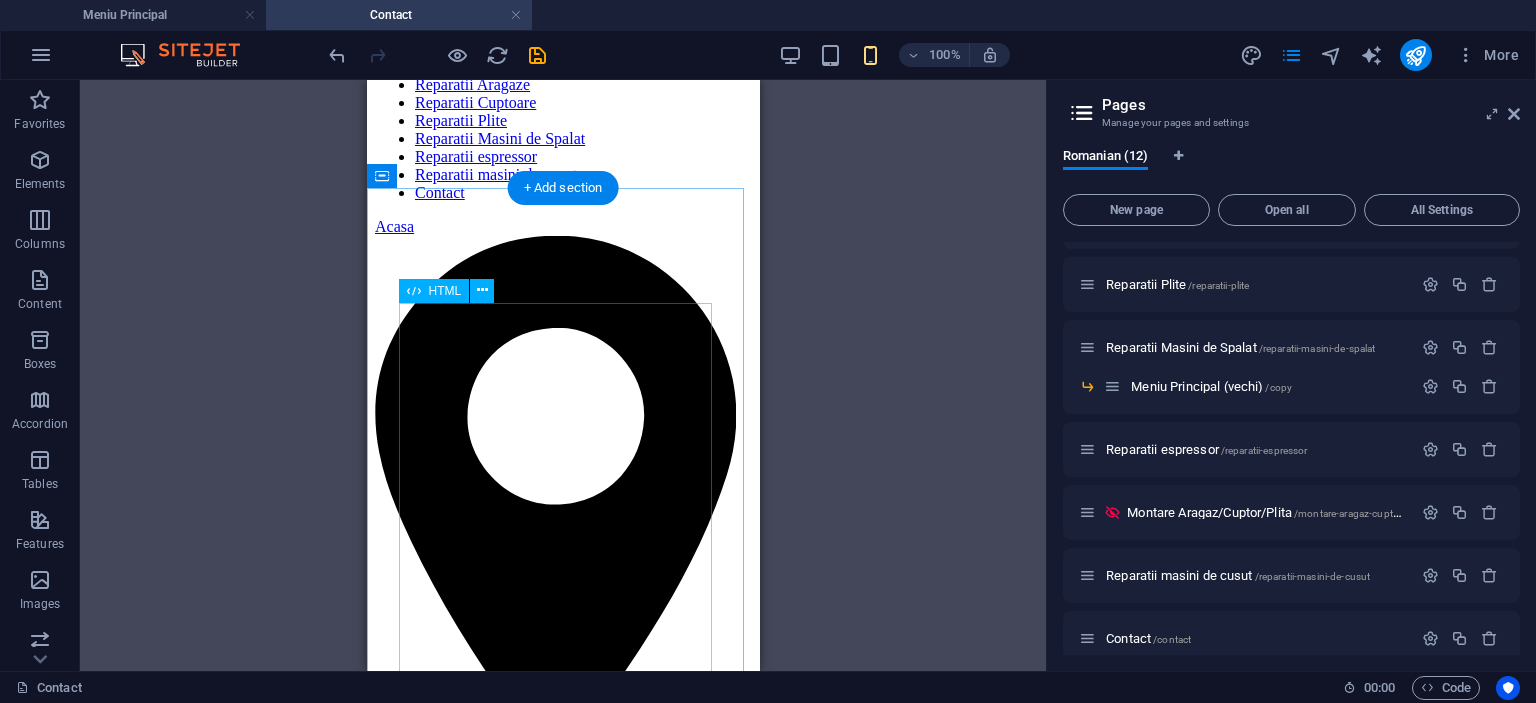 scroll, scrollTop: 0, scrollLeft: 0, axis: both 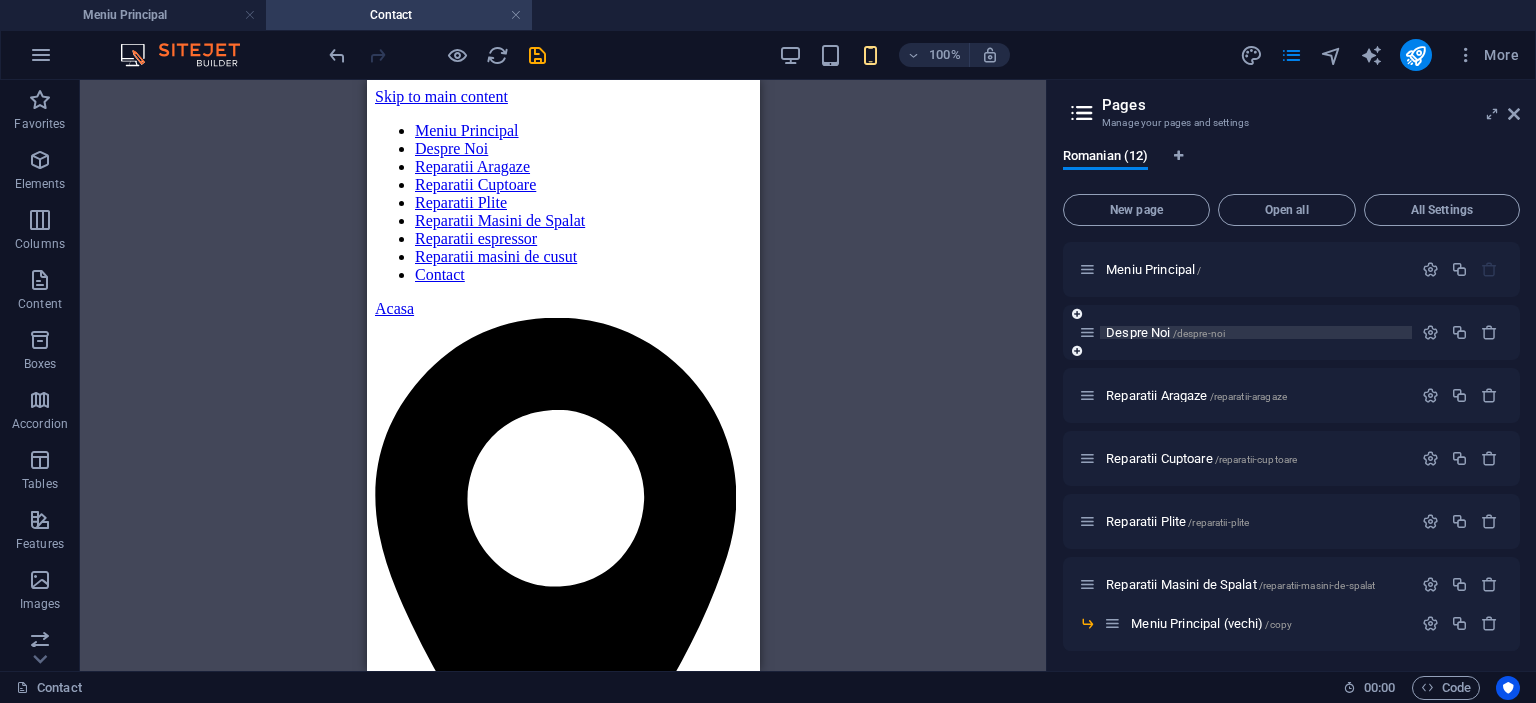 click on "Despre Noi /despre-noi" at bounding box center (1165, 332) 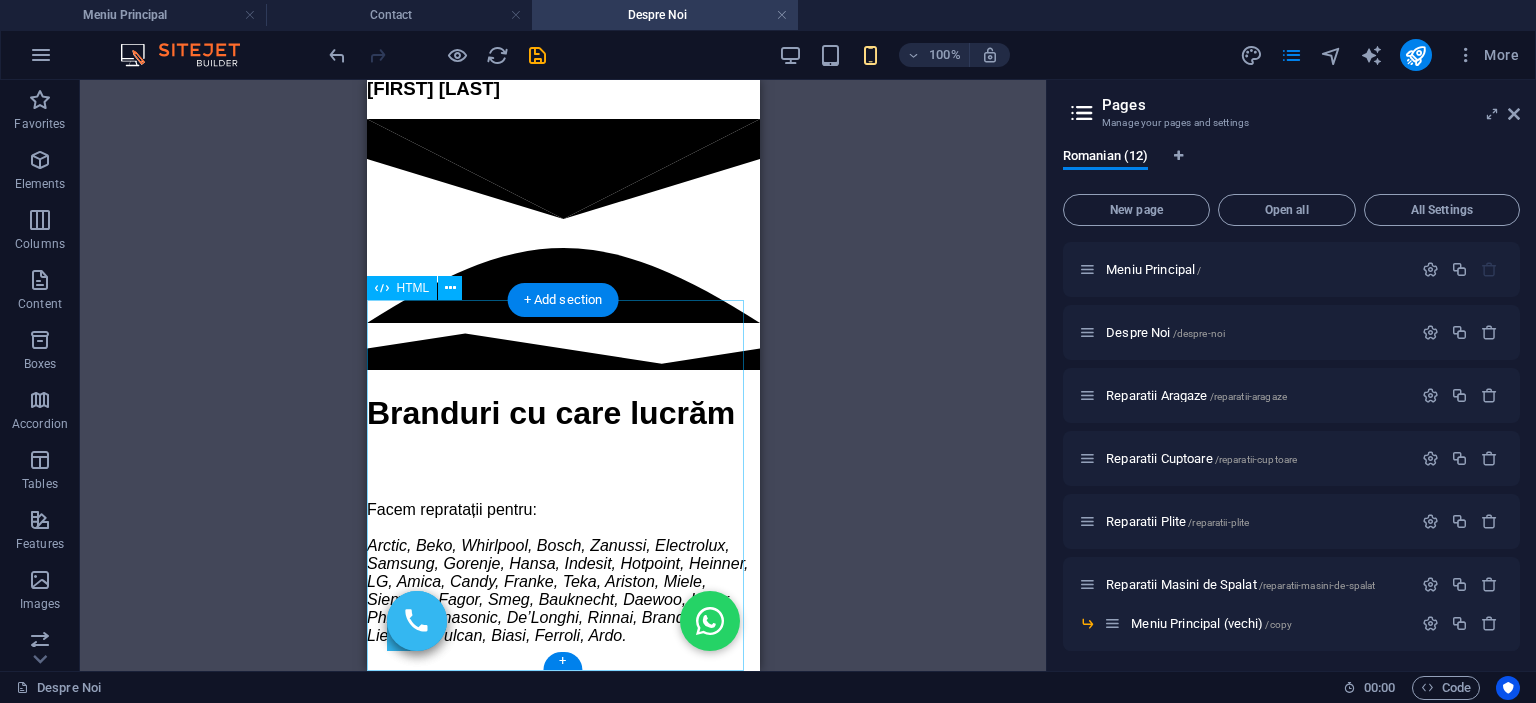 scroll, scrollTop: 7467, scrollLeft: 0, axis: vertical 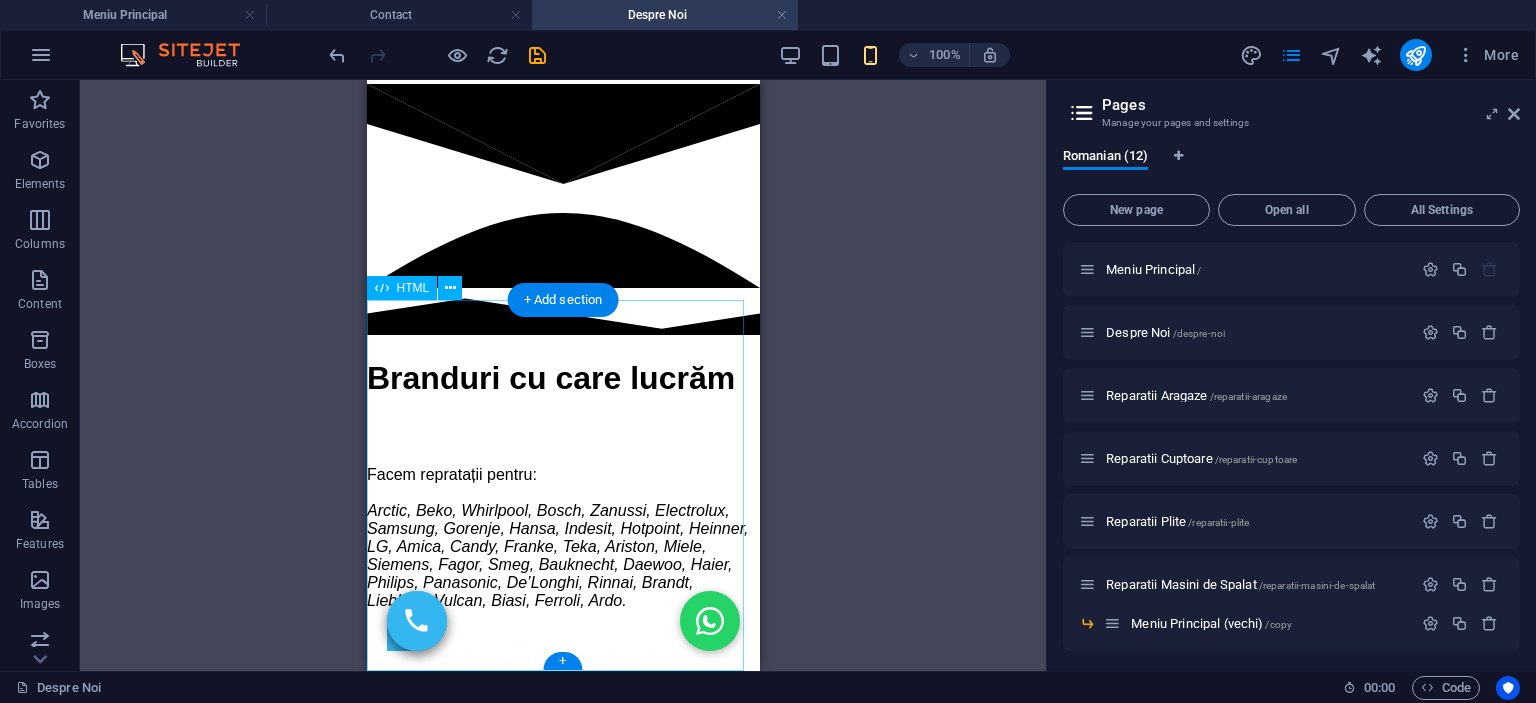 click on "Footer Website
Despre noi
Reparații aragaze
Reparații cuptoare
Reparații plite
Contact
Știri și postări
© Atelier Reparatii [CITY] [YEAR]. Toate drepturile rezervate." at bounding box center (562, 10174) 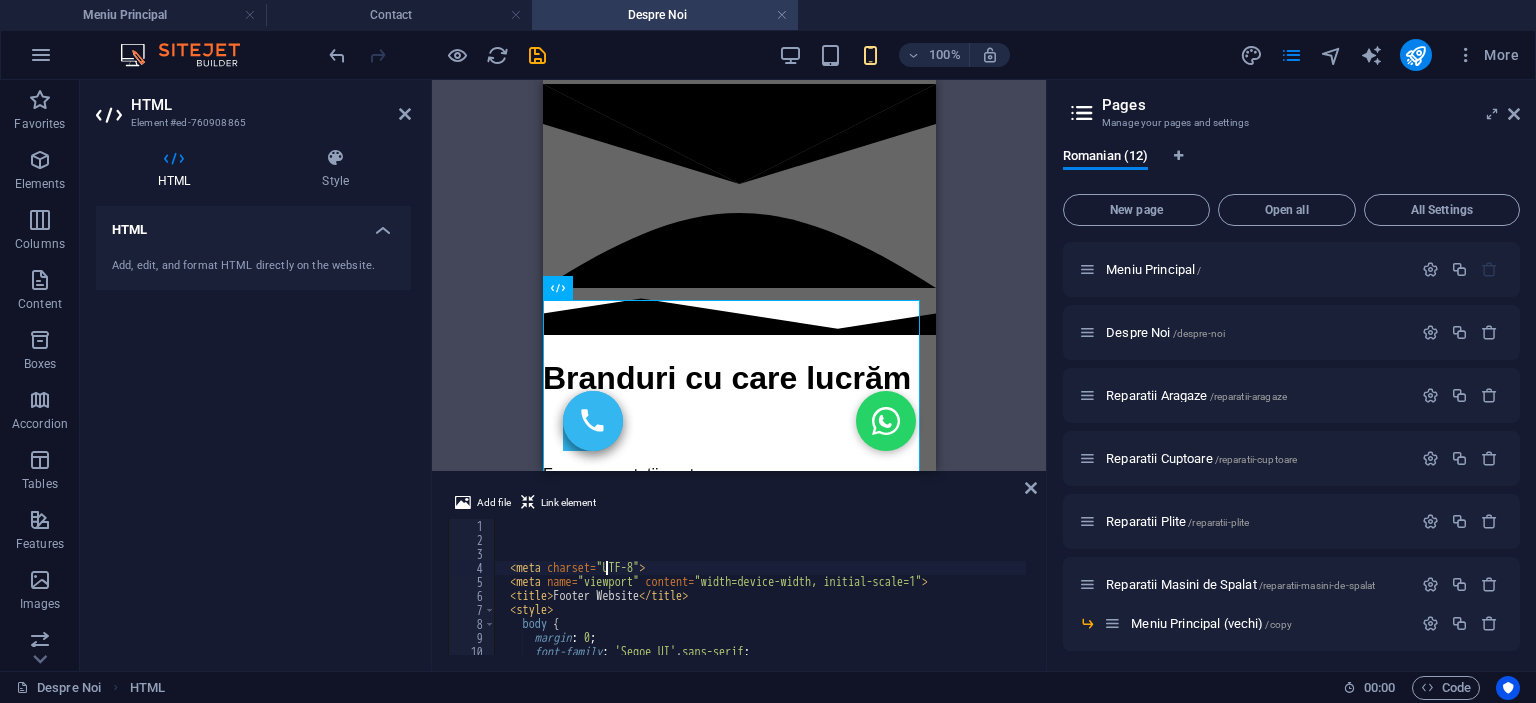 click on "< meta   charset = "UTF-8" >    < meta   name = "viewport"   content = "width=device-width, initial-scale=1" >    < title > Footer Website </ title >    < style >      body   {         margin :   0 ;         font-family :   ' Segoe UI ' ,  sans-serif ;      }" at bounding box center (932, 599) 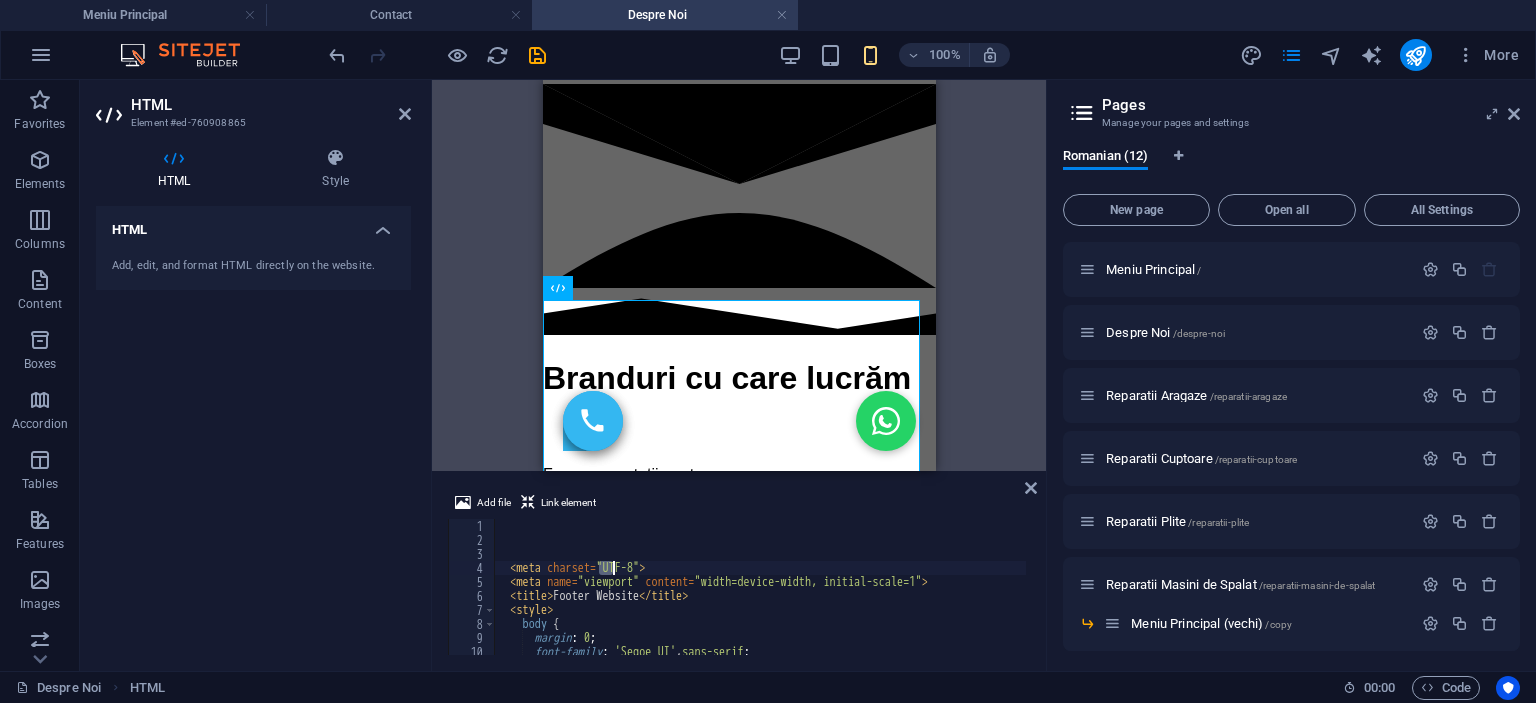 click on "< meta   charset = "UTF-8" >    < meta   name = "viewport"   content = "width=device-width, initial-scale=1" >    < title > Footer Website </ title >    < style >      body   {         margin :   0 ;         font-family :   ' Segoe UI ' ,  sans-serif ;      }" at bounding box center (932, 599) 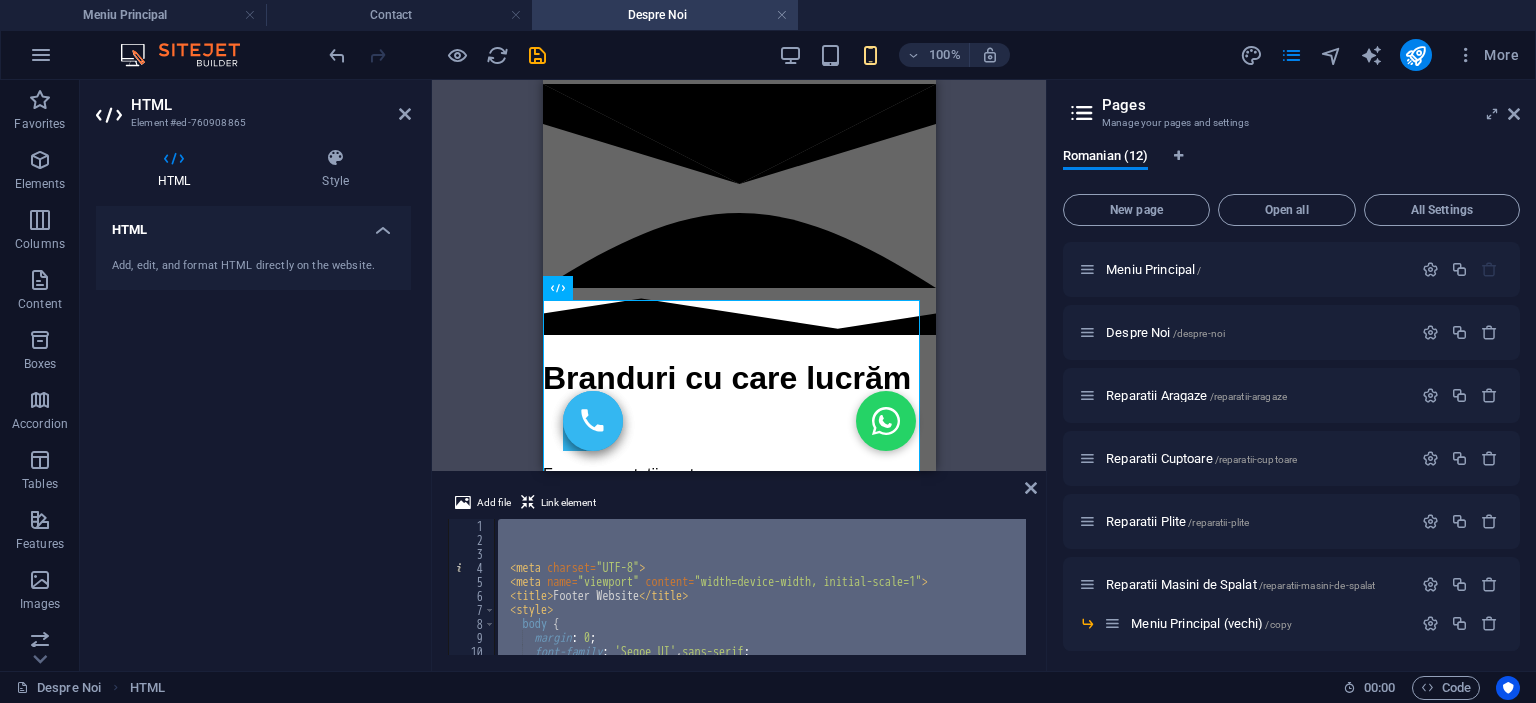 type 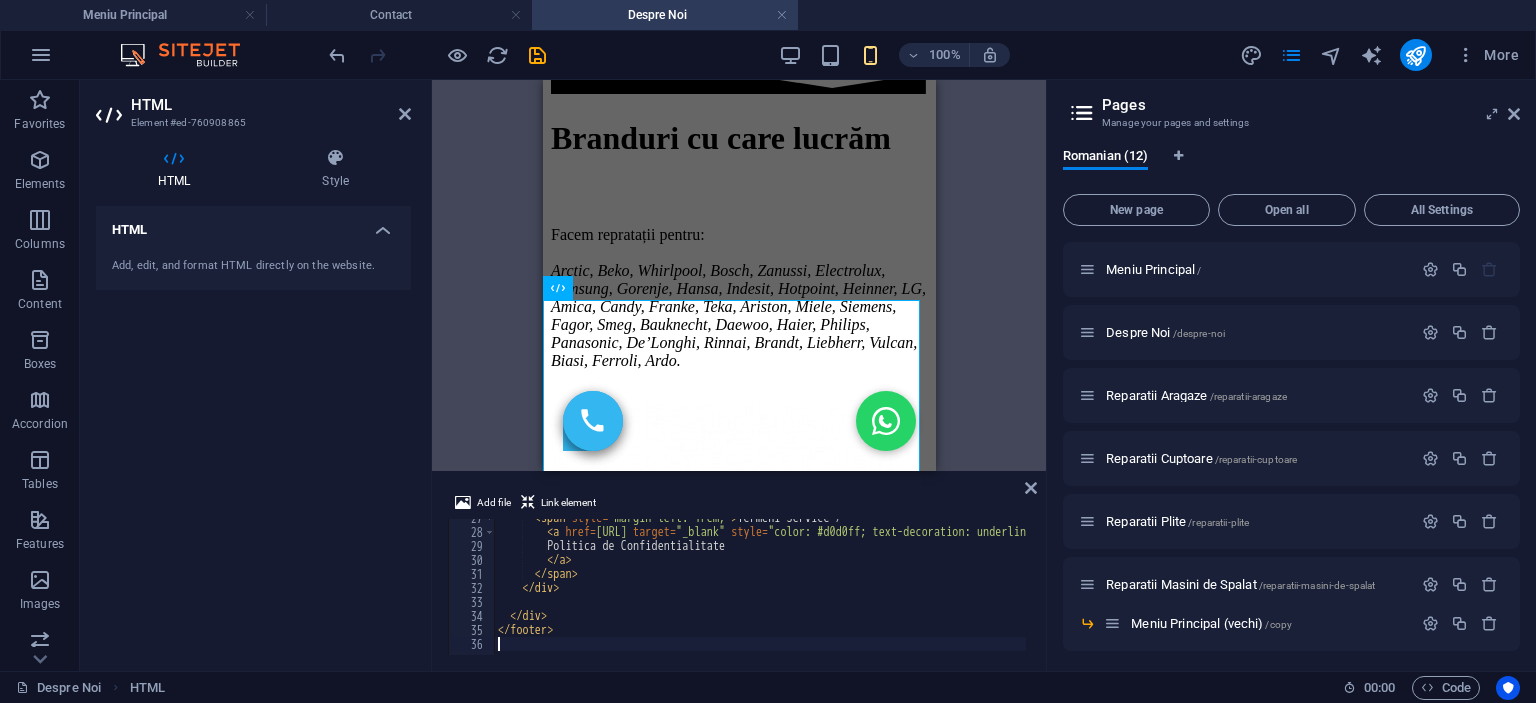 scroll, scrollTop: 7551, scrollLeft: 0, axis: vertical 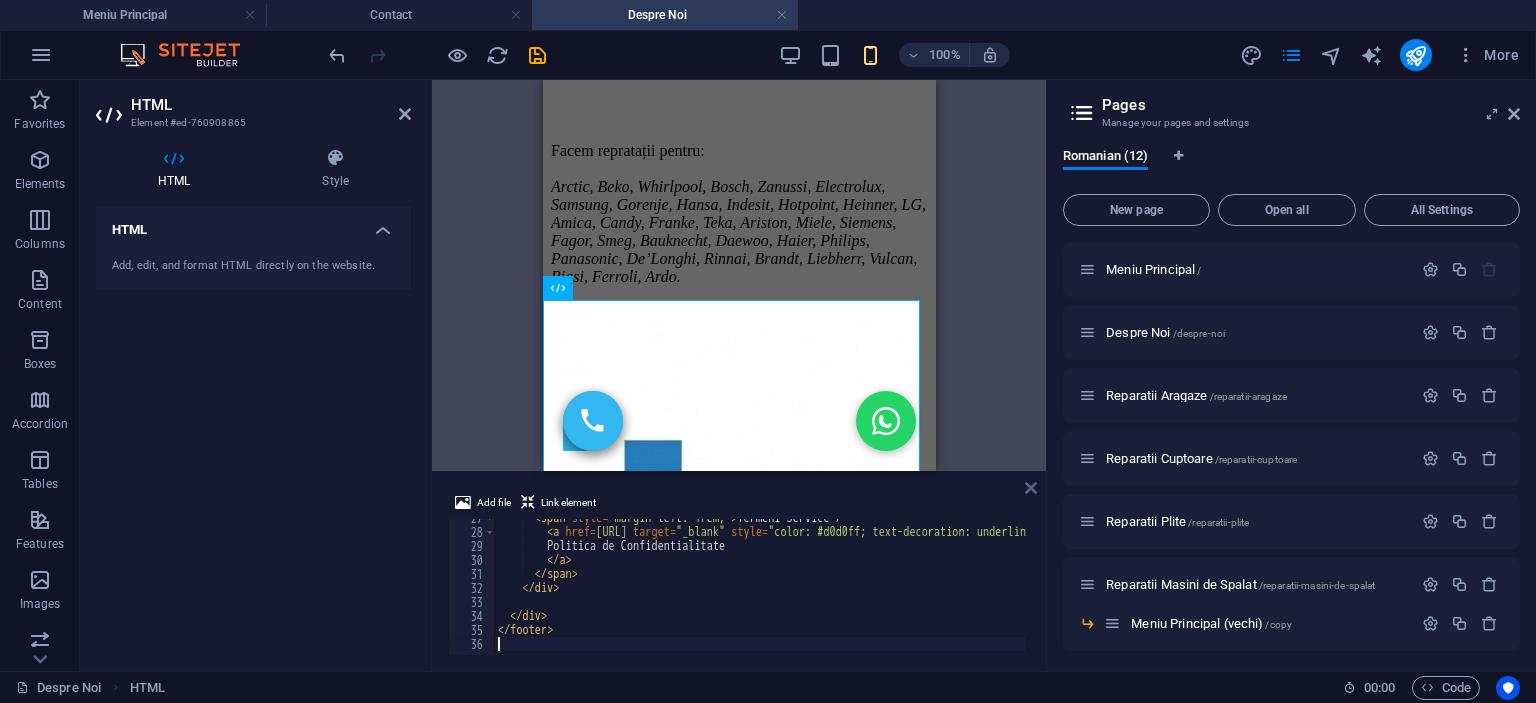 click at bounding box center (1031, 488) 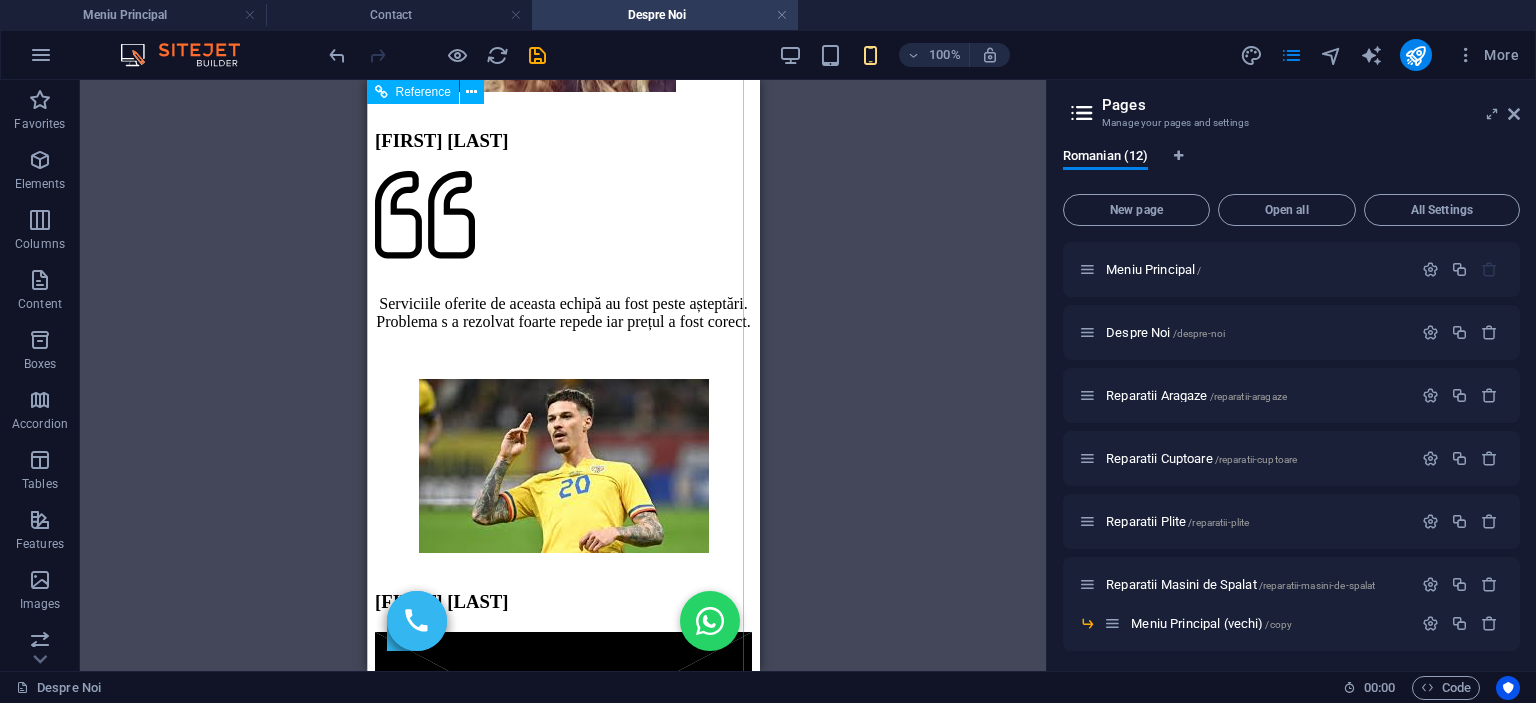 scroll, scrollTop: 6966, scrollLeft: 0, axis: vertical 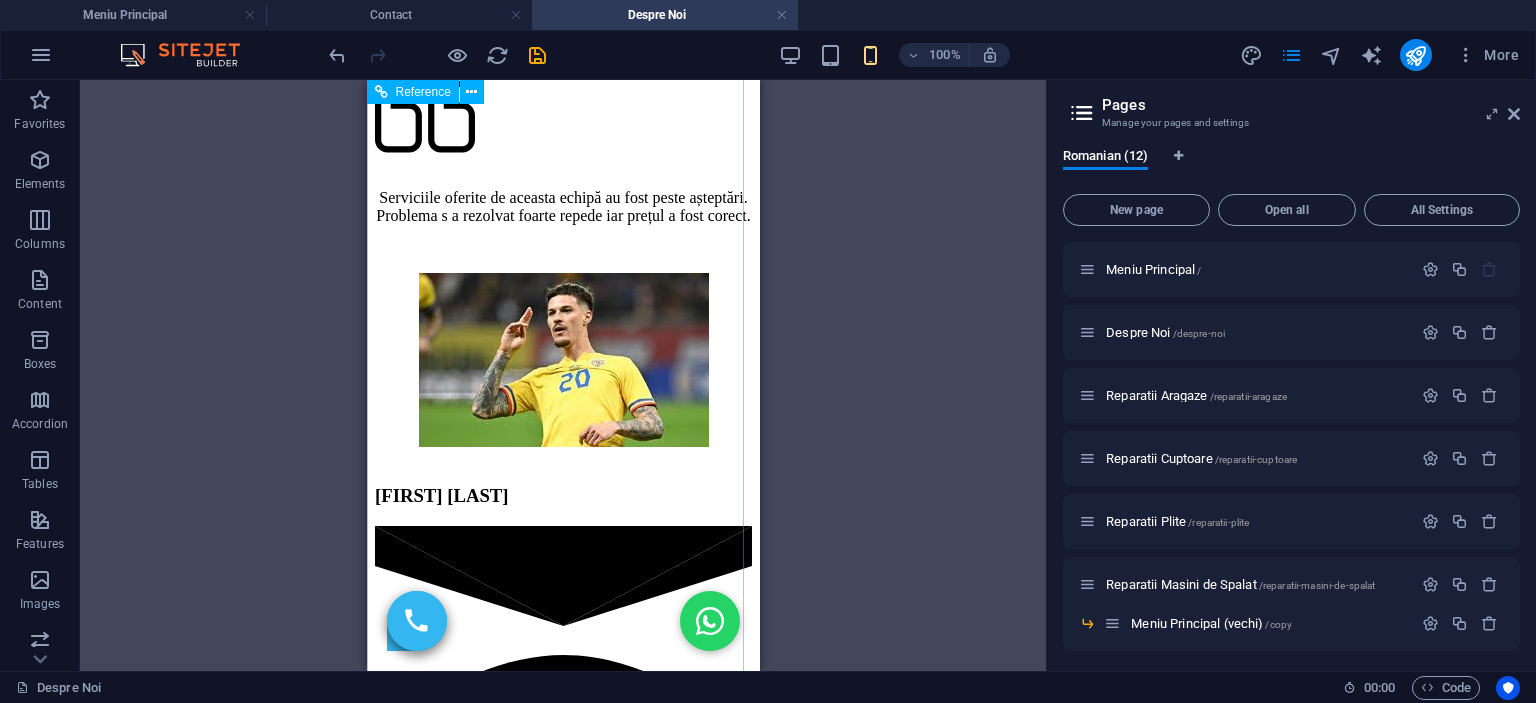 click on "Buton Apel Telefonic
📲  Ne găsiți și pe: 🔹  Facebook 🔹  Instagram 🔹  WhatsApp Program  Luni [TIME]  Marti [TIME]  Miercuri [TIME]  Joi [TIME]  Vineri [TIME]  Sambata [TIME]  Duminica [TIME]" at bounding box center (562, 9396) 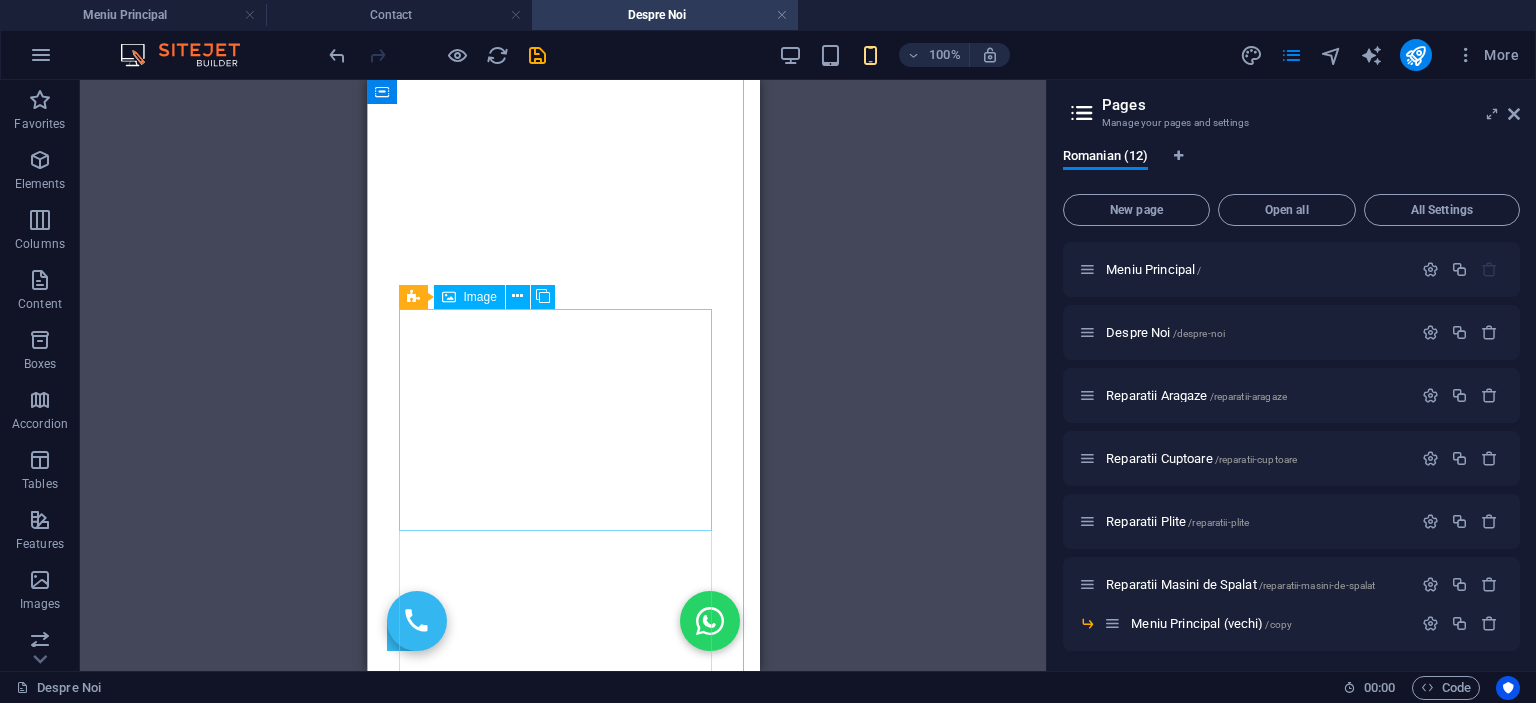 scroll, scrollTop: 4121, scrollLeft: 0, axis: vertical 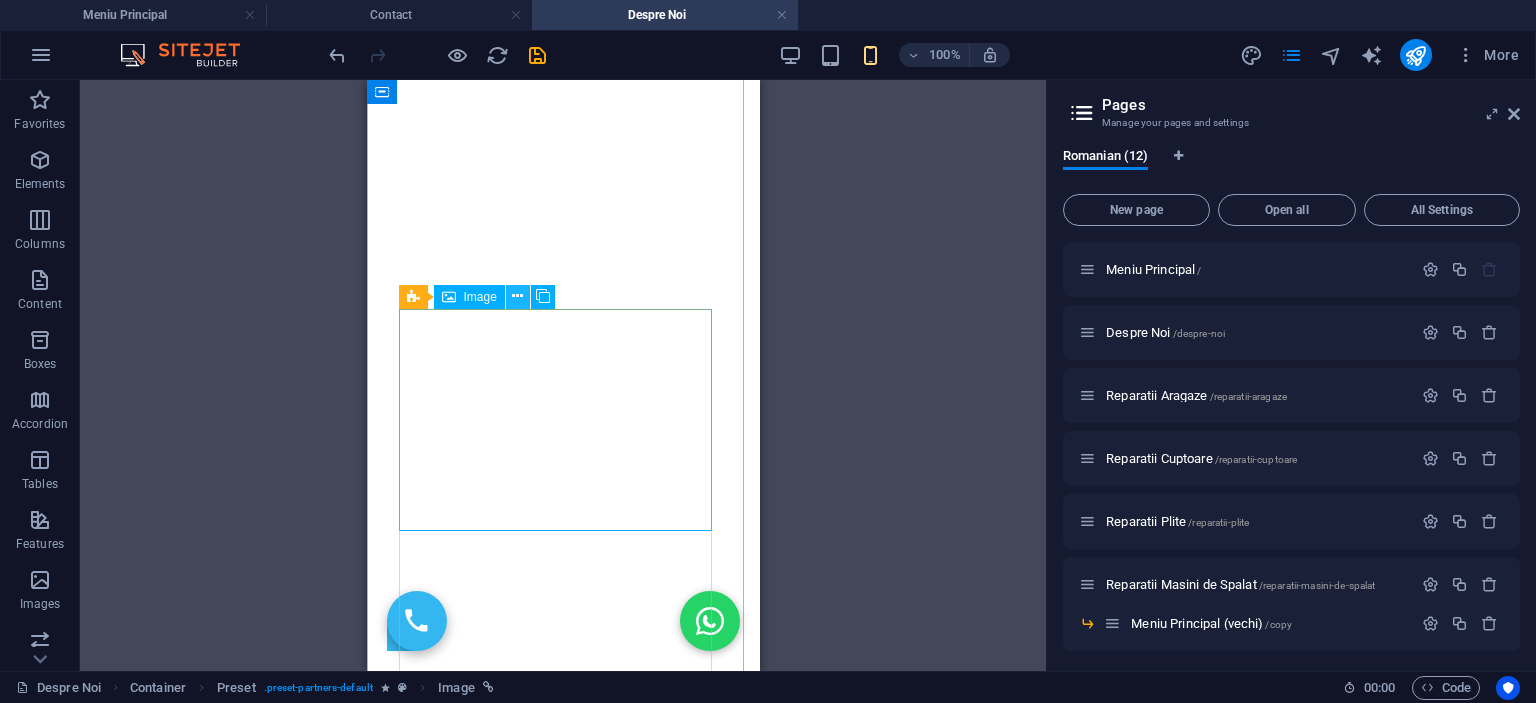 click at bounding box center (517, 296) 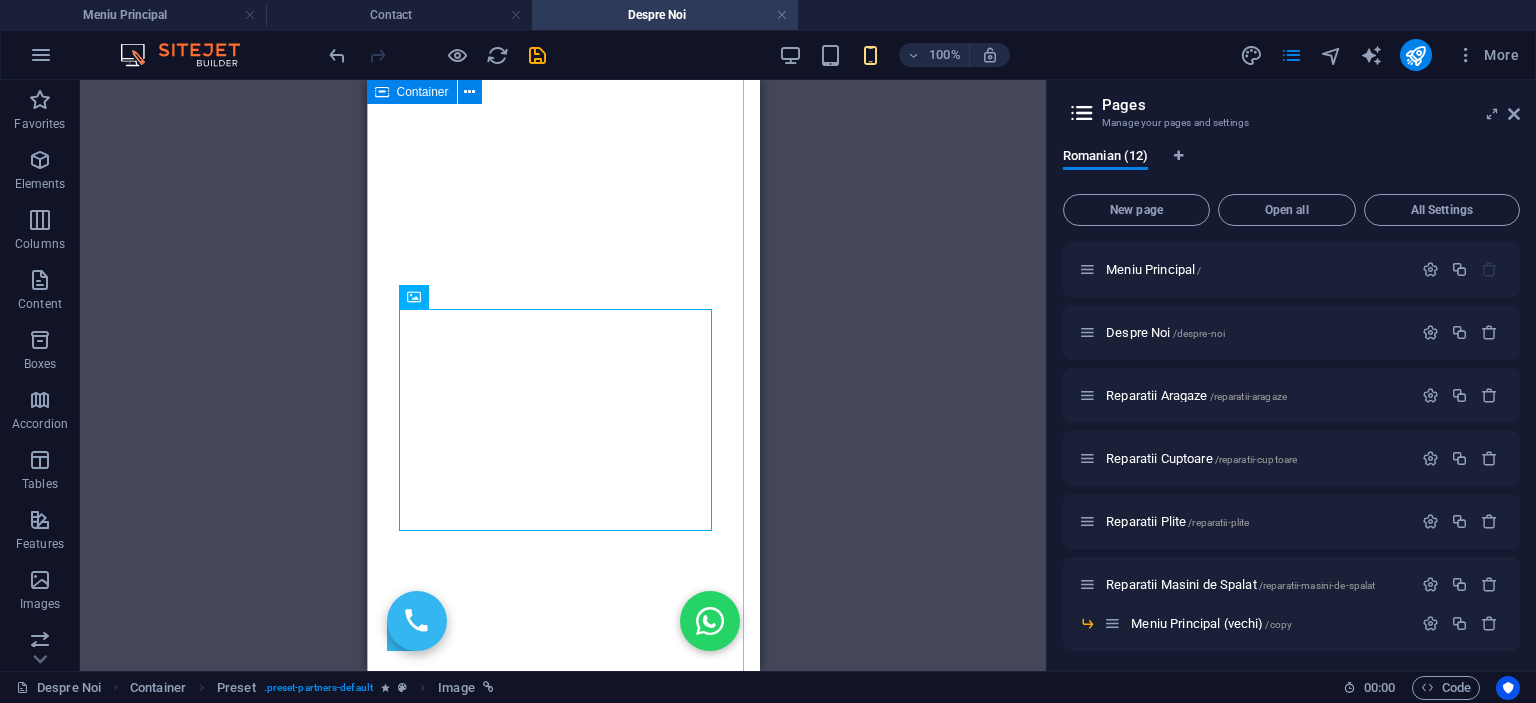 click on "Branduri cu care lucrăm Facem repratații pentru:  Arctic, Beko, Whirlpool, Bosch, Zanussi, Electrolux, Samsung, Gorenje, Hansa, Indesit, Hotpoint, Heinner, LG, Amica, Candy, Franke, Teka, Ariston, Miele, Siemens, Fagor, Smeg, Bauknecht, Daewoo, Haier, Philips, Panasonic, De’Longhi, Rinnai, Brandt, Liebherr, Vulcan, Biasi, Ferroli, Ardo." at bounding box center [562, 6469] 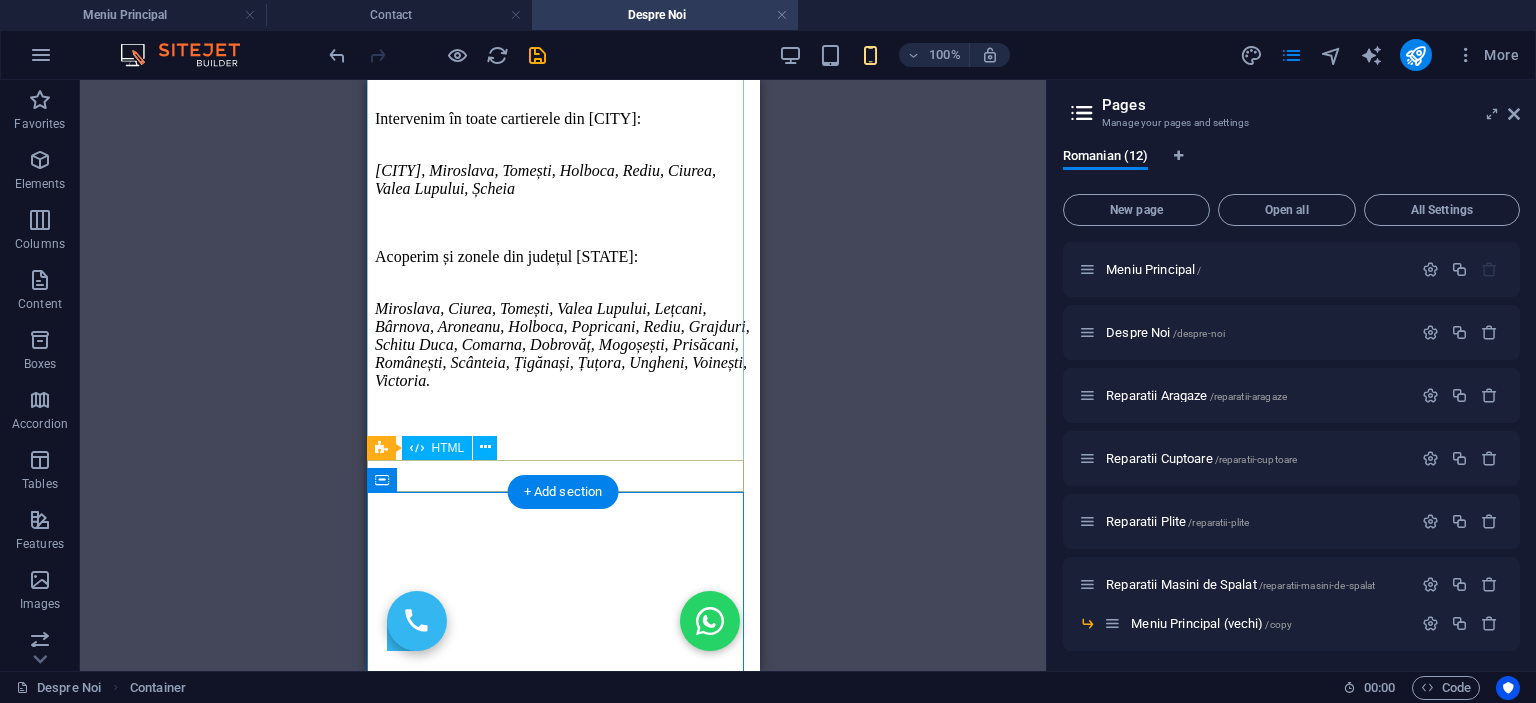 scroll, scrollTop: 3921, scrollLeft: 0, axis: vertical 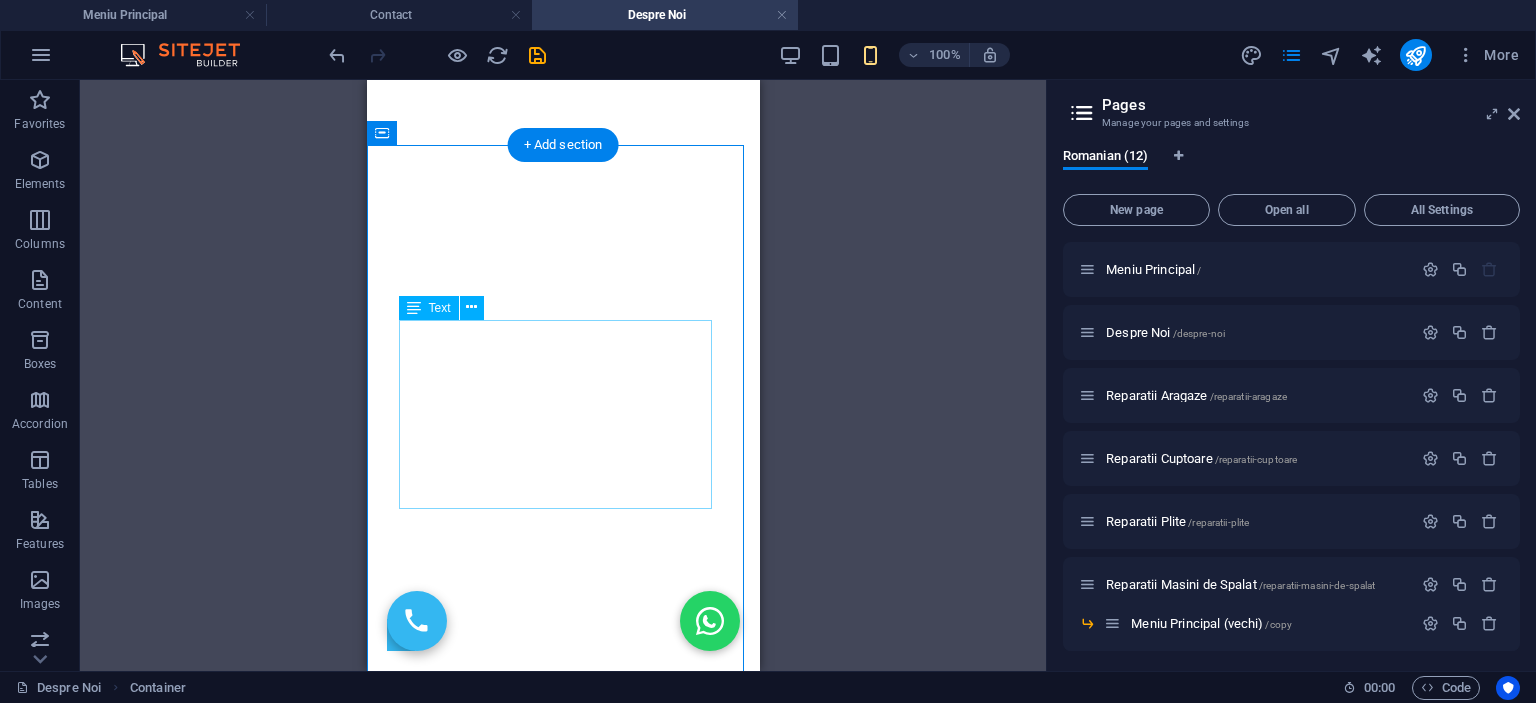click on "Facem repratații pentru:  Arctic, Beko, Whirlpool, Bosch, Zanussi, Electrolux, Samsung, Gorenje, Hansa, Indesit, Hotpoint, Heinner, LG, Amica, Candy, Franke, Teka, Ariston, Miele, Siemens, Fagor, Smeg, Bauknecht, Daewoo, Haier, Philips, Panasonic, De’Longhi, Rinnai, Brandt, Liebherr, Vulcan, Biasi, Ferroli, Ardo." at bounding box center [562, 4033] 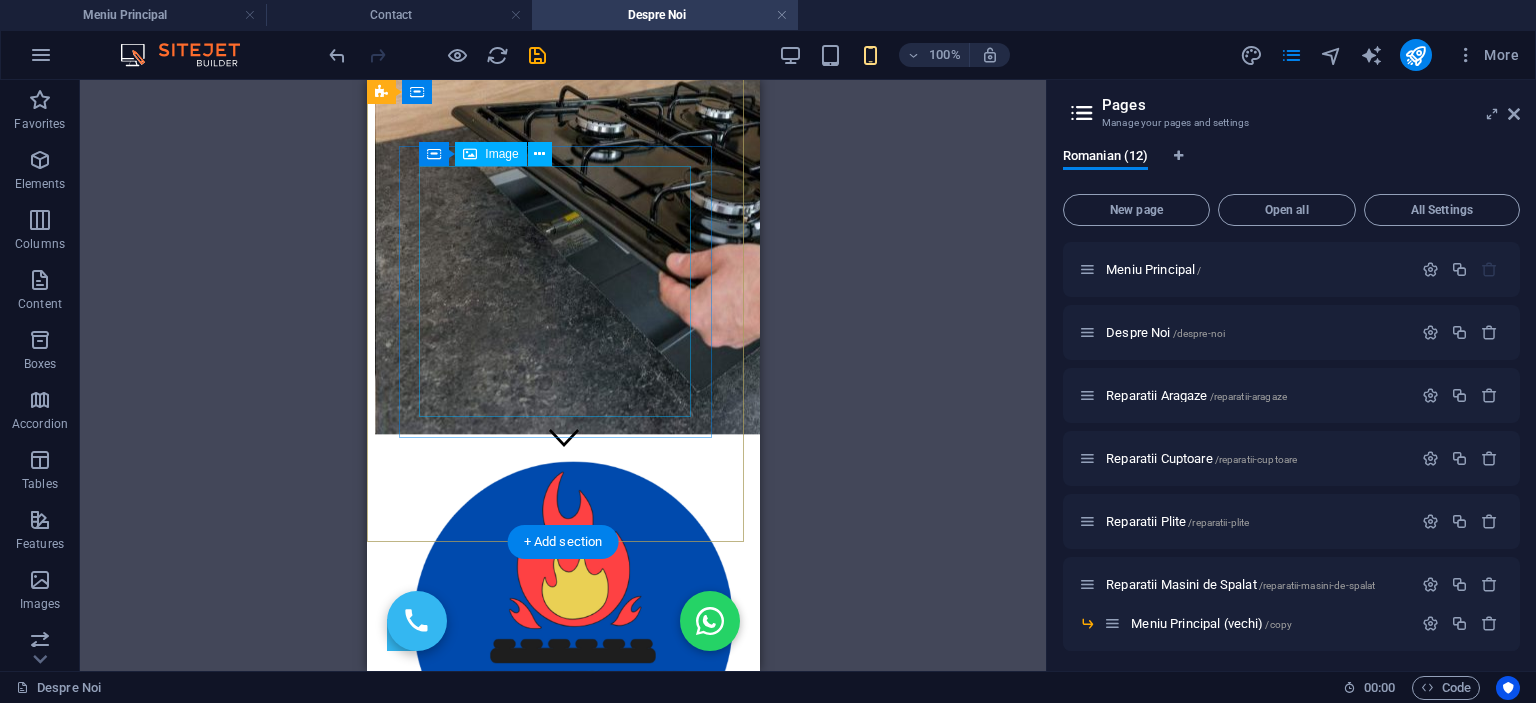 scroll, scrollTop: 38, scrollLeft: 0, axis: vertical 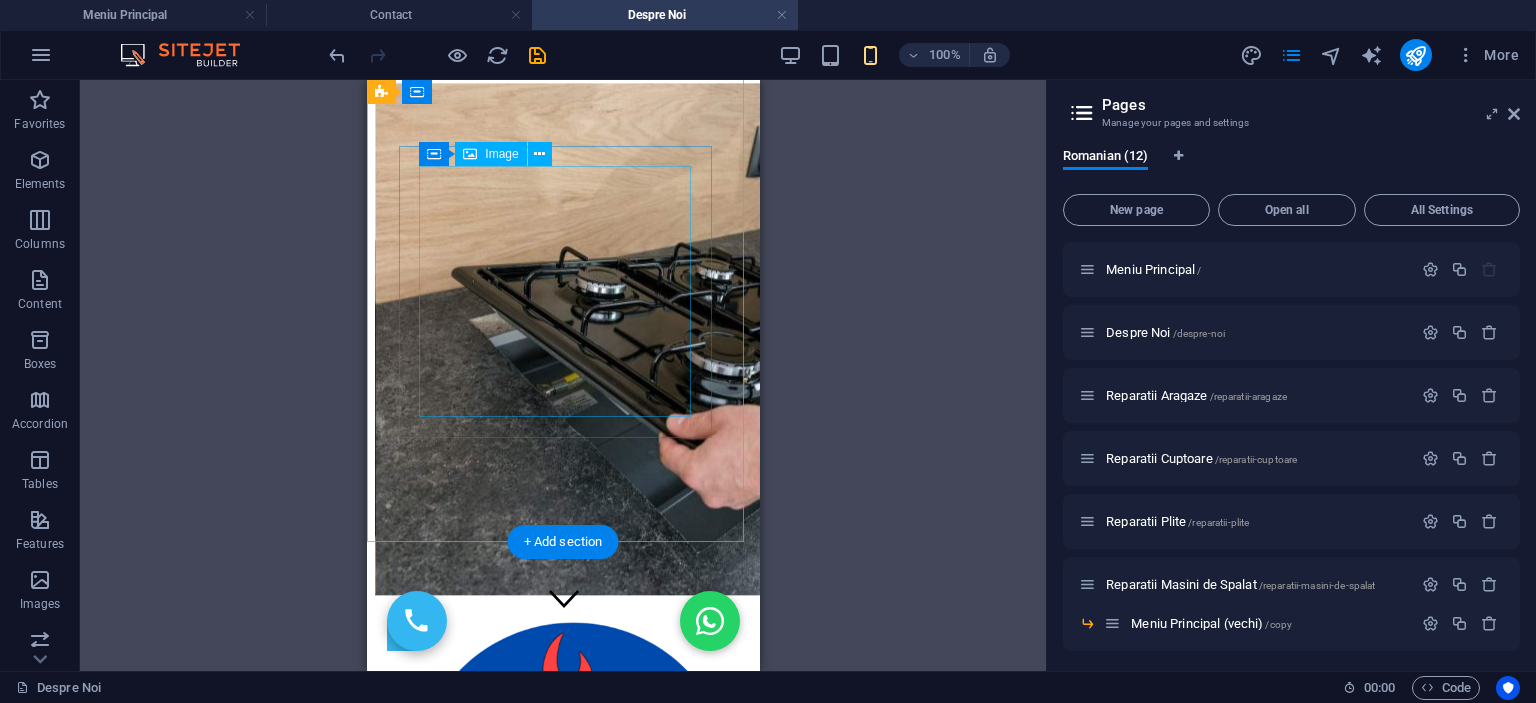 click at bounding box center (562, 786) 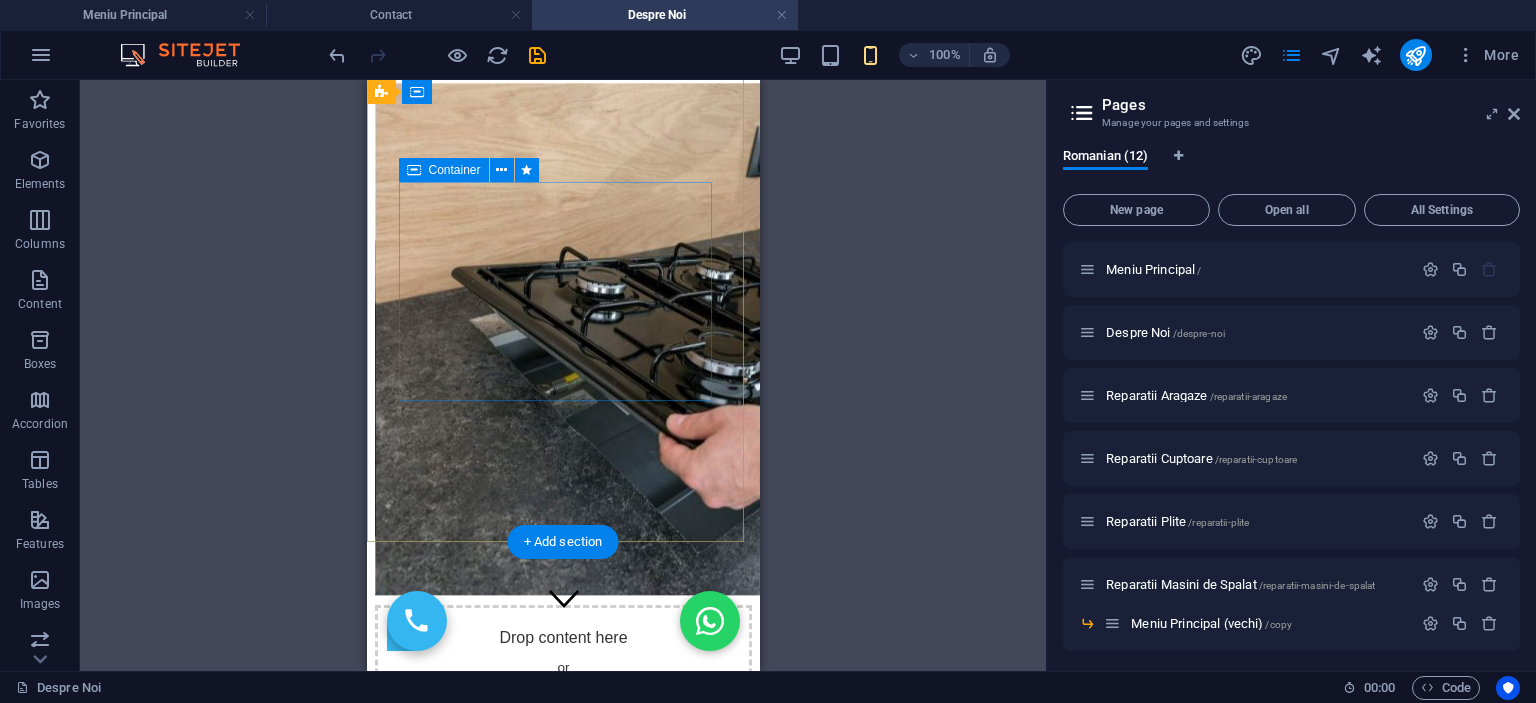 drag, startPoint x: 629, startPoint y: 295, endPoint x: 625, endPoint y: 305, distance: 10.770329 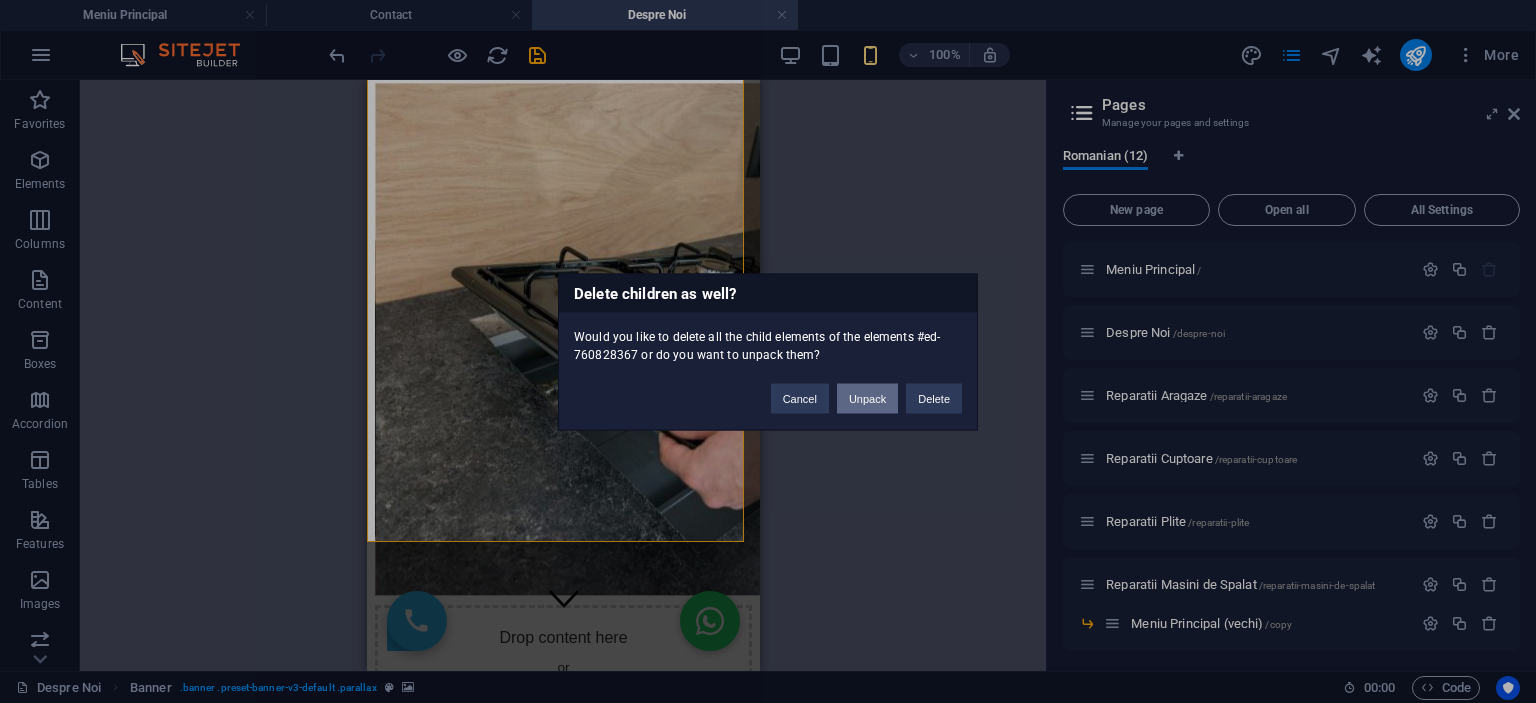 click on "Unpack" at bounding box center [867, 398] 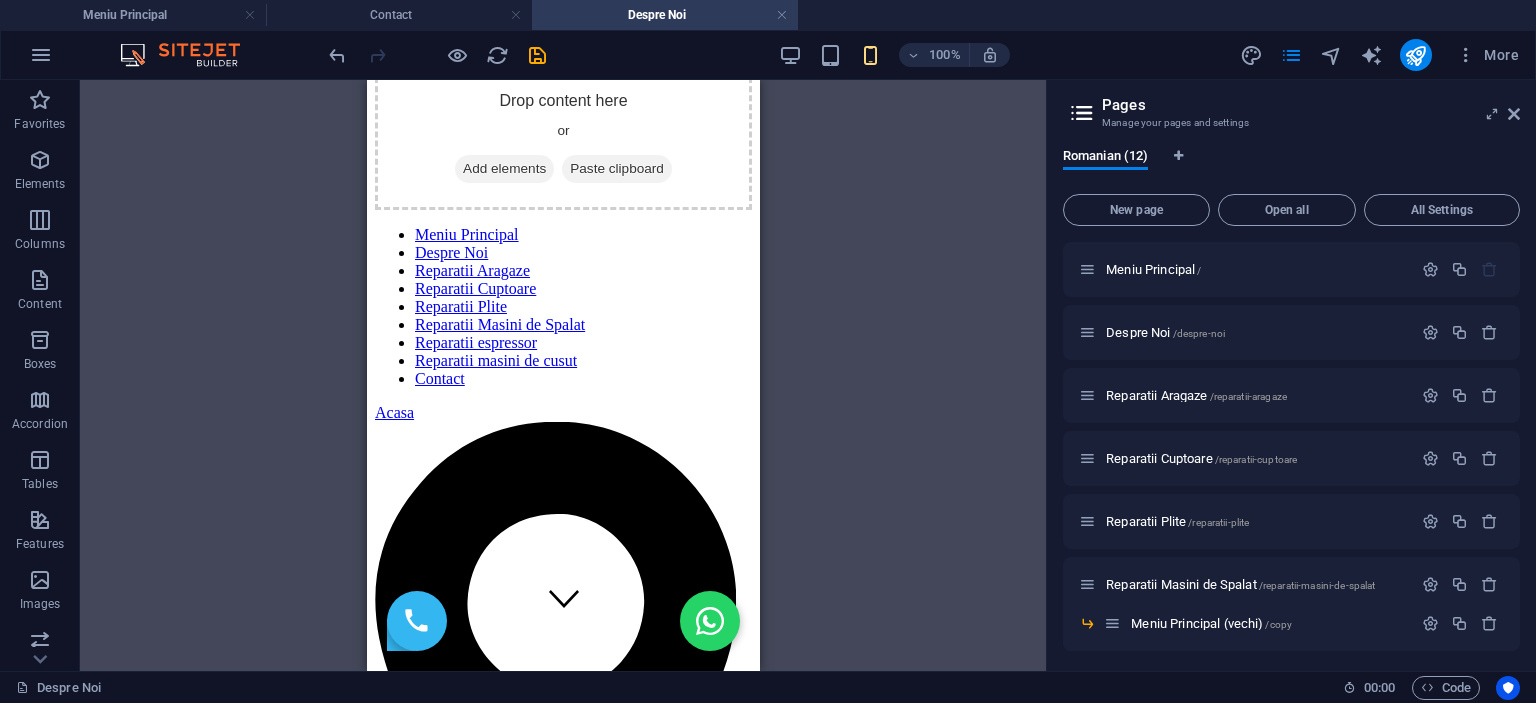 scroll, scrollTop: 0, scrollLeft: 0, axis: both 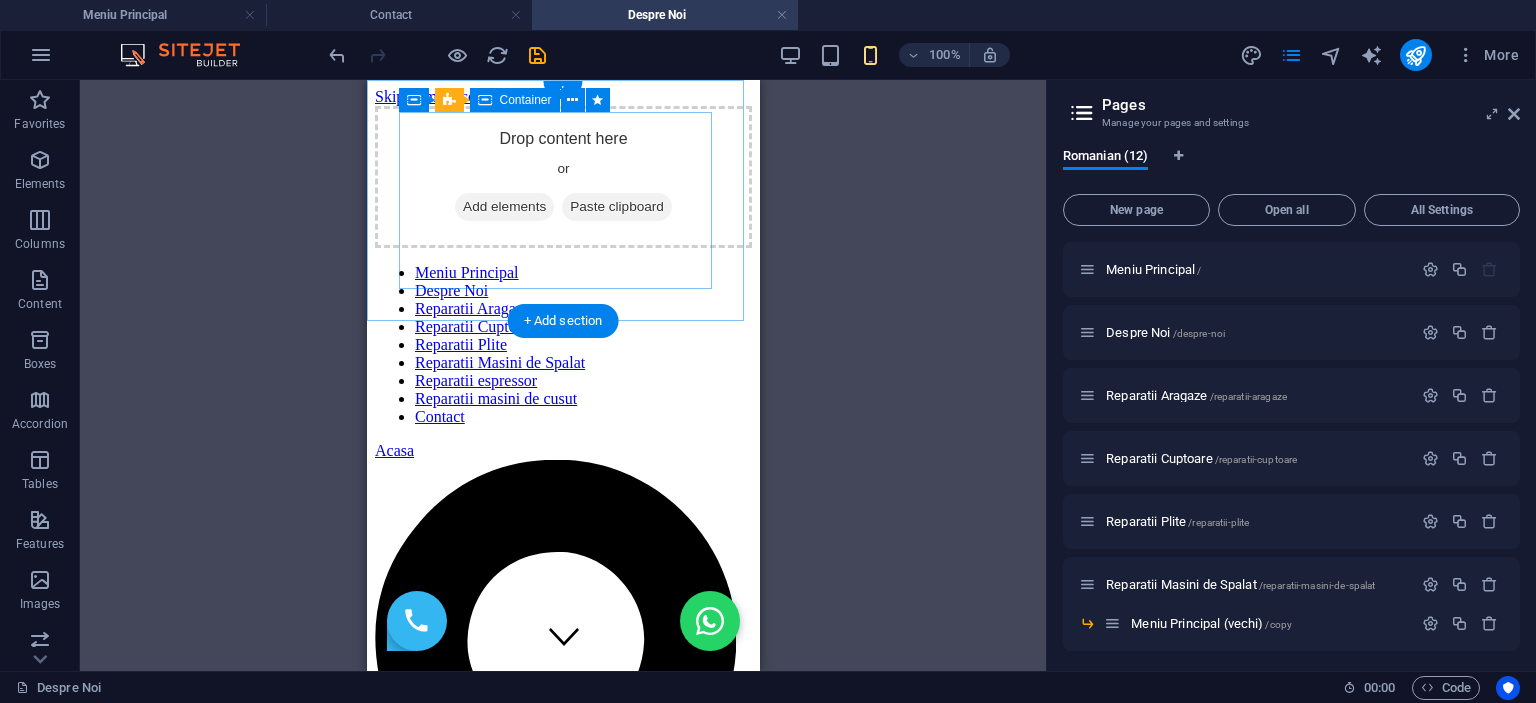 click on "Drop content here or  Add elements  Paste clipboard" at bounding box center [562, 177] 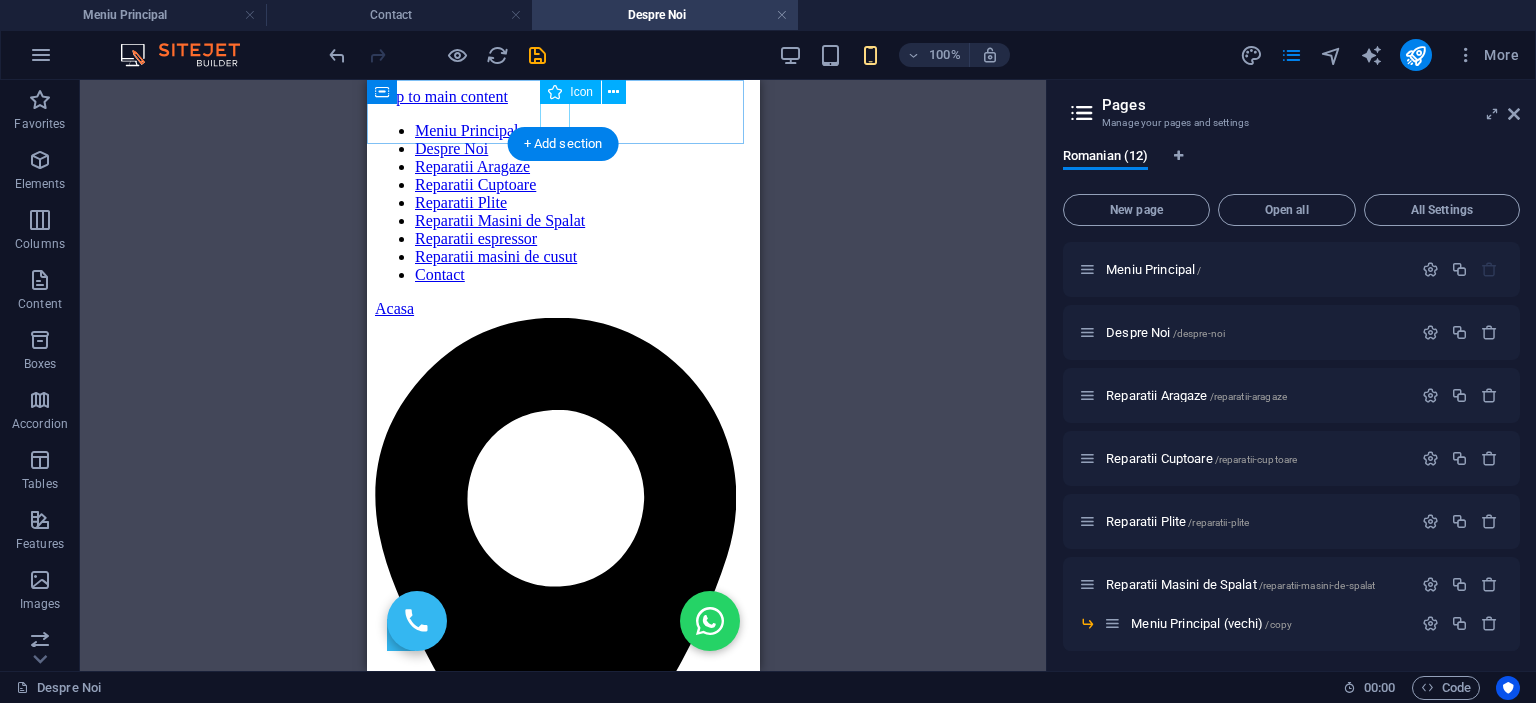 click at bounding box center (563, 638) 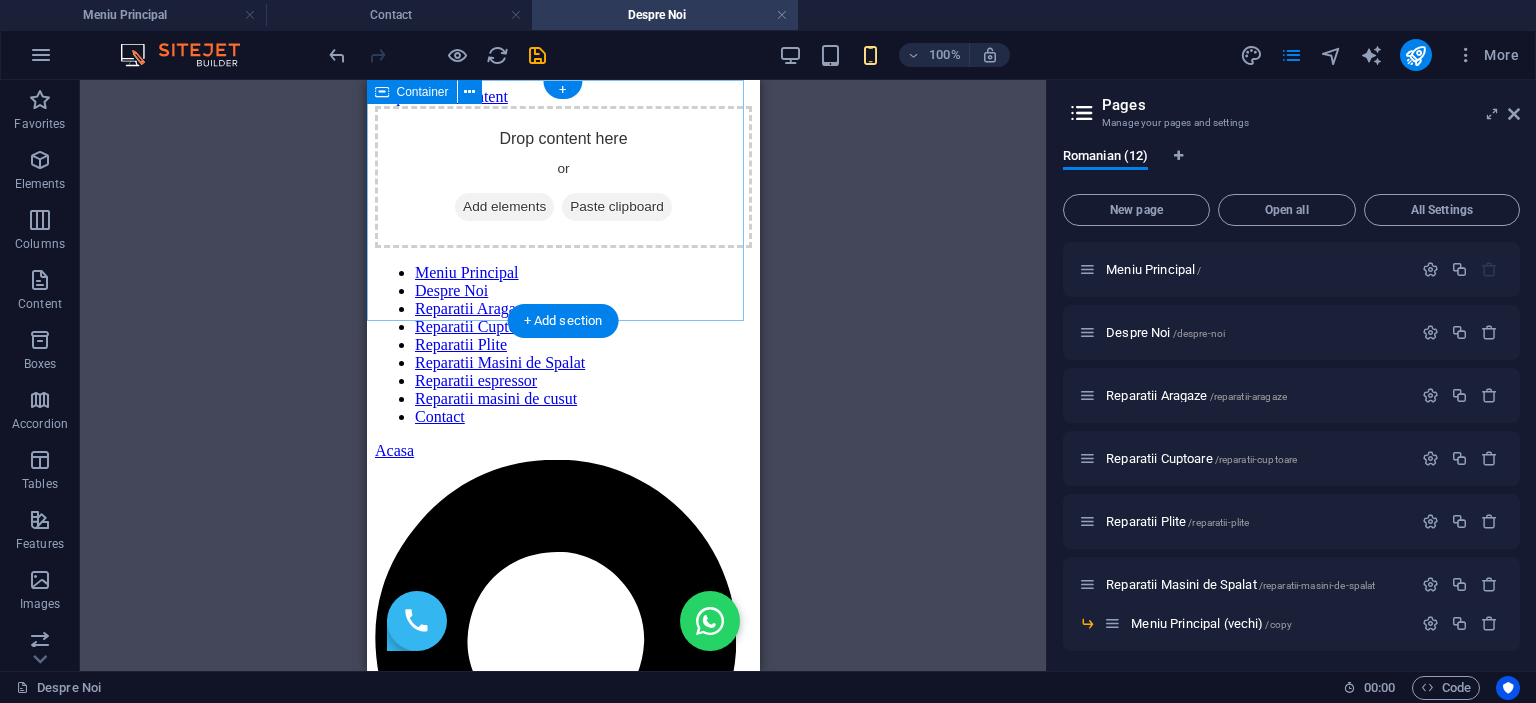 click on "Drop content here or  Add elements  Paste clipboard" at bounding box center (562, 177) 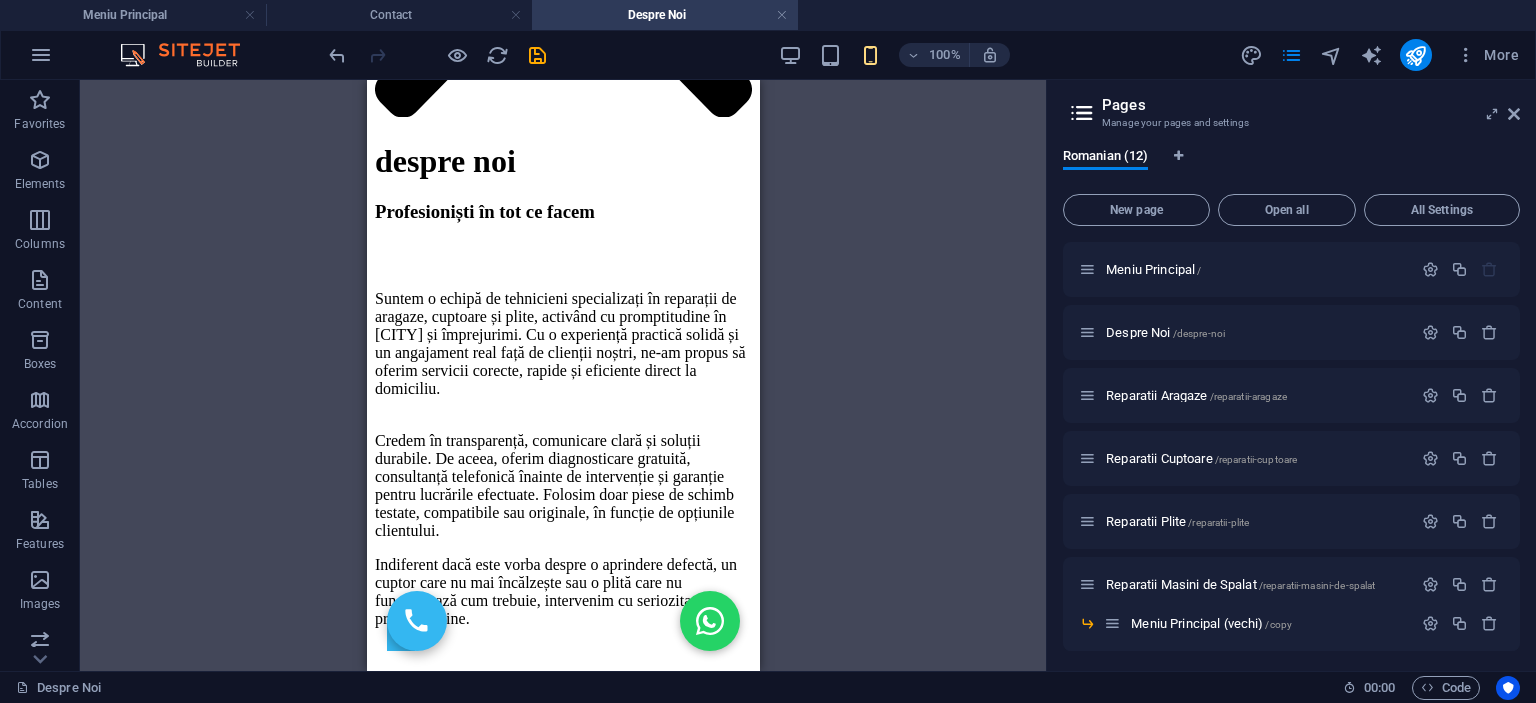 scroll, scrollTop: 1300, scrollLeft: 0, axis: vertical 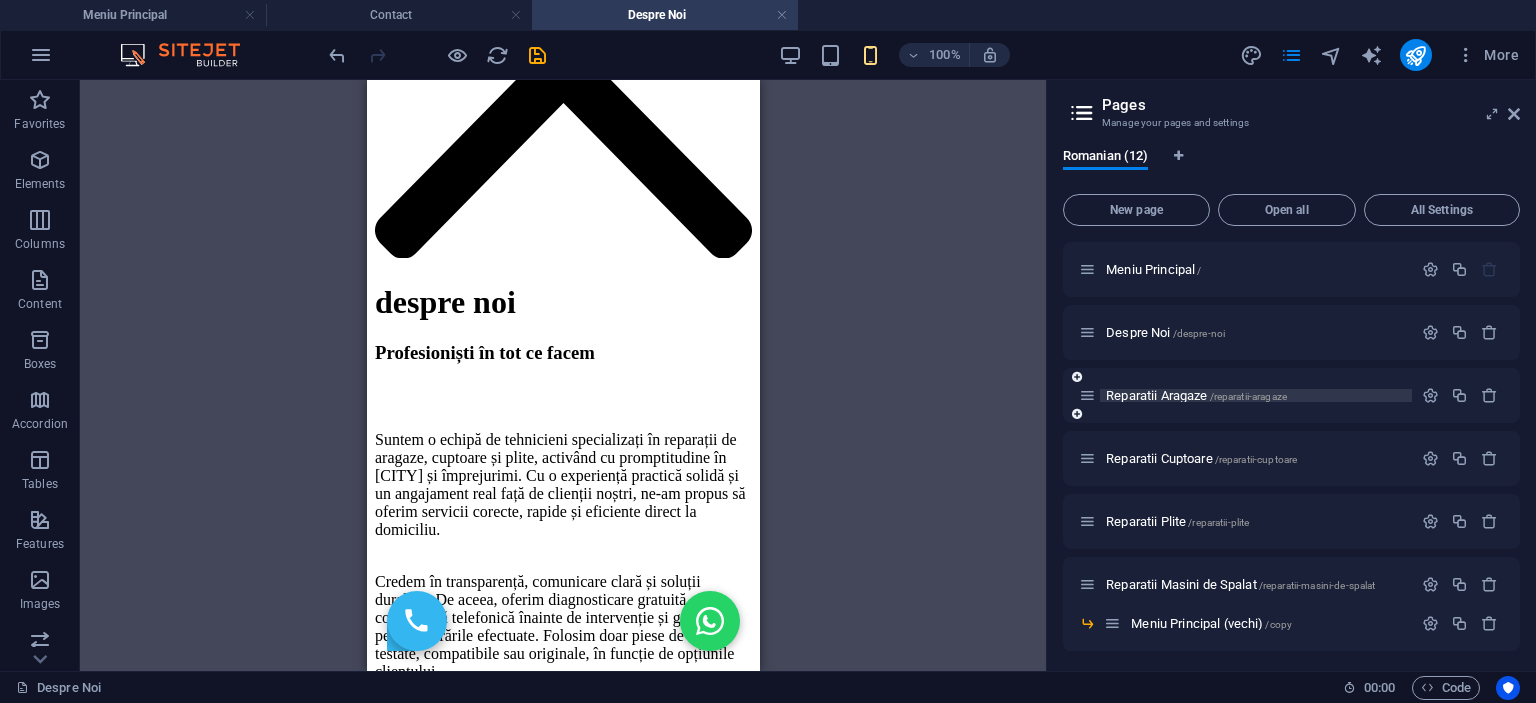 click on "Reparații Aragaze /reparatii-aragaze" at bounding box center [1196, 395] 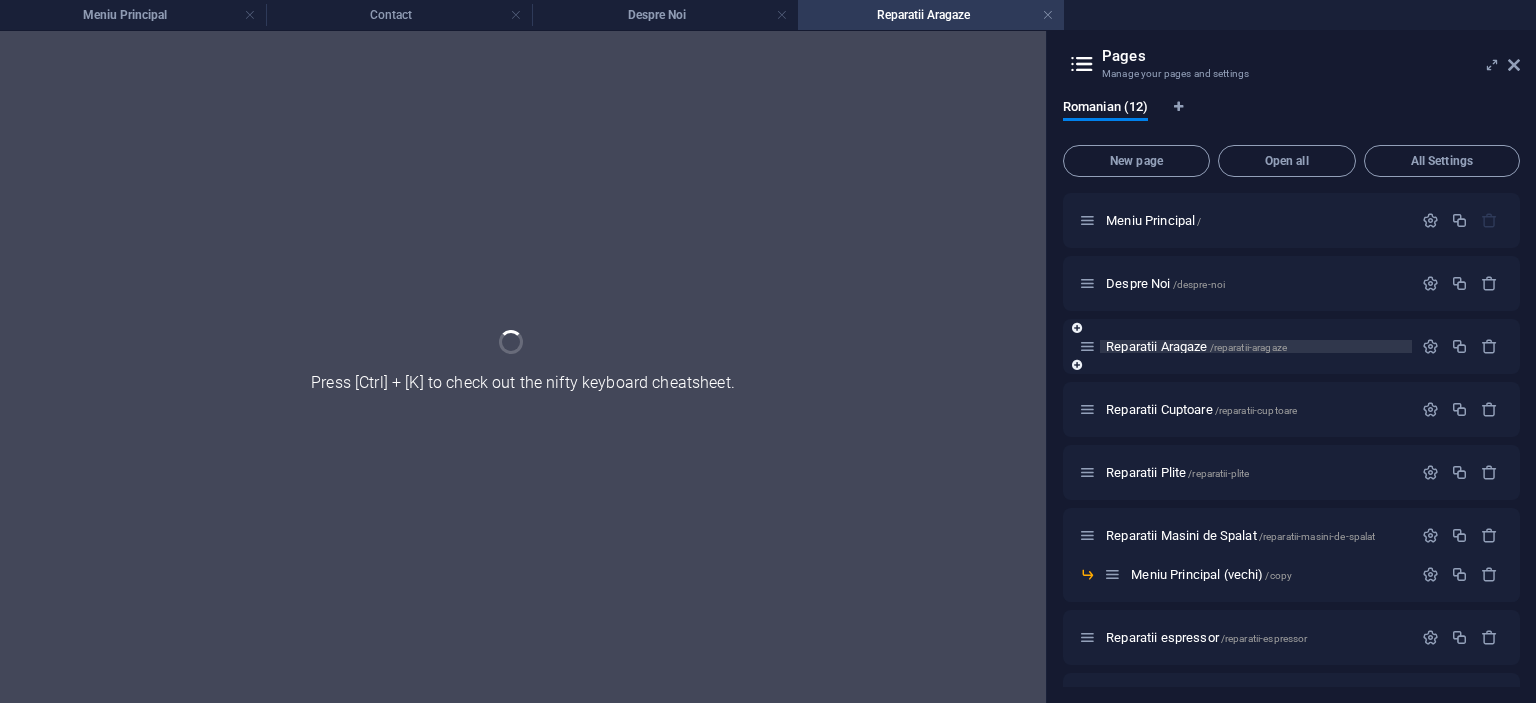 scroll, scrollTop: 0, scrollLeft: 0, axis: both 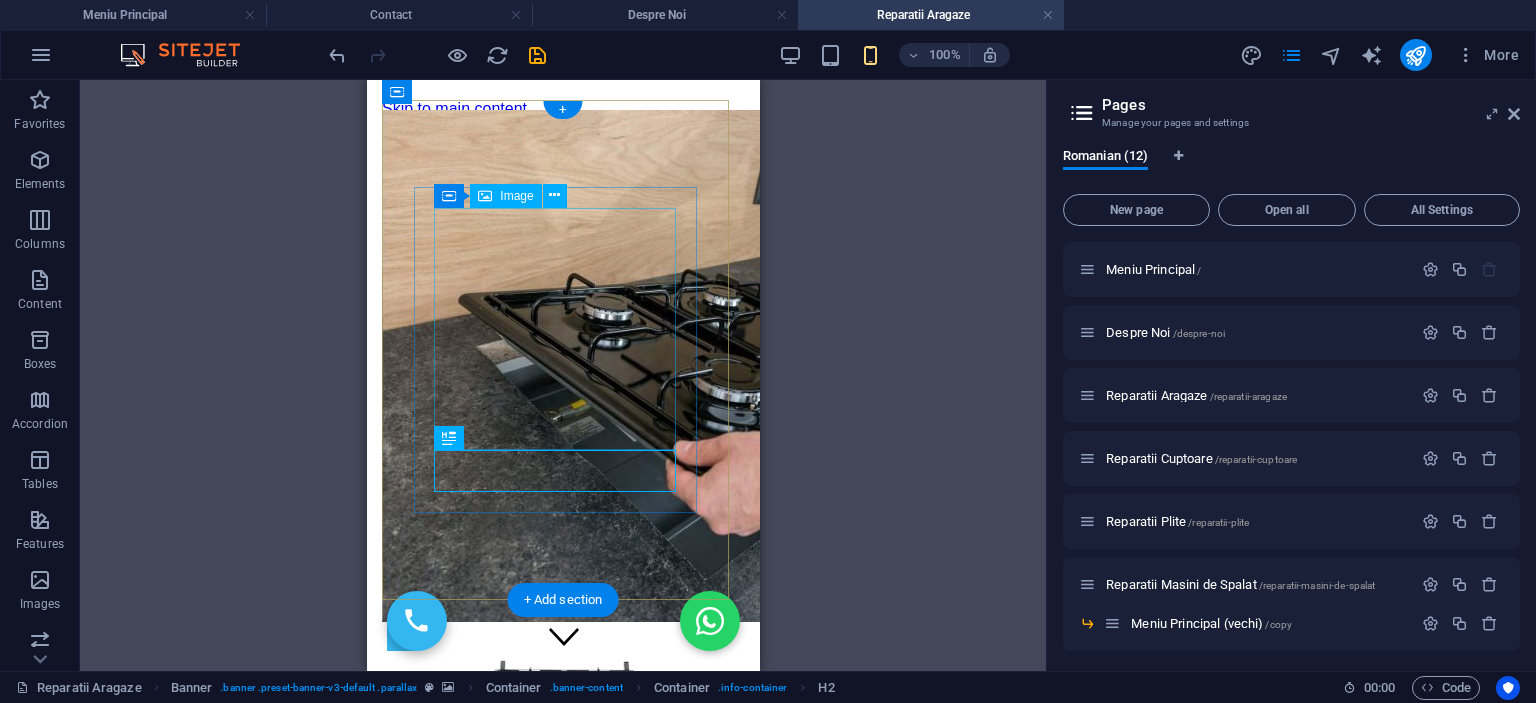 click at bounding box center (562, 796) 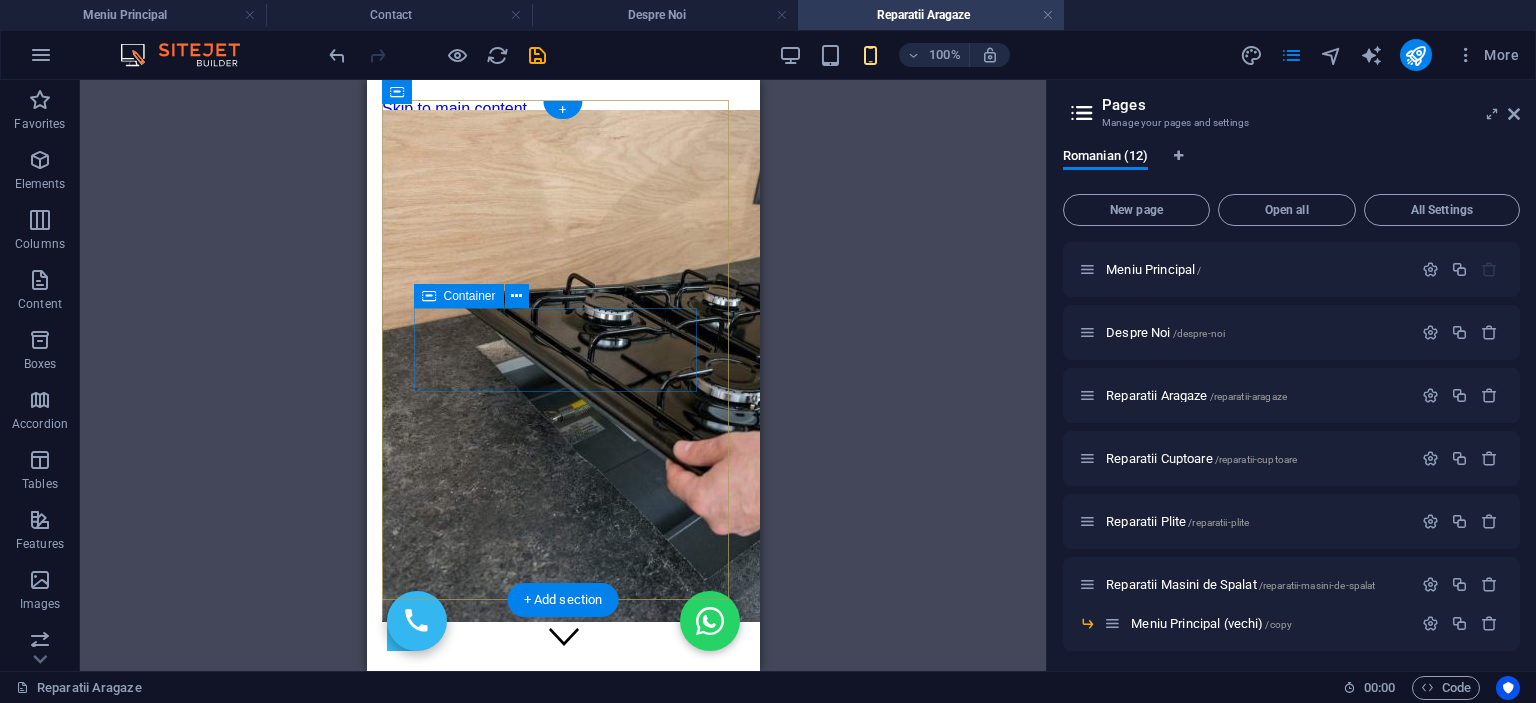 click on "Reparatii Aragaz" at bounding box center (562, 689) 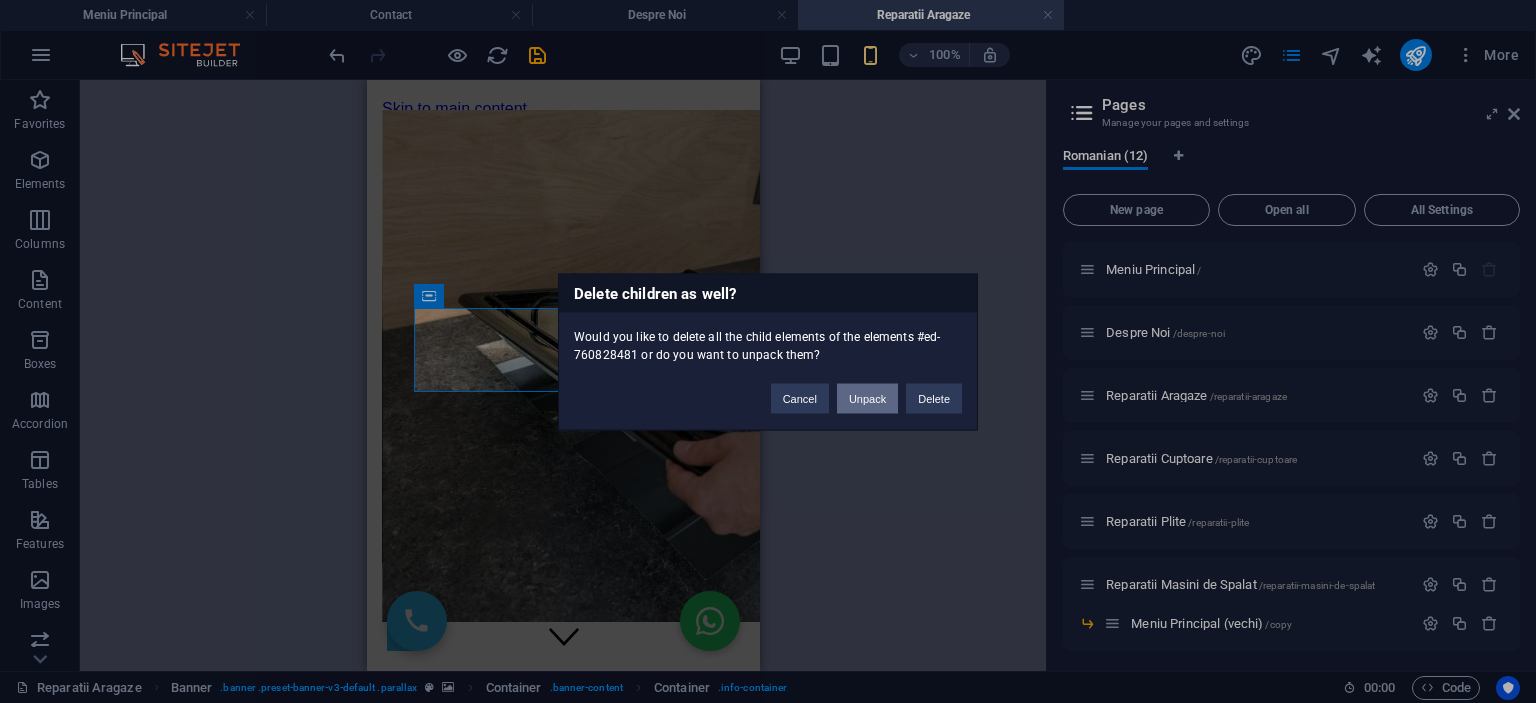 click on "Unpack" at bounding box center (867, 398) 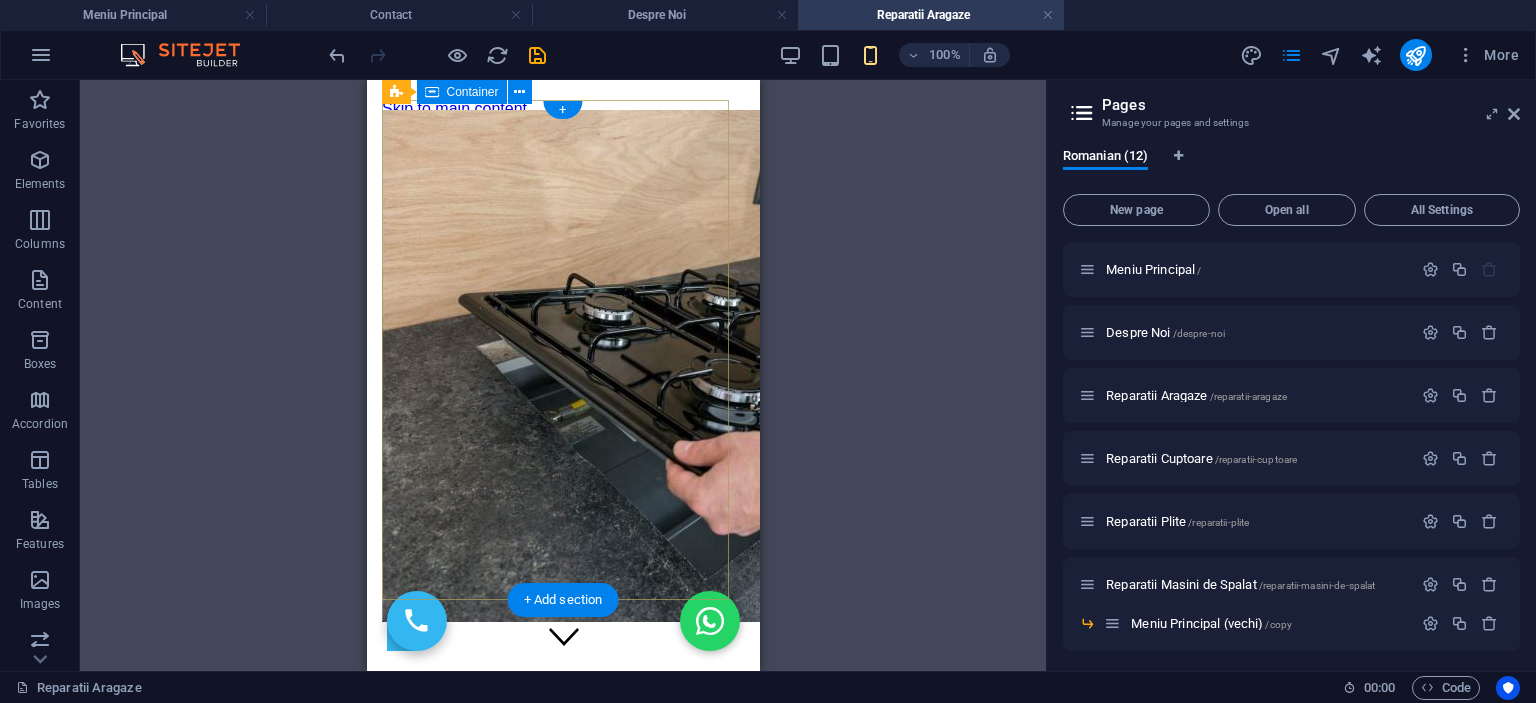 click on "Reparatii Aragaz" at bounding box center (562, 689) 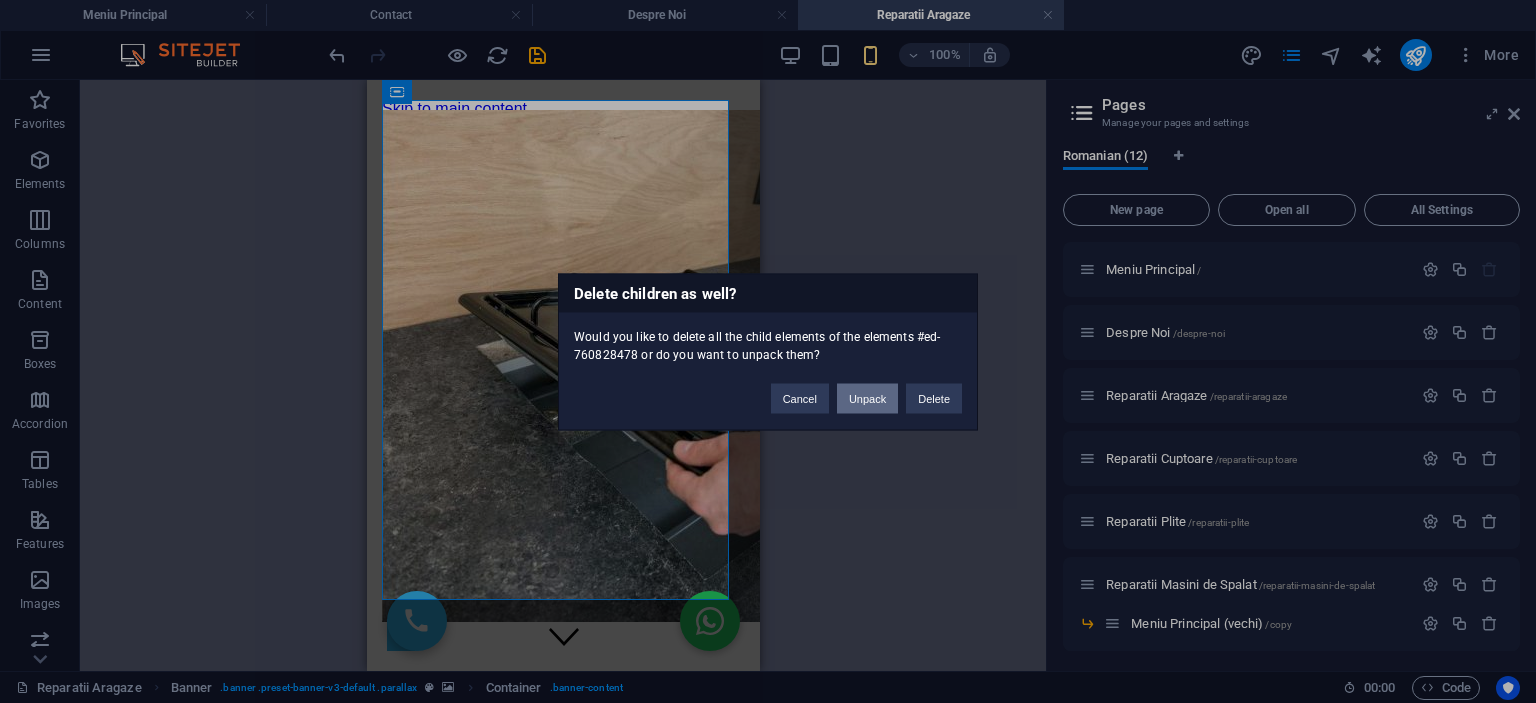 click on "Unpack" at bounding box center (867, 398) 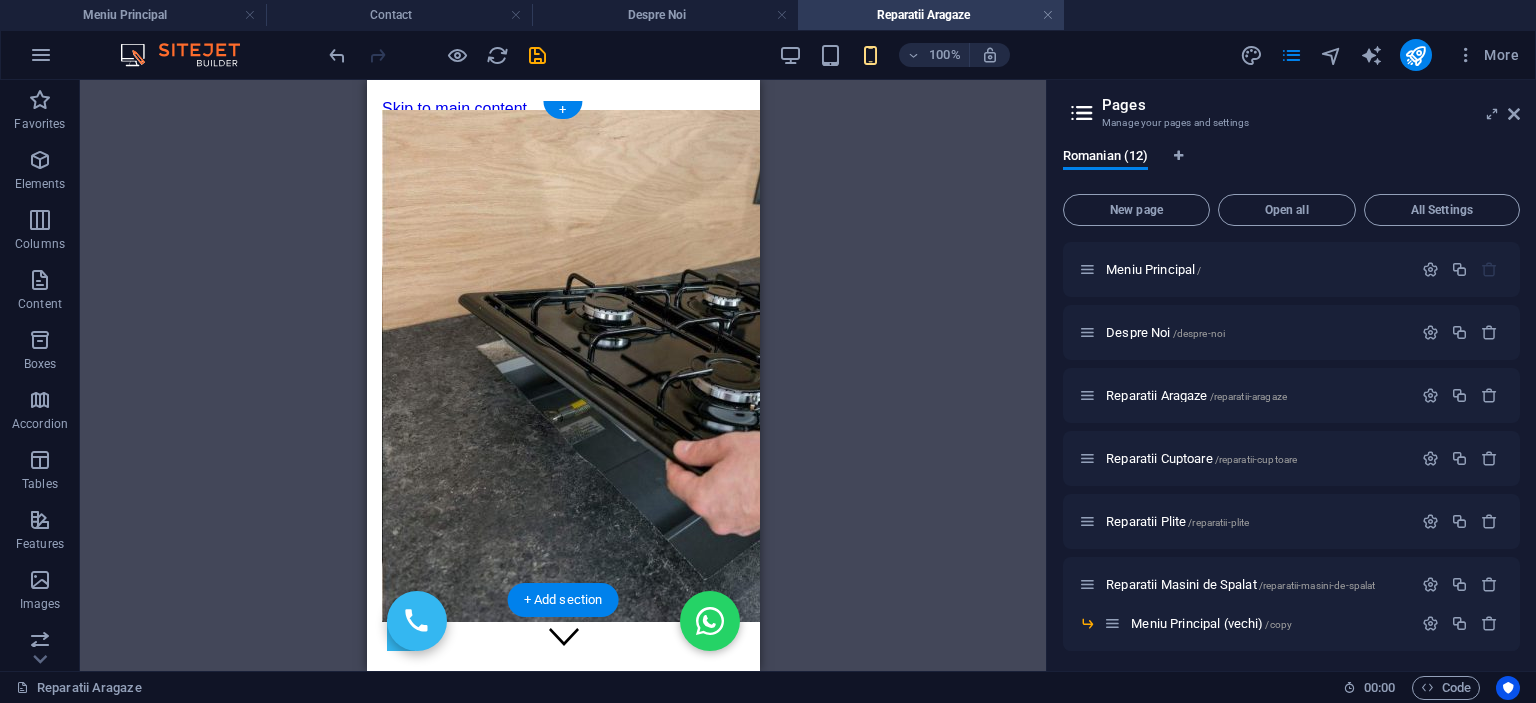 click at bounding box center (765, 366) 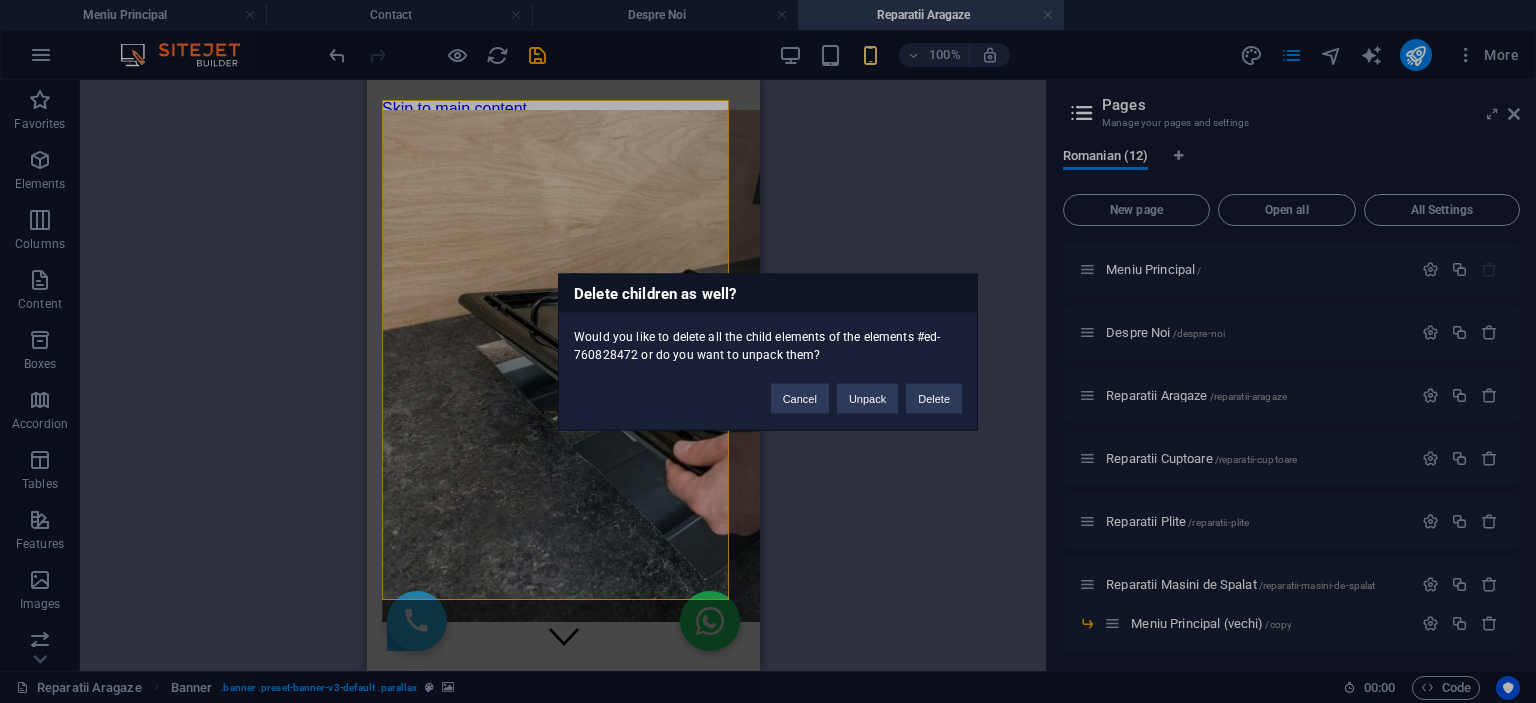 type 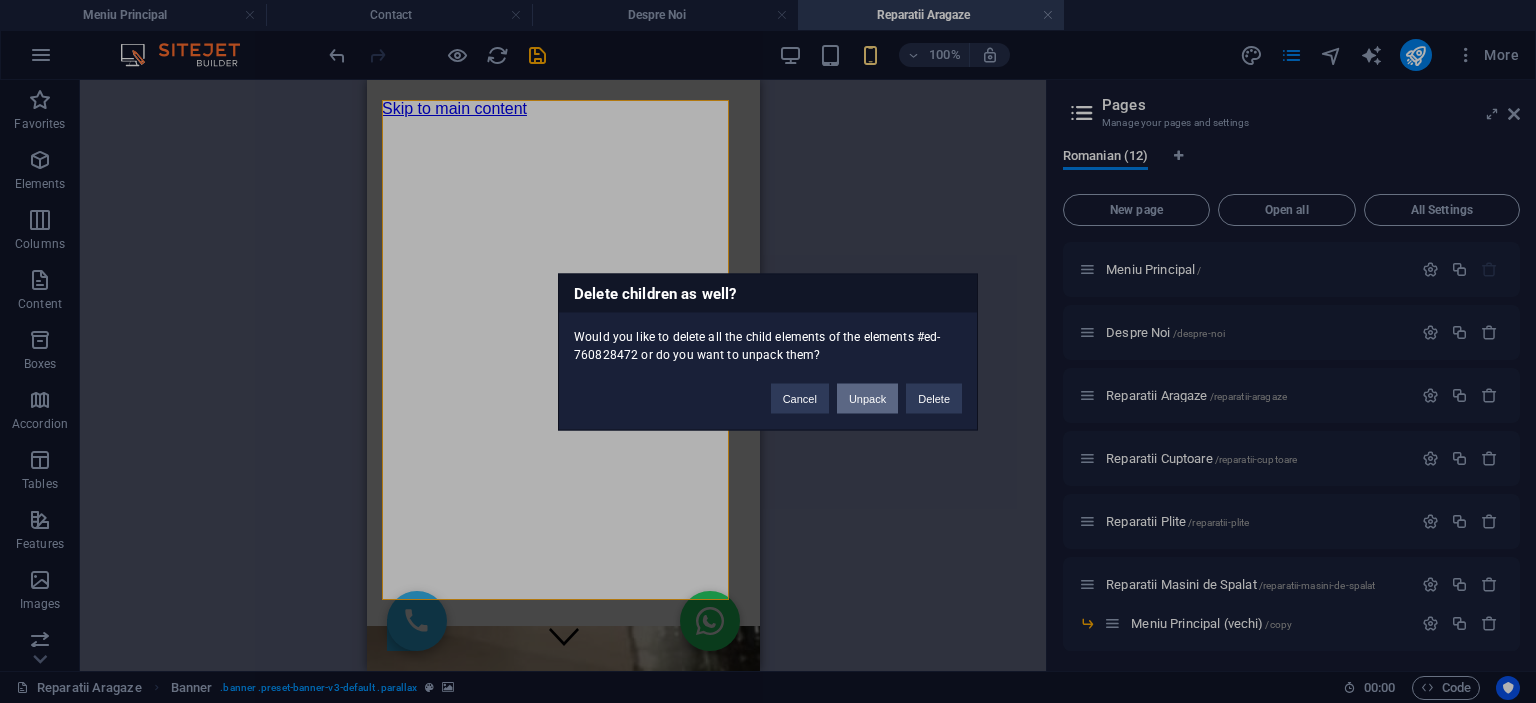 click on "Unpack" at bounding box center [867, 398] 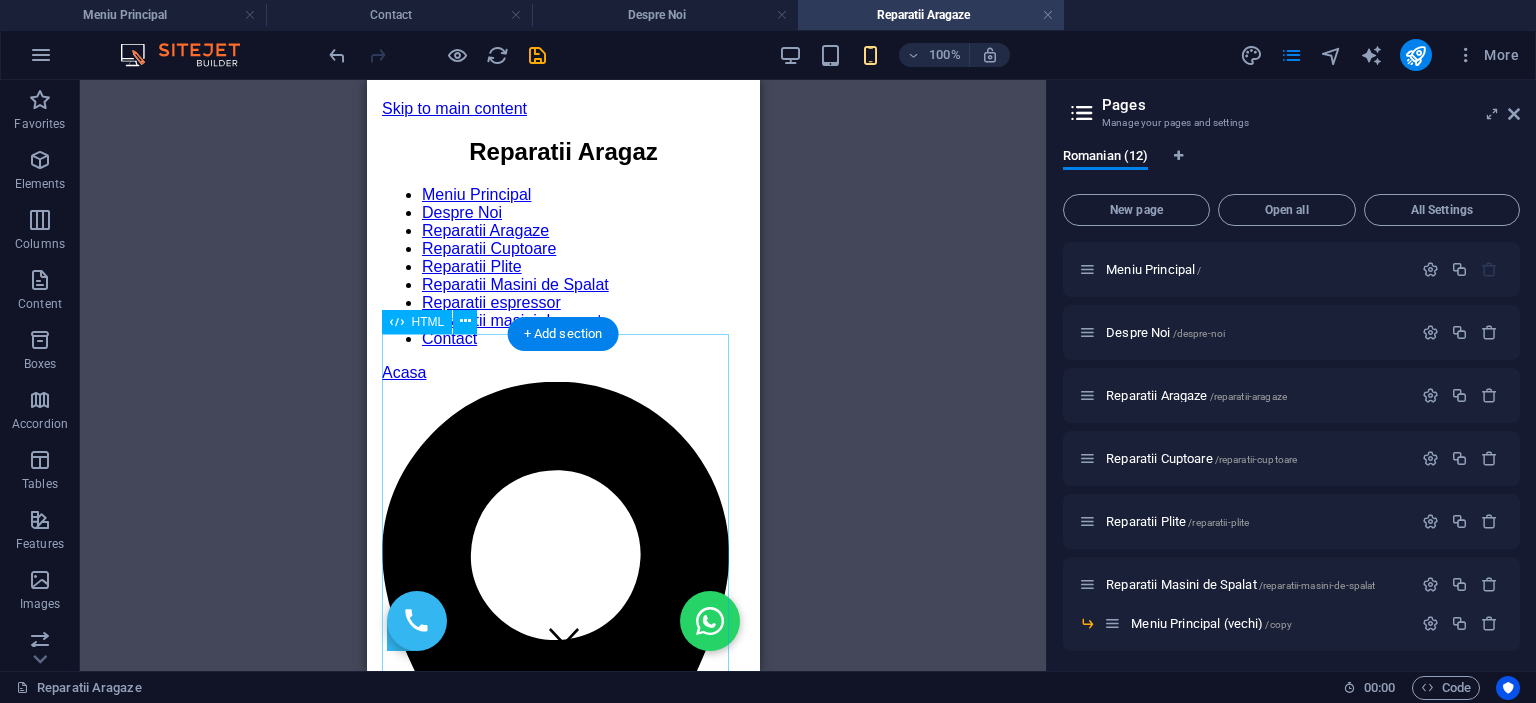 click on "Servicii reparații aragaz
Costul serviciilor pentru reparații aragaz
Piese de schimb pentru reparații deja incluse în prețul lucrării. Acesta este prețul final.
Aragazul nu se aprinde
Diagnosticare aragaz pentru identificarea problemelor și a lucrărilor necesare.
Durată: de la [TIME]
Cerere de reparație
Curățare arzătoare și aprindere
Curățarea arzătoarelor și a sistemului de aprindere pentru o funcționare optimă.
Durată: [TIME]
Cerere de reparație
Reparații sistem electric
Remedierea problemelor electrice la aragaz, inclusiv aprindere electronică și termocuplu.
Durată: de la [TIME]
Cerere de reparație
Înlocuire termocuplu
Înlocuirea termocuplului pentru oprirea alimentării cu gaz în siguranță.
Durată: [TIME]
Cerere de reparație
Reparații buton aprindere
Durată: [TIME]" at bounding box center [562, 2315] 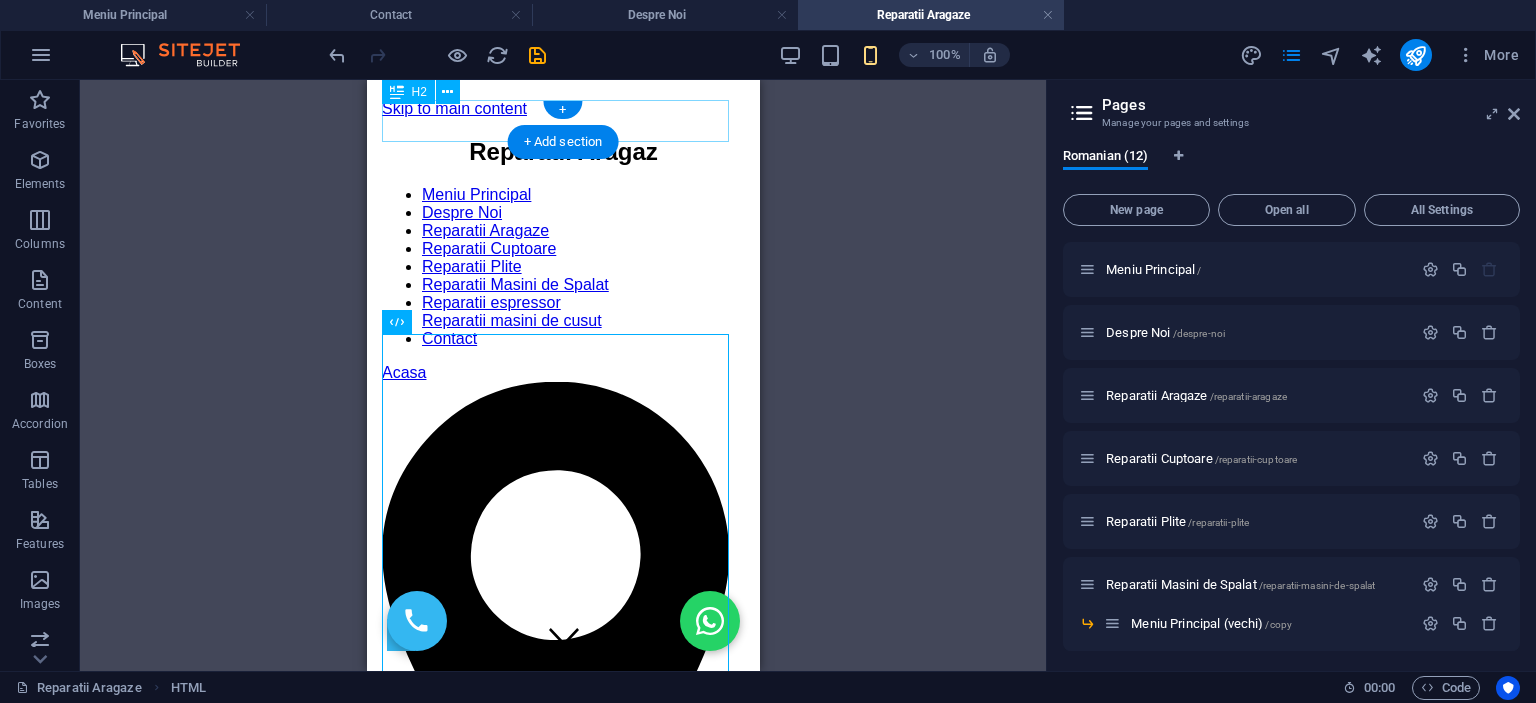 click on "Reparatii Aragaz" at bounding box center (562, 152) 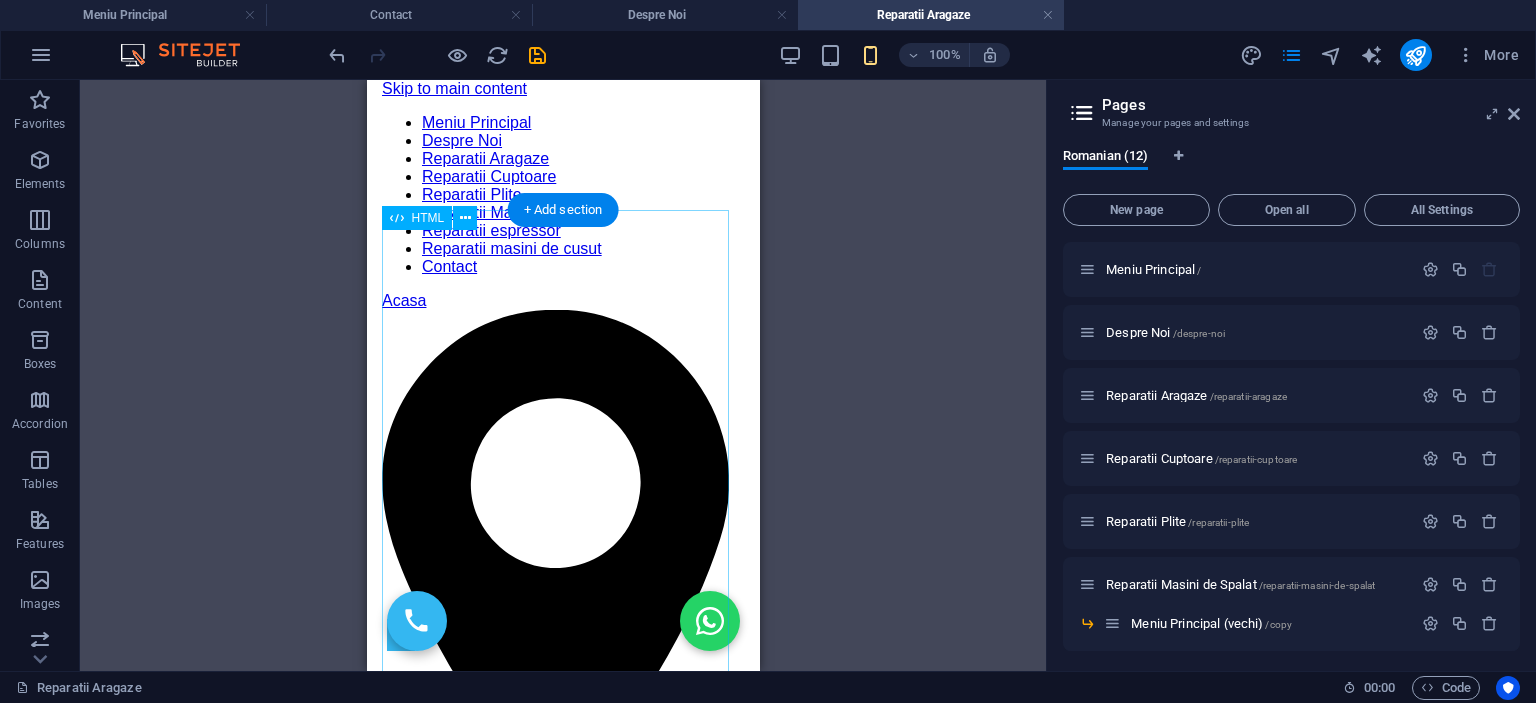 scroll, scrollTop: 0, scrollLeft: 0, axis: both 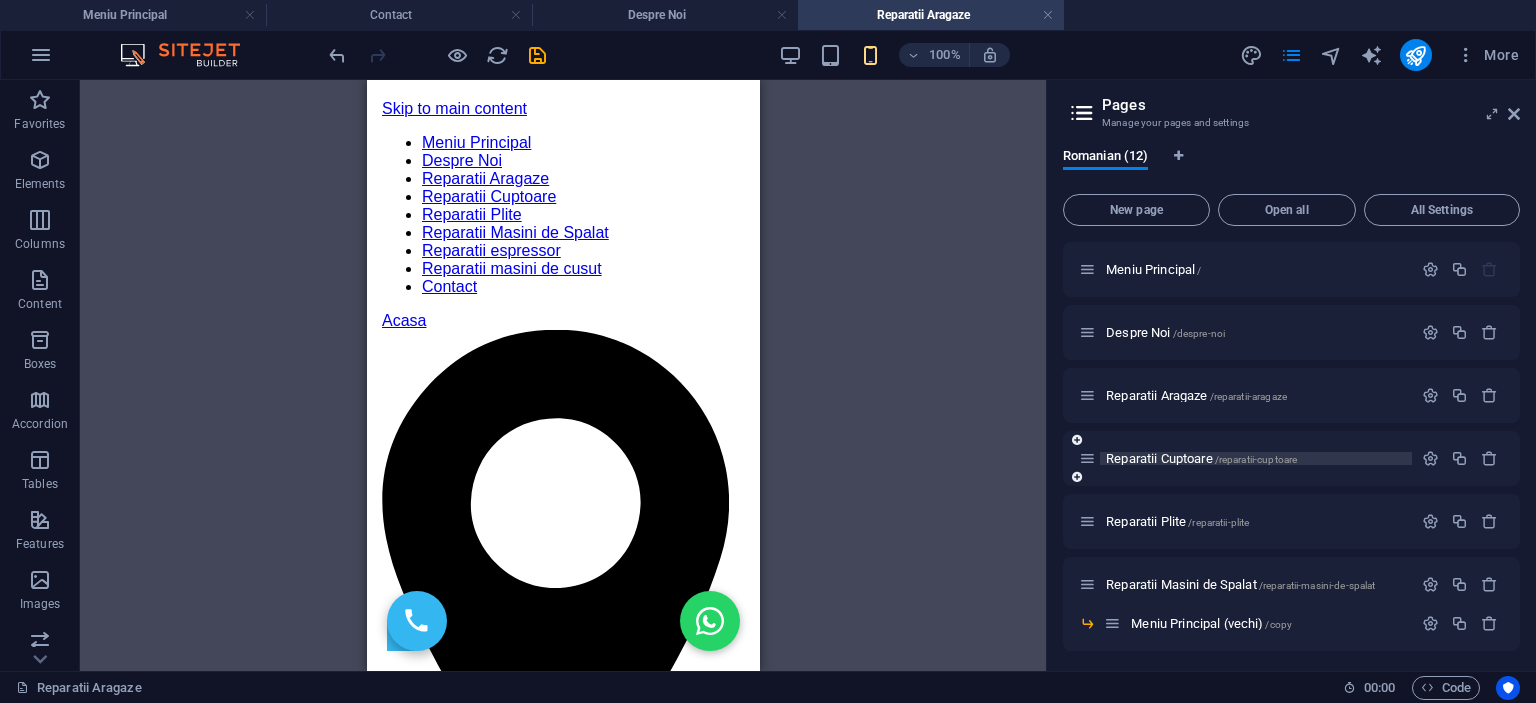 click on "Reparatii Cuptoare /reparatii-cuptoare" at bounding box center [1201, 458] 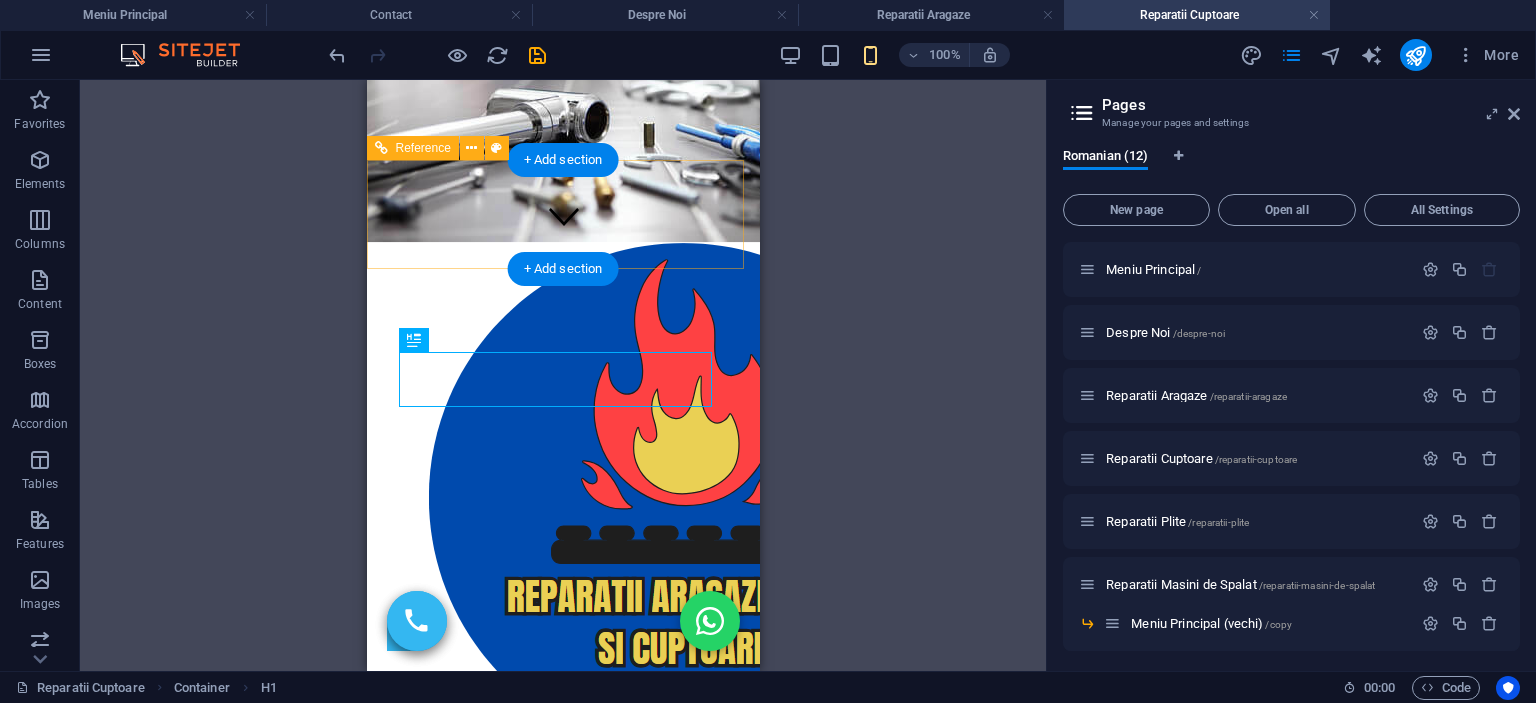 scroll, scrollTop: 0, scrollLeft: 0, axis: both 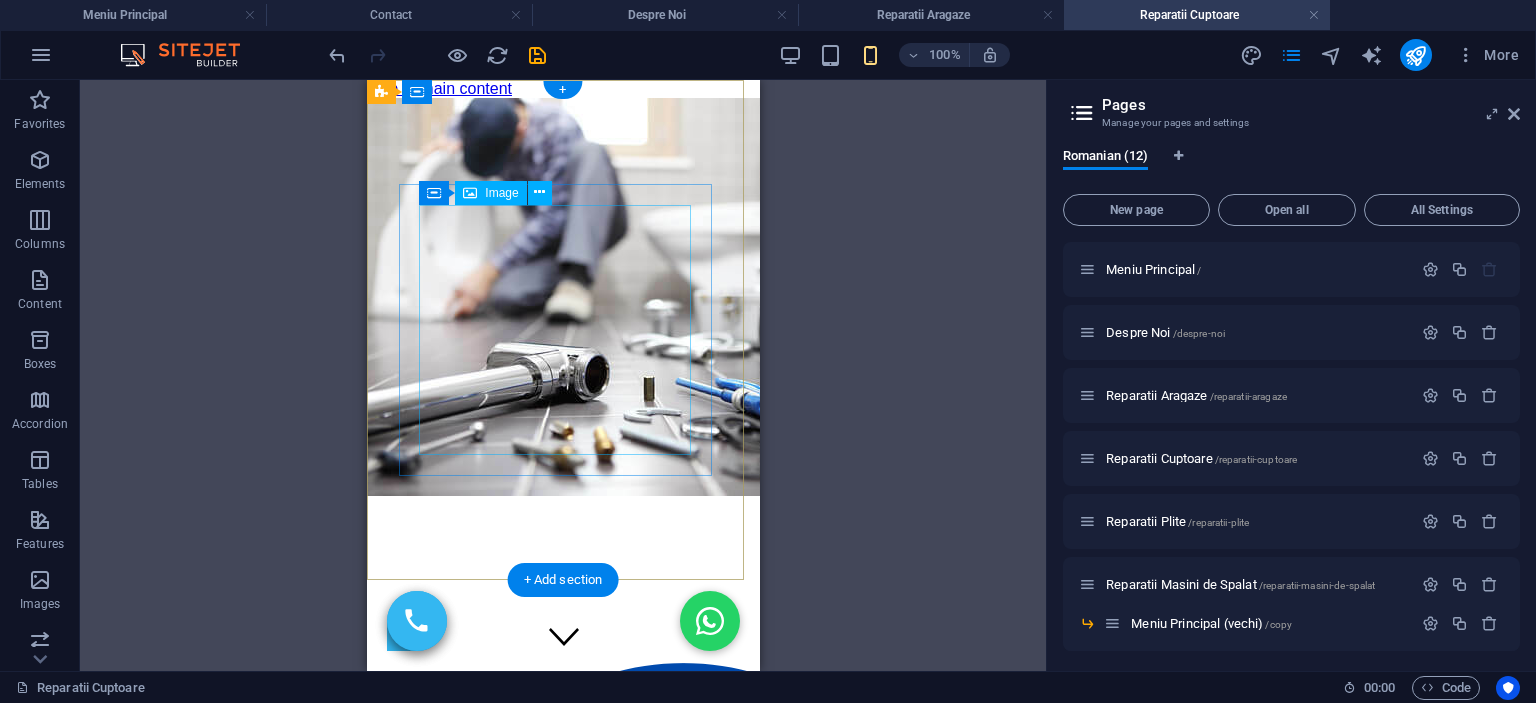 click at bounding box center (562, 922) 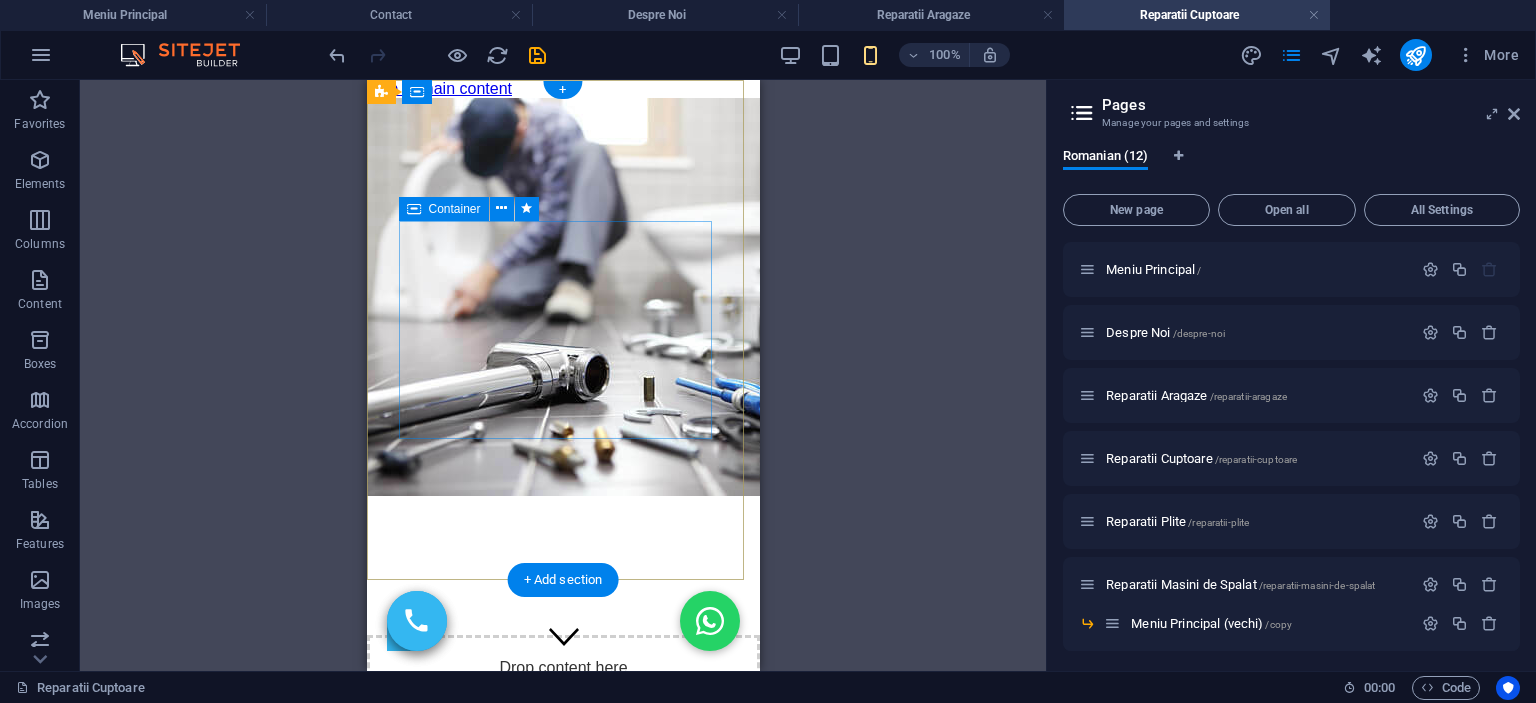 click on "Drop content here or  Add elements  Paste clipboard" at bounding box center (562, 706) 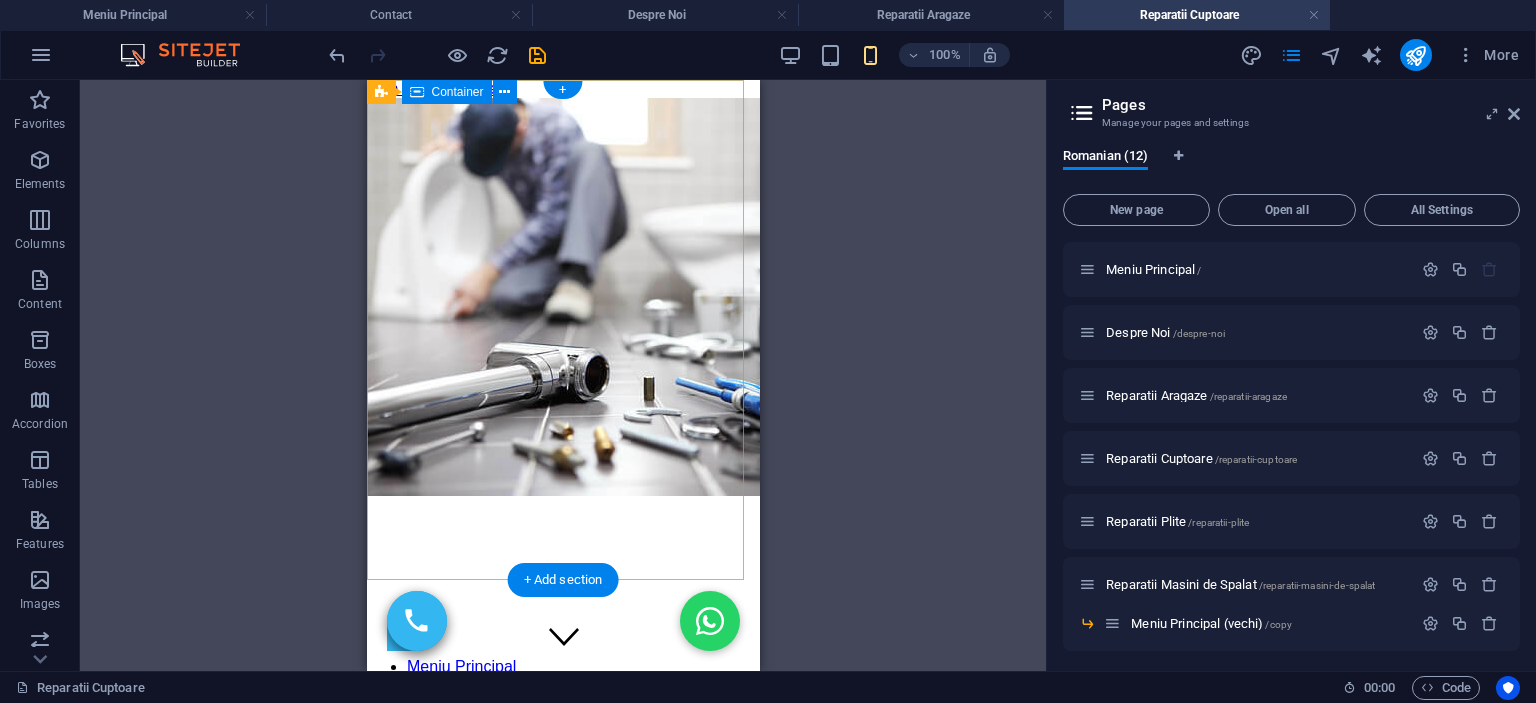 click at bounding box center (562, 635) 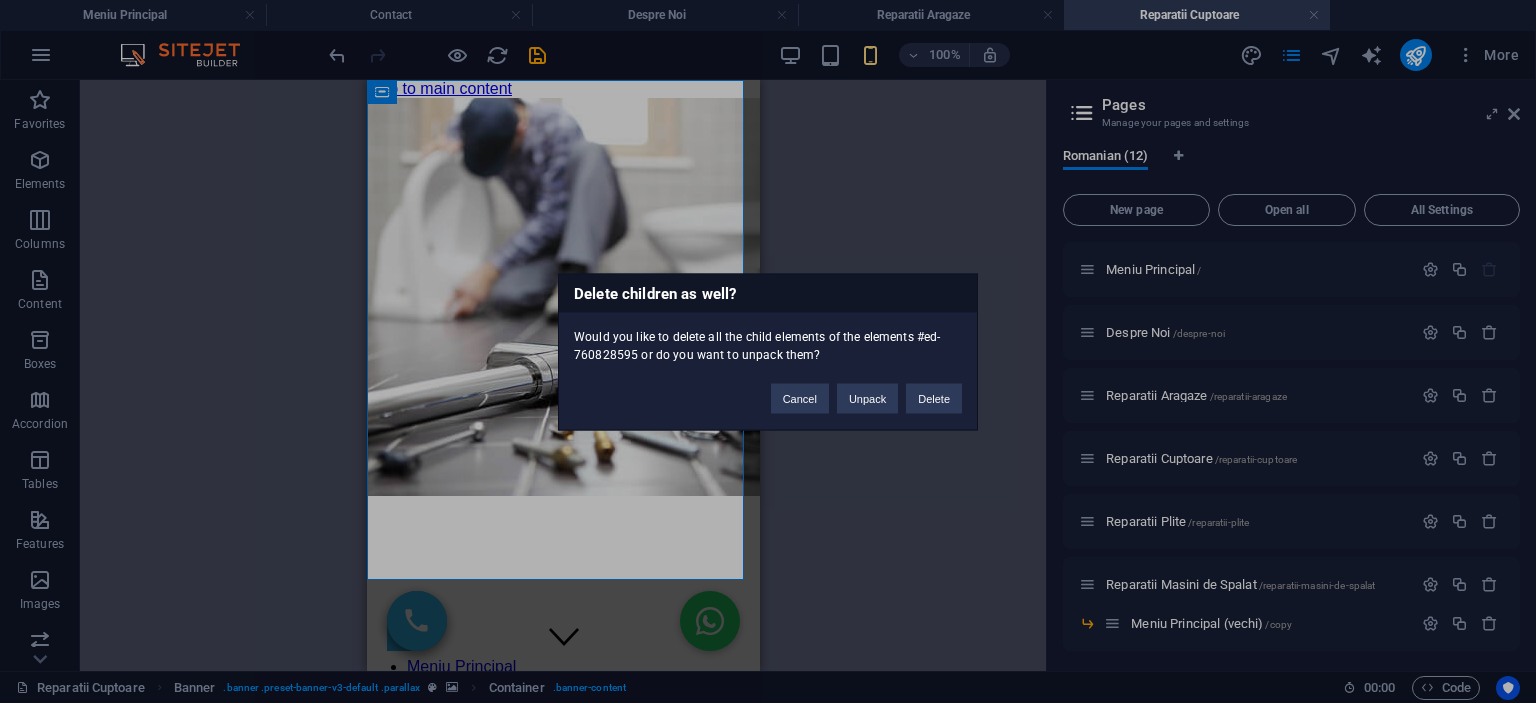 type 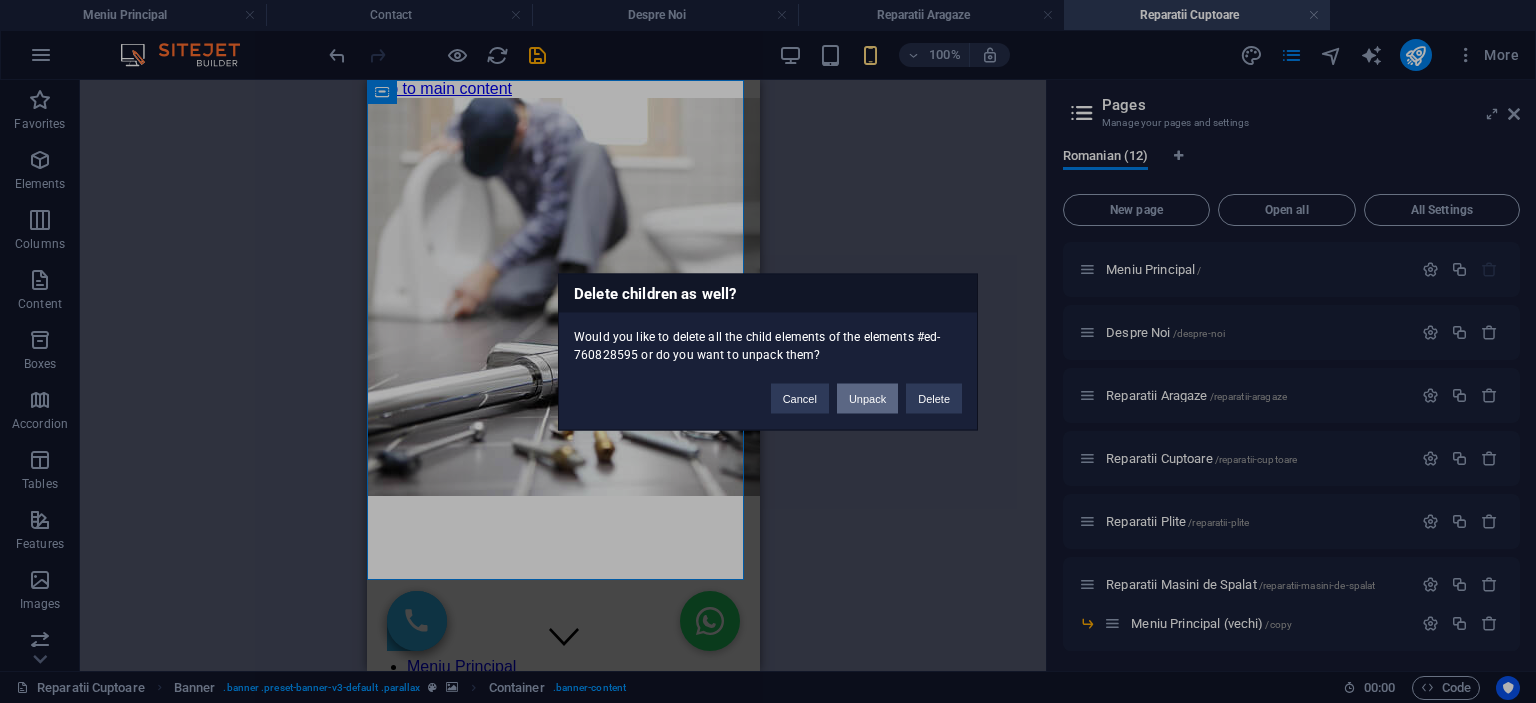 click on "Unpack" at bounding box center [867, 398] 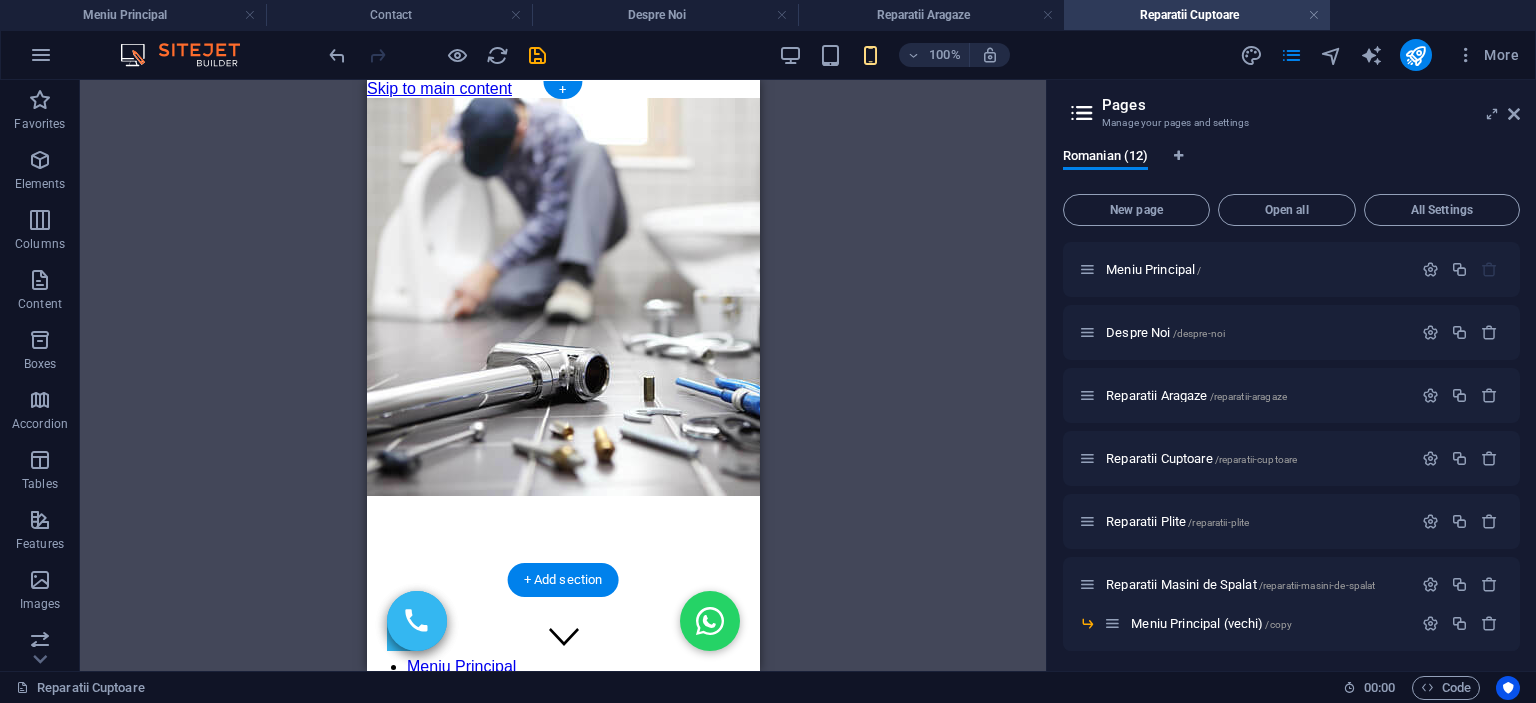 click at bounding box center (650, 297) 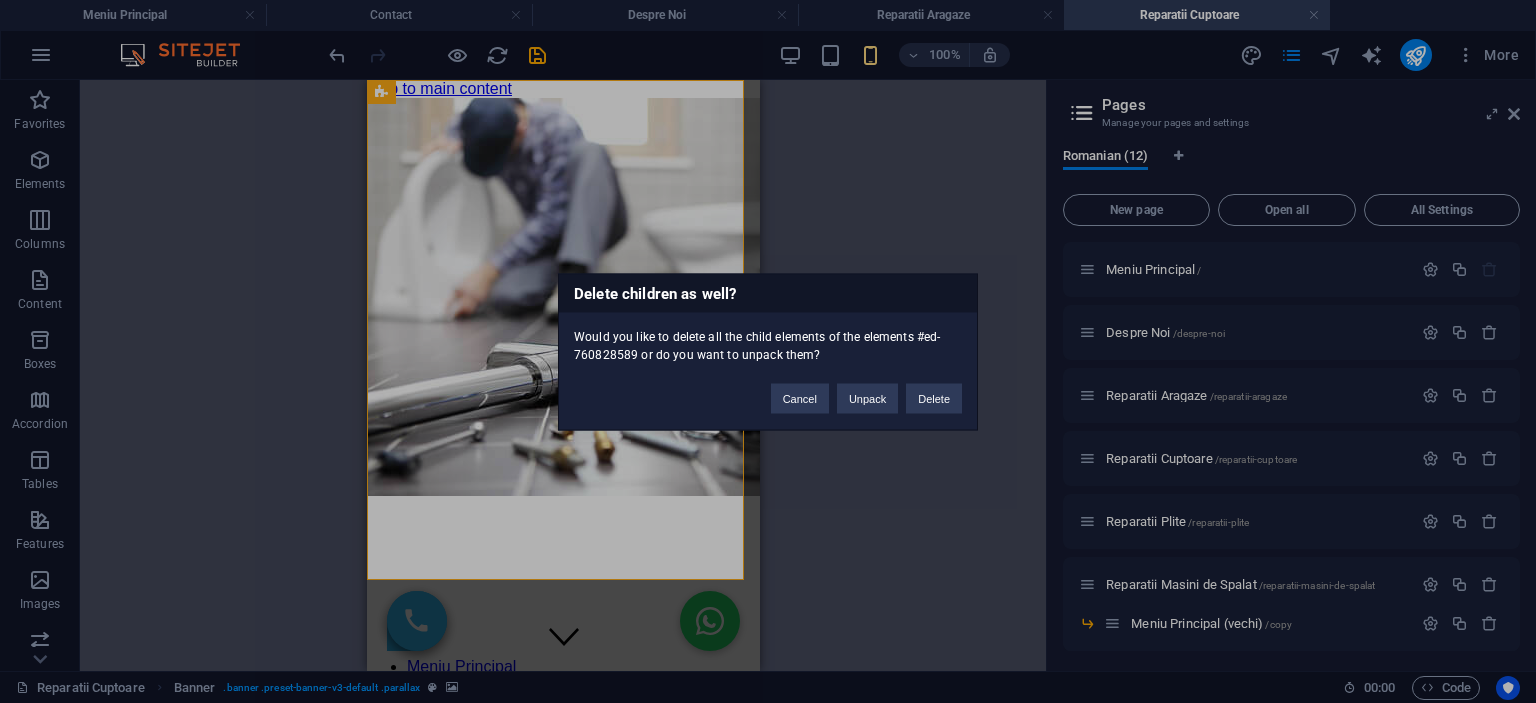 type 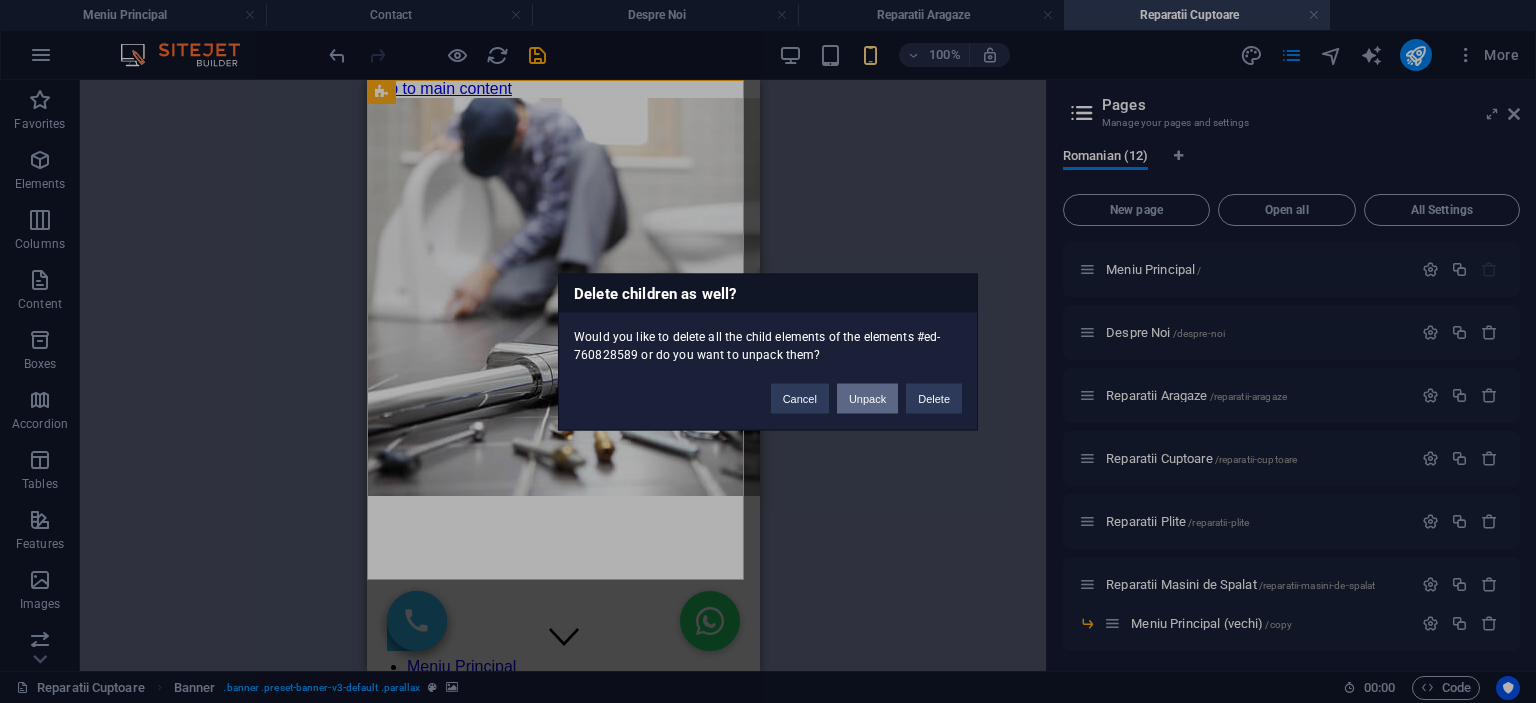 click on "Unpack" at bounding box center [867, 398] 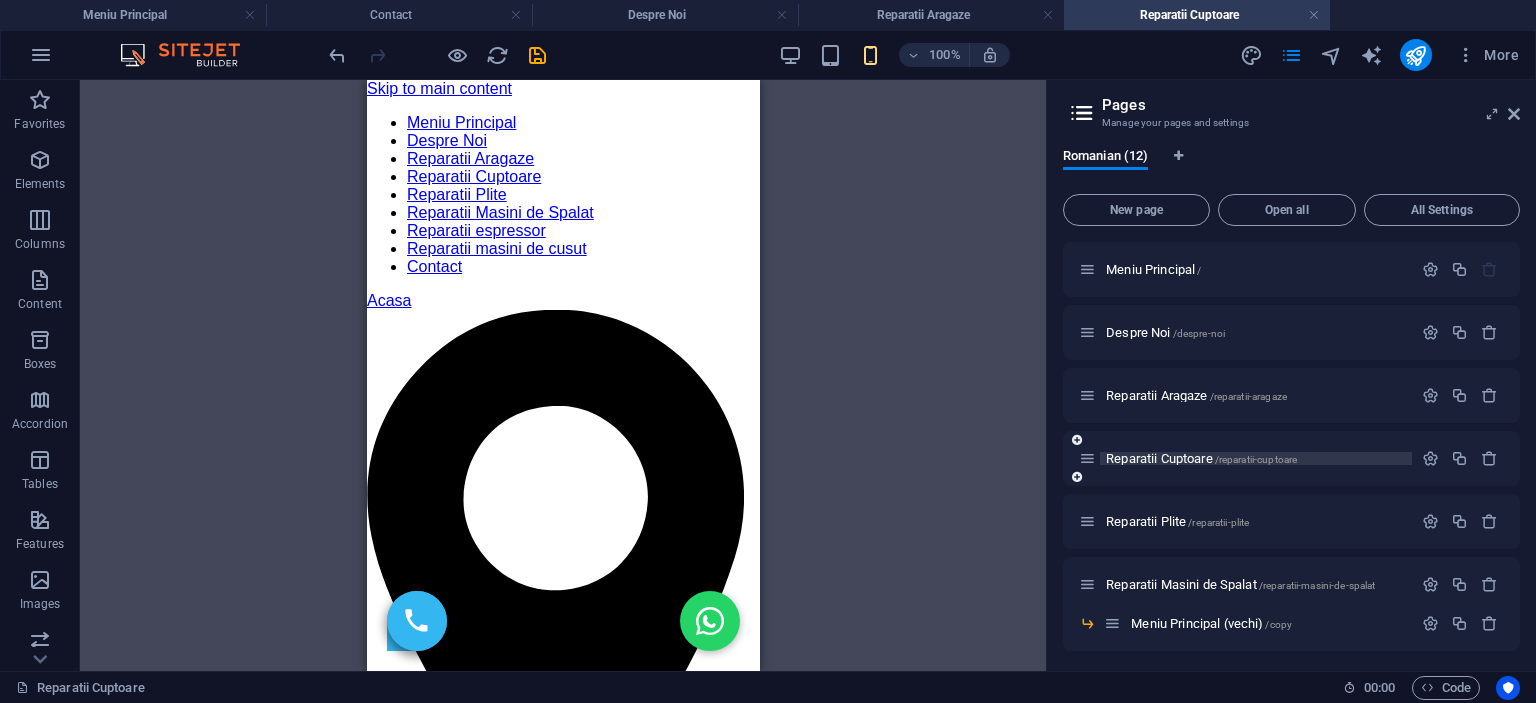 click on "Reparatii Cuptoare /reparatii-cuptoare" at bounding box center [1201, 458] 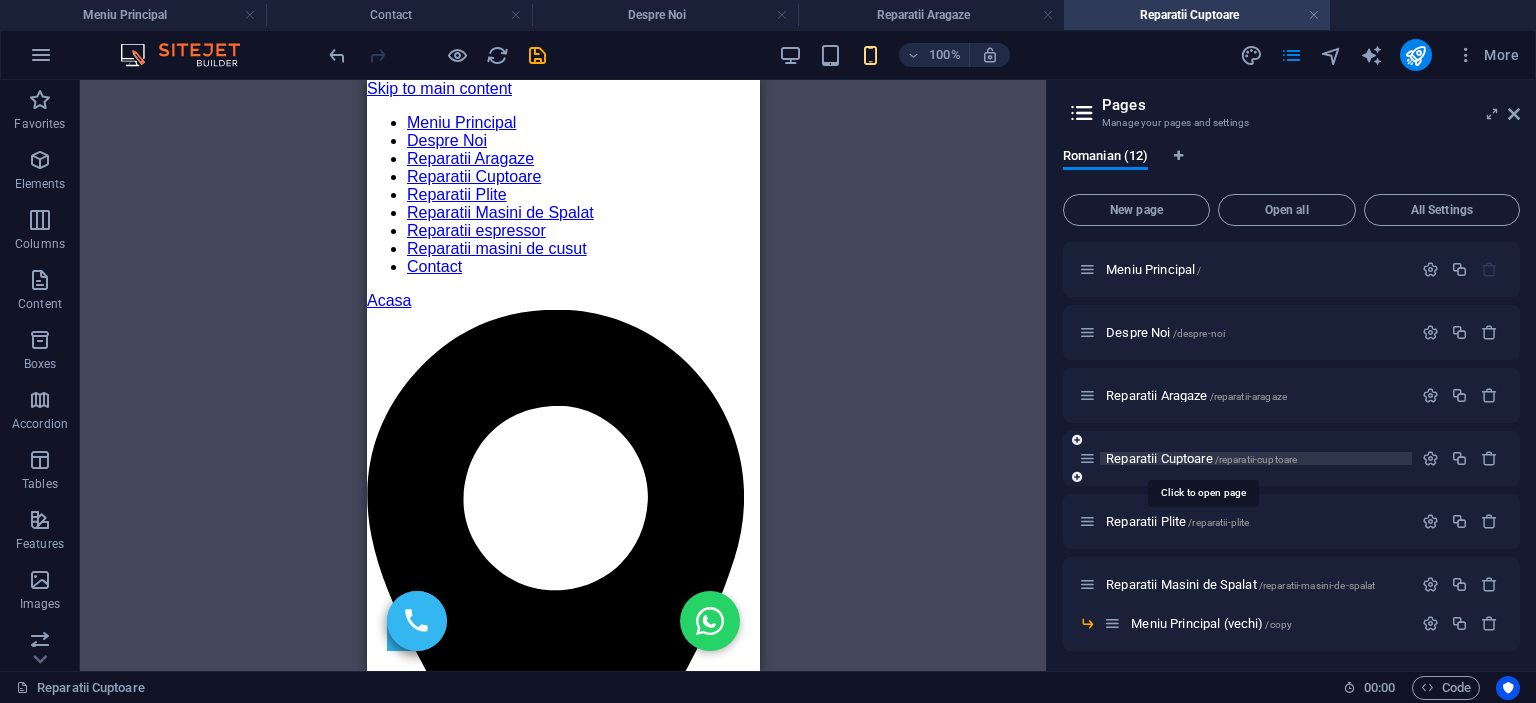 click on "Reparatii Cuptoare /reparatii-cuptoare" at bounding box center [1201, 458] 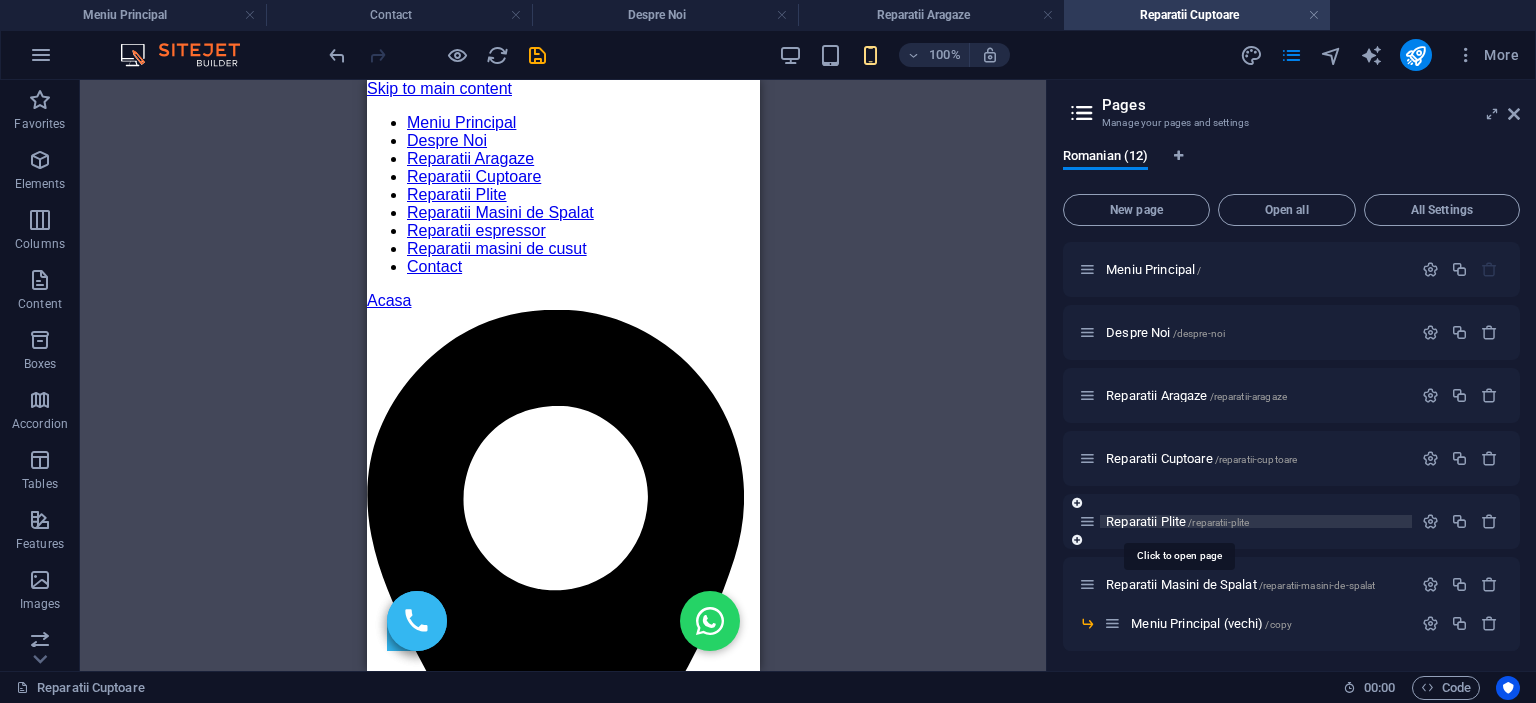 click on "Reparatii Plite /reparatii-plite" at bounding box center (1177, 521) 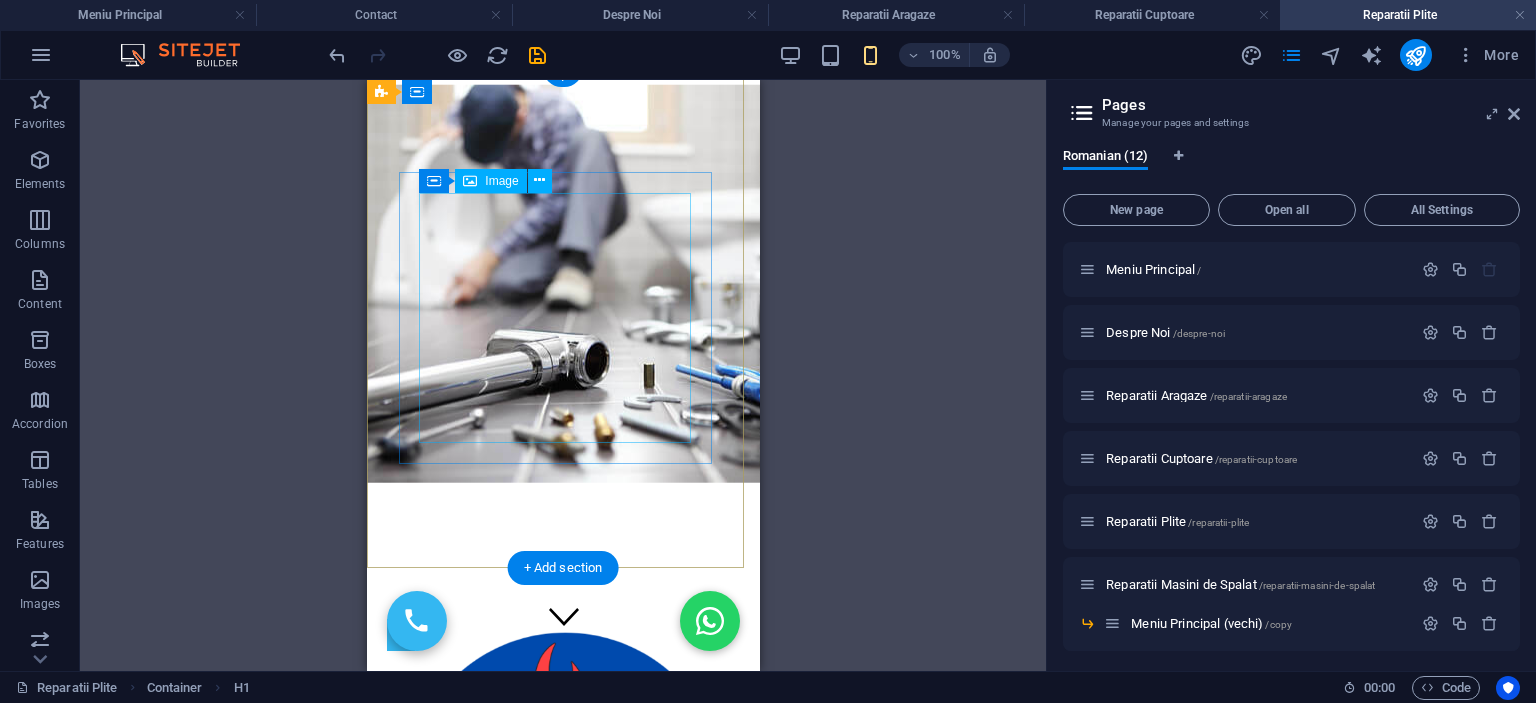 scroll, scrollTop: 0, scrollLeft: 0, axis: both 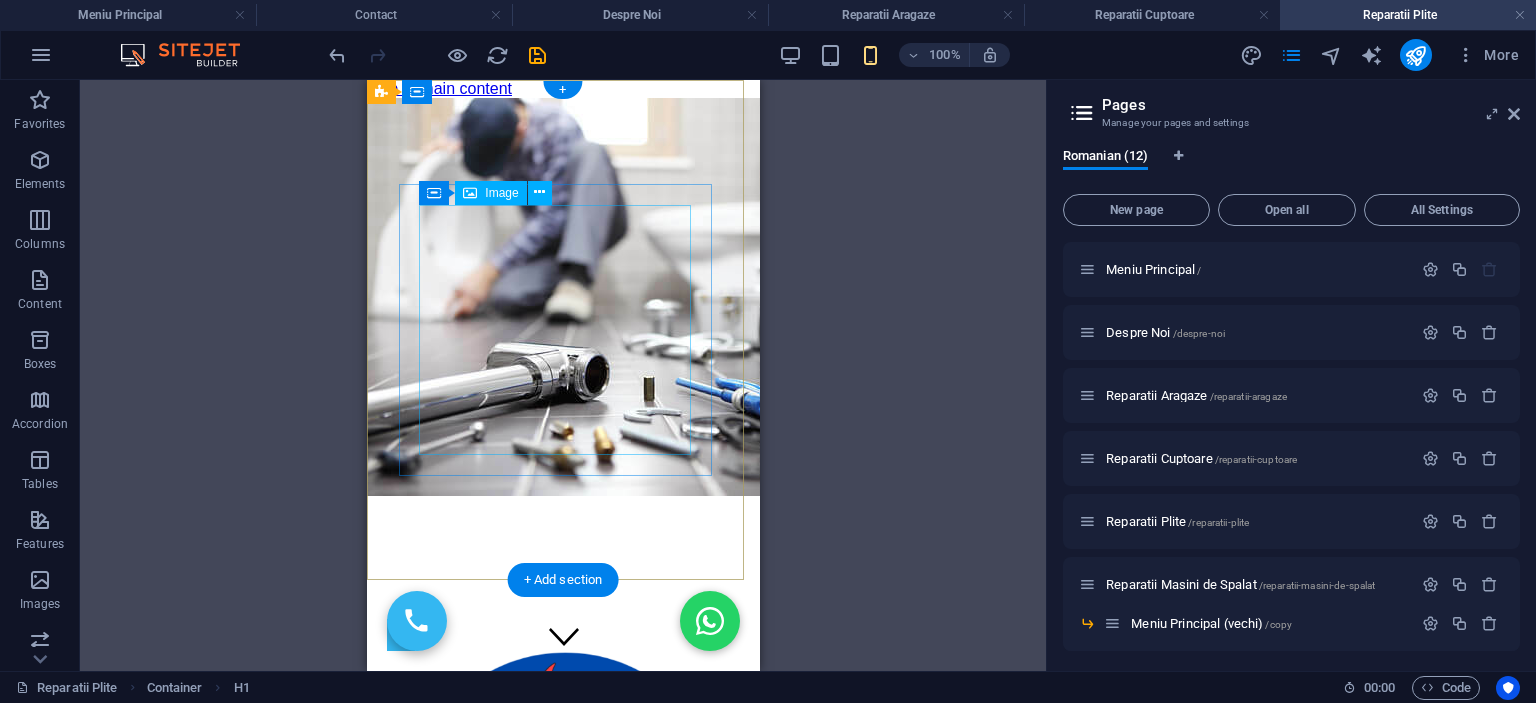 click at bounding box center (562, 816) 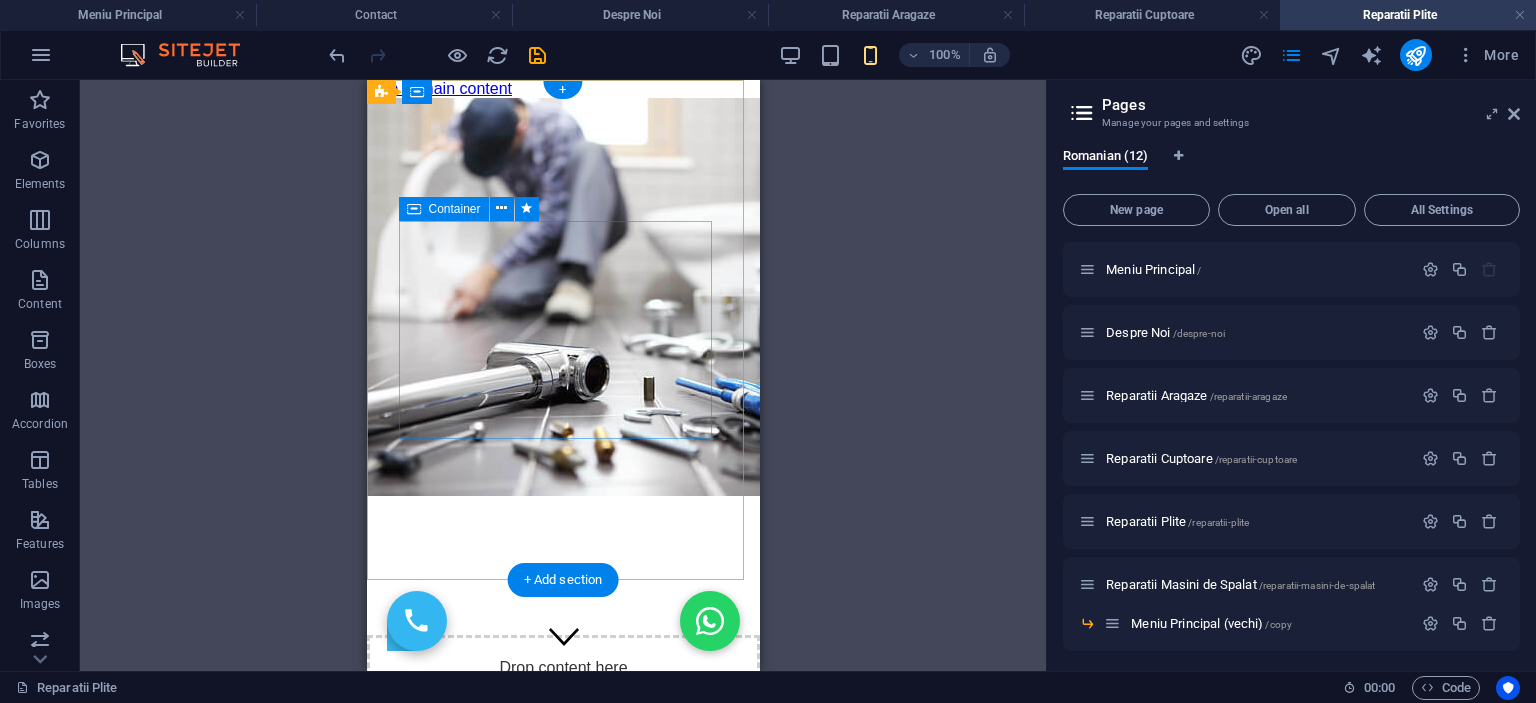 click on "Drop content here or  Add elements  Paste clipboard" at bounding box center [562, 706] 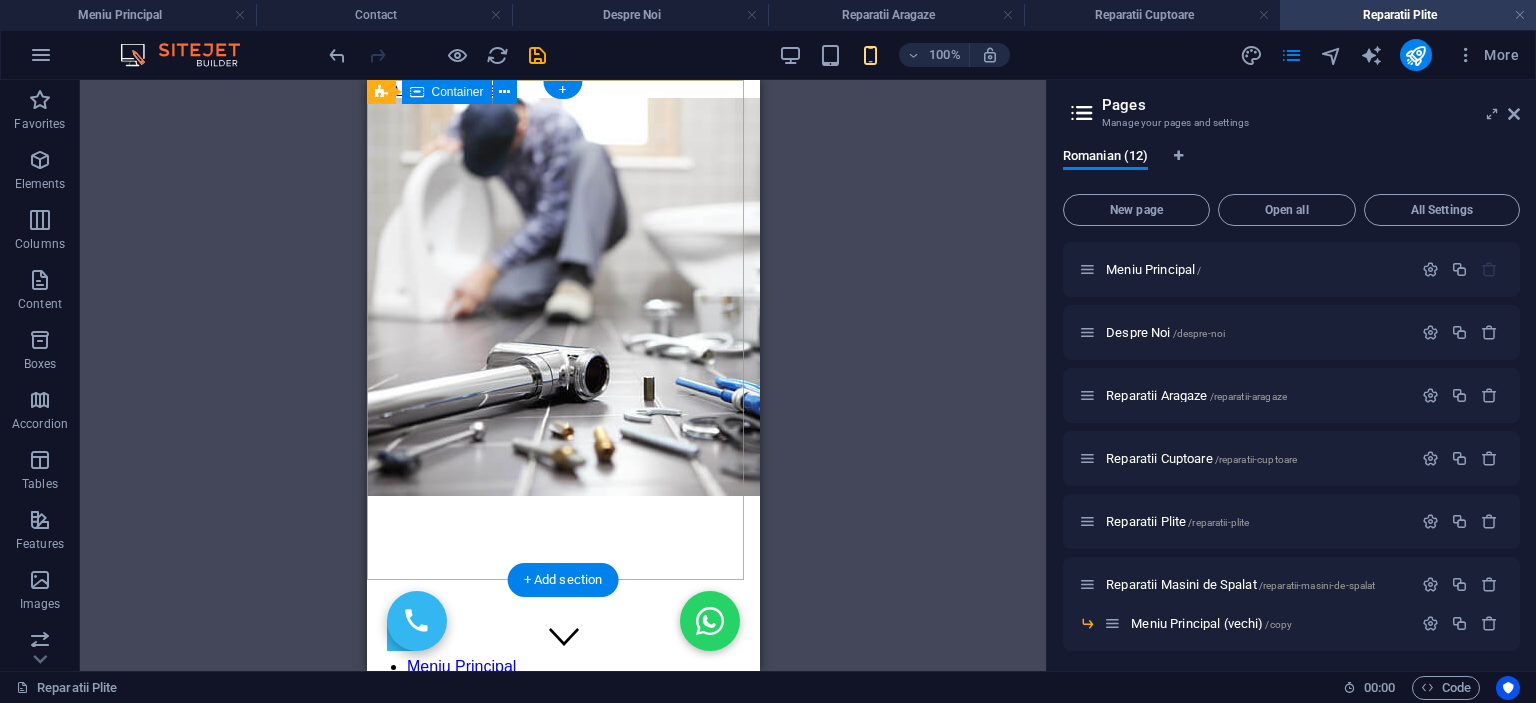 click at bounding box center (562, 635) 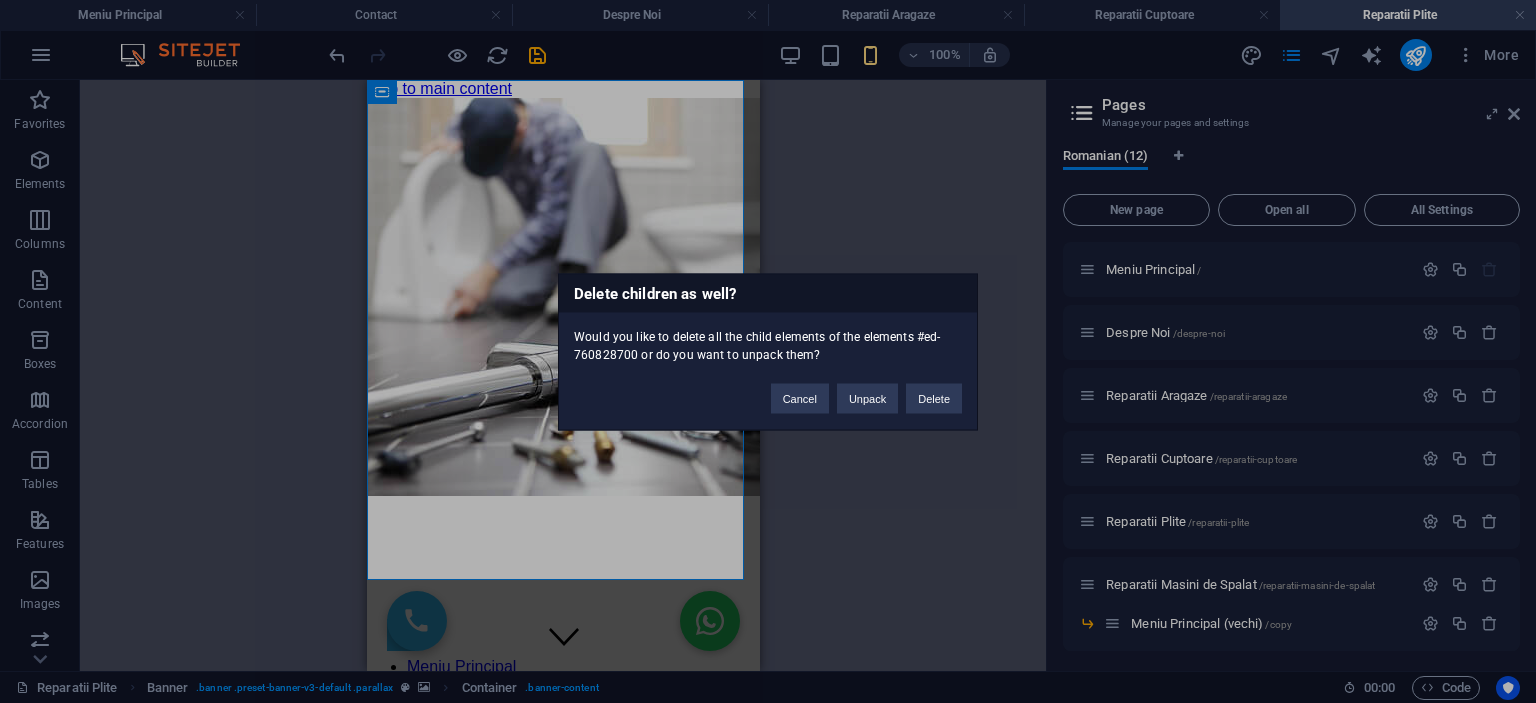 click on "Cancel Unpack Delete" at bounding box center [866, 388] 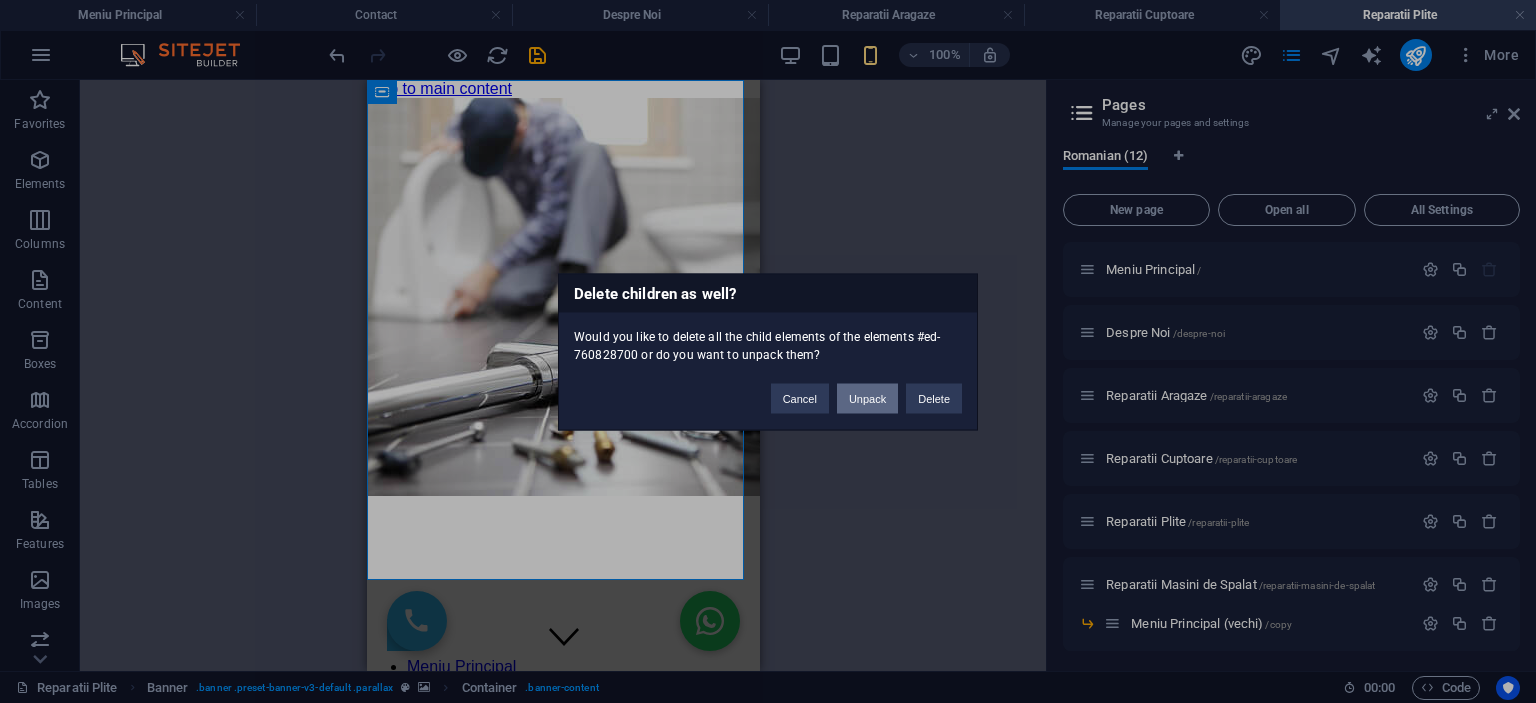 click on "Unpack" at bounding box center (867, 398) 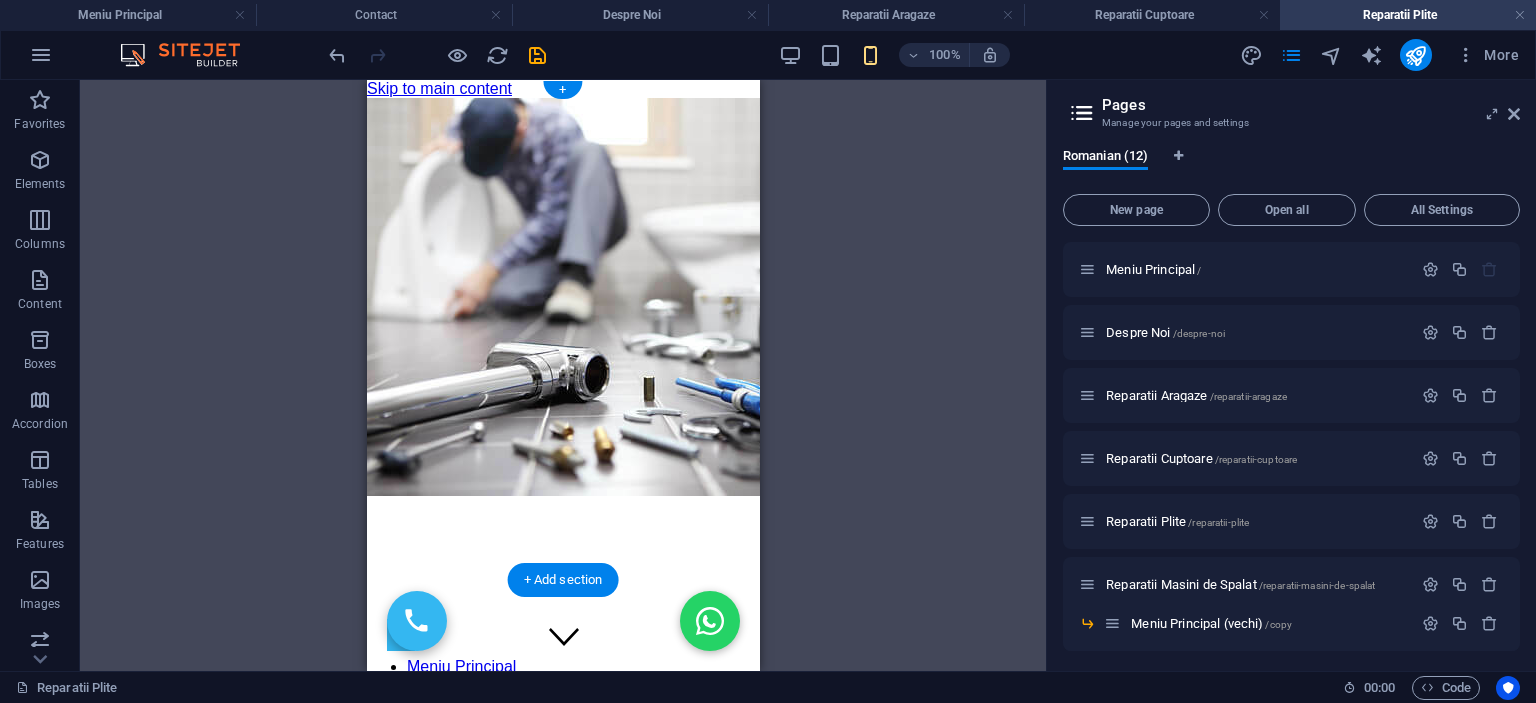 click at bounding box center [650, 297] 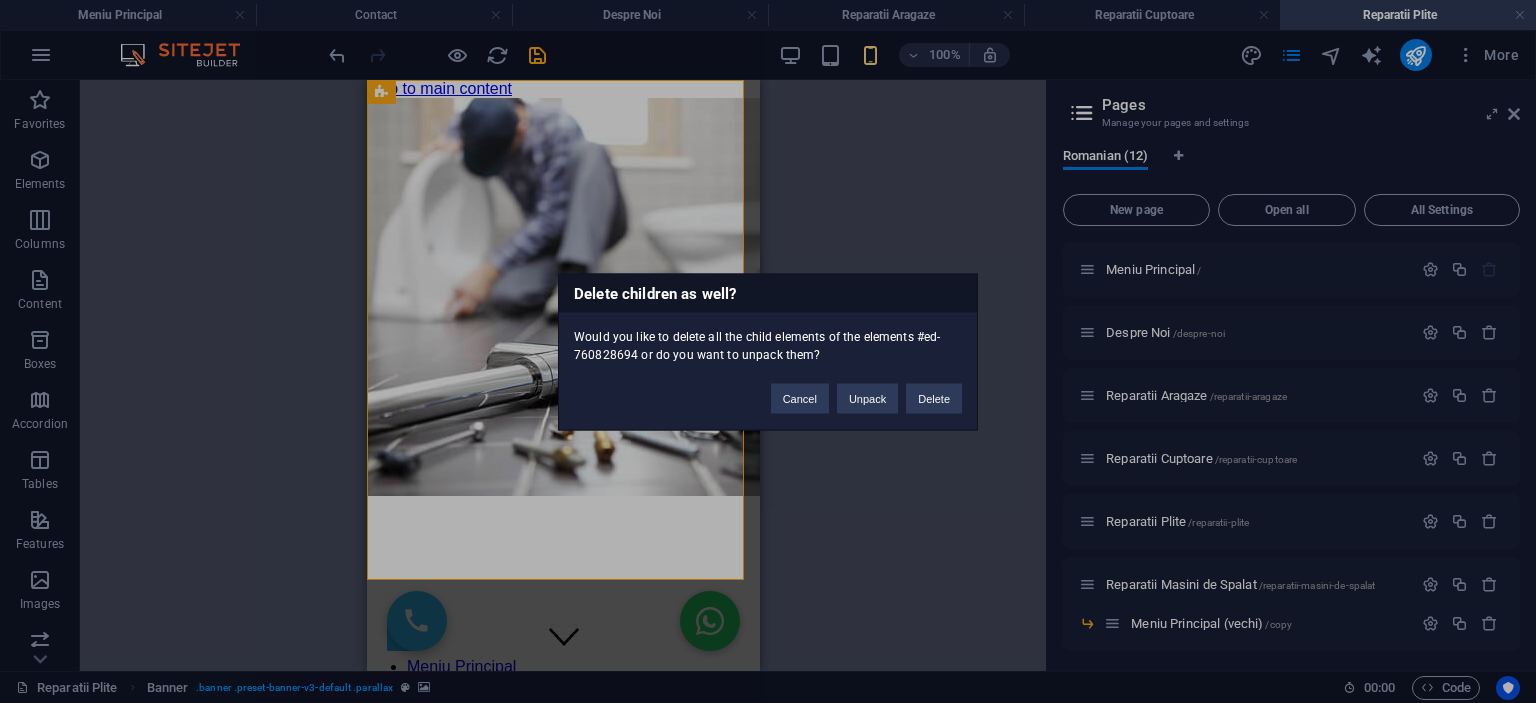 type 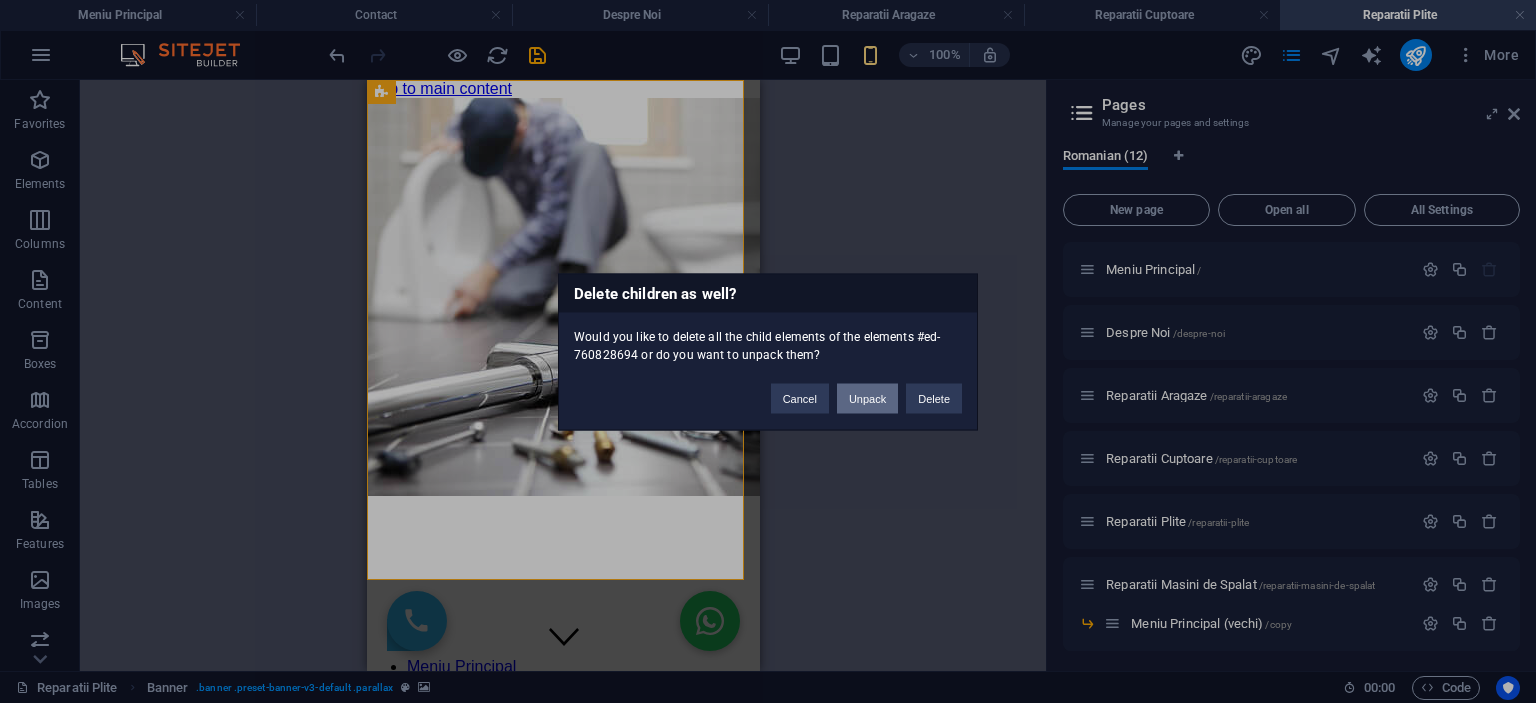 click on "Unpack" at bounding box center [867, 398] 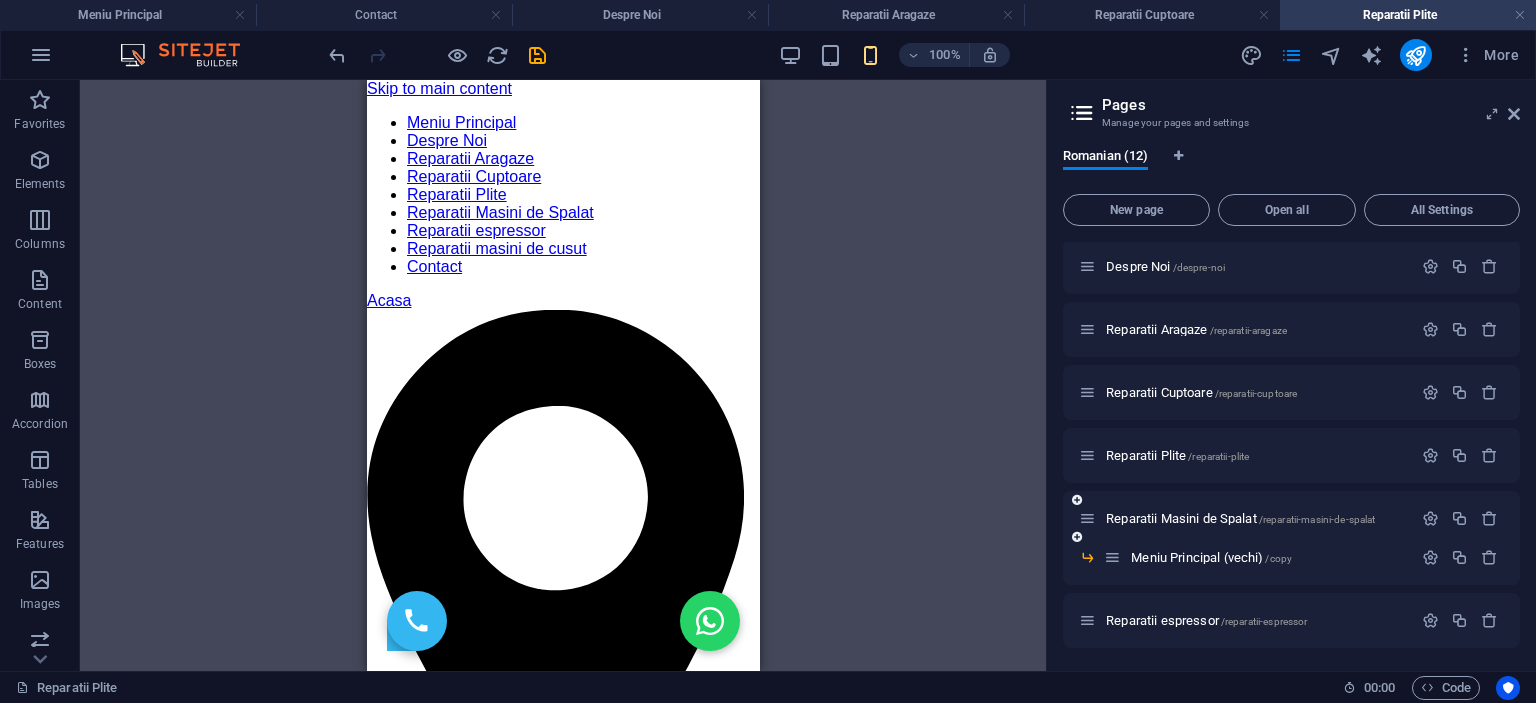 scroll, scrollTop: 100, scrollLeft: 0, axis: vertical 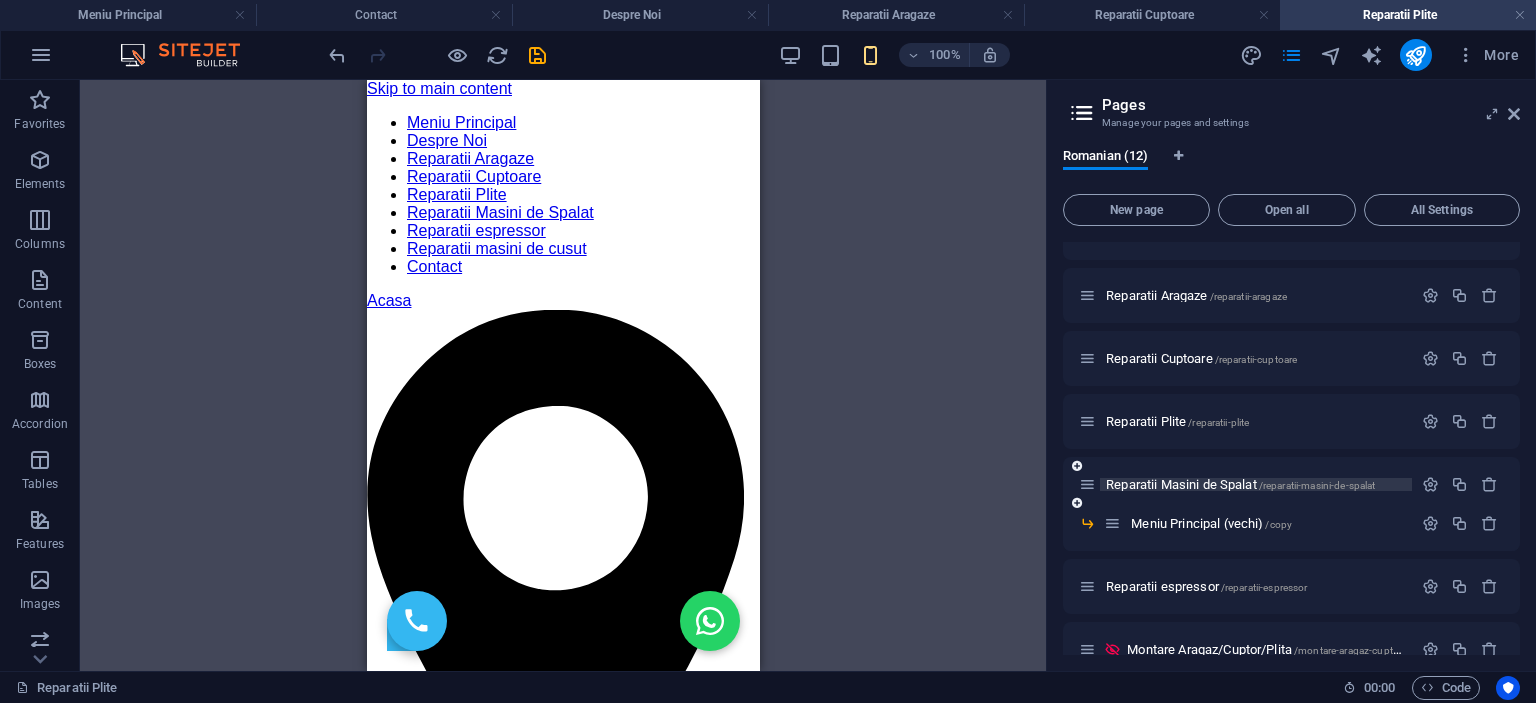 click on "Reparatii Masini de Spalat /reparatii-masini-de-spalat" at bounding box center (1240, 484) 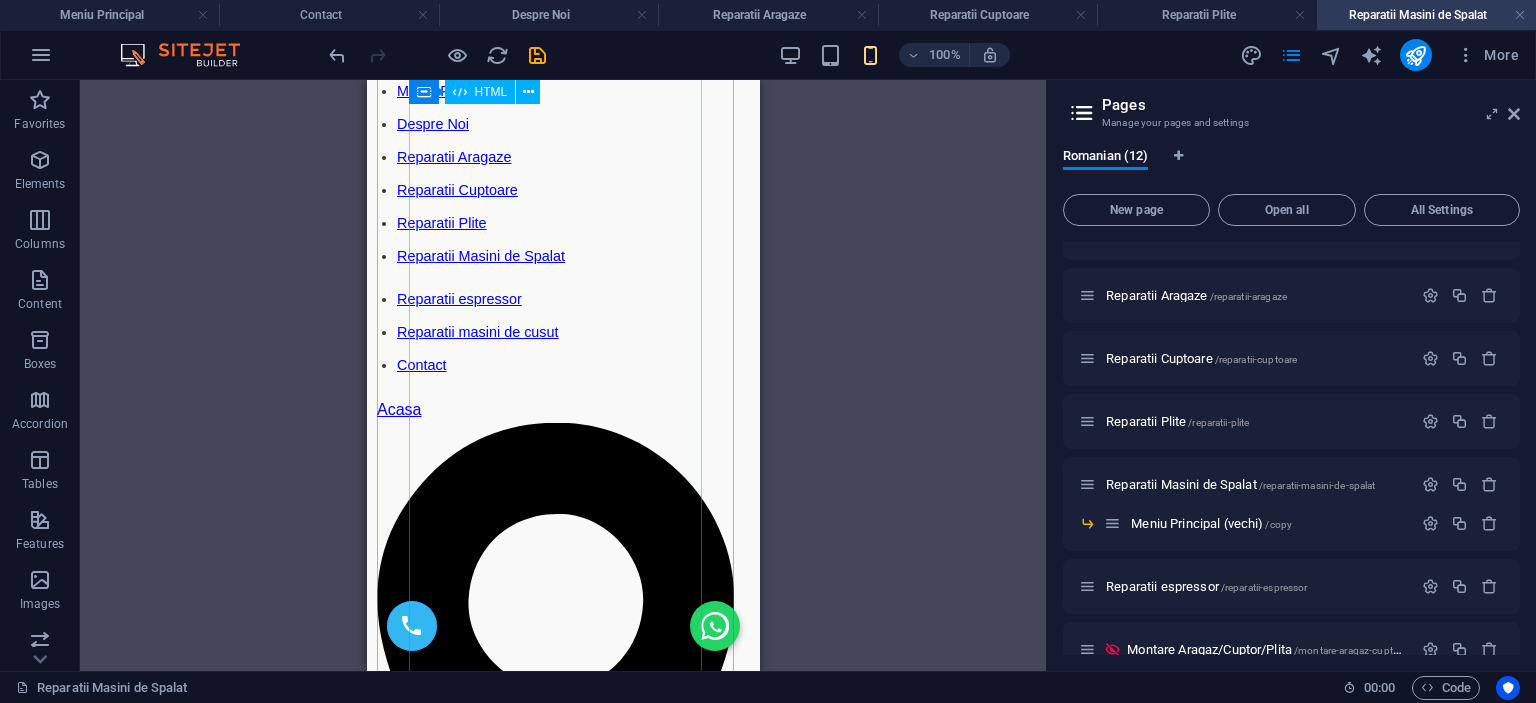 scroll, scrollTop: 0, scrollLeft: 0, axis: both 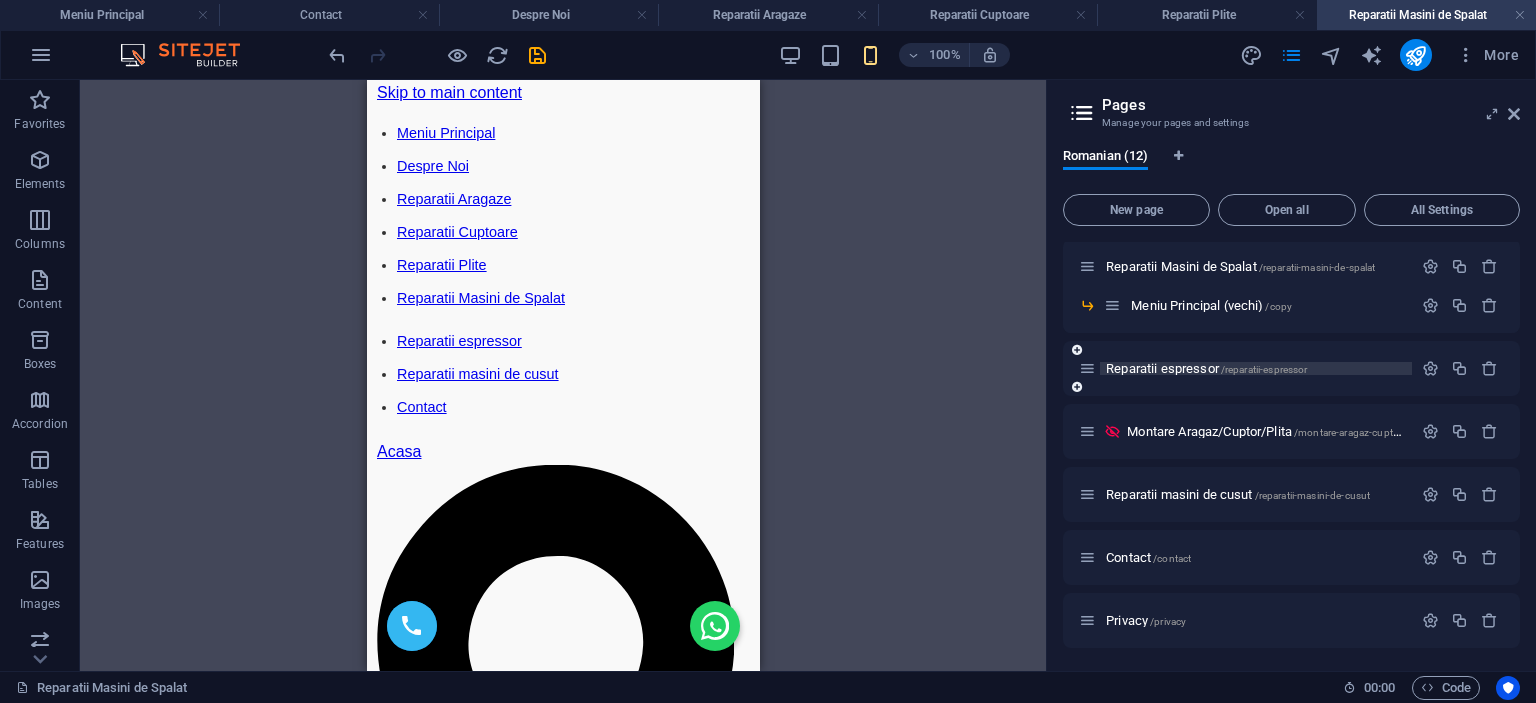 click on "Reparatii espressor /reparatii-espressor" at bounding box center (1206, 368) 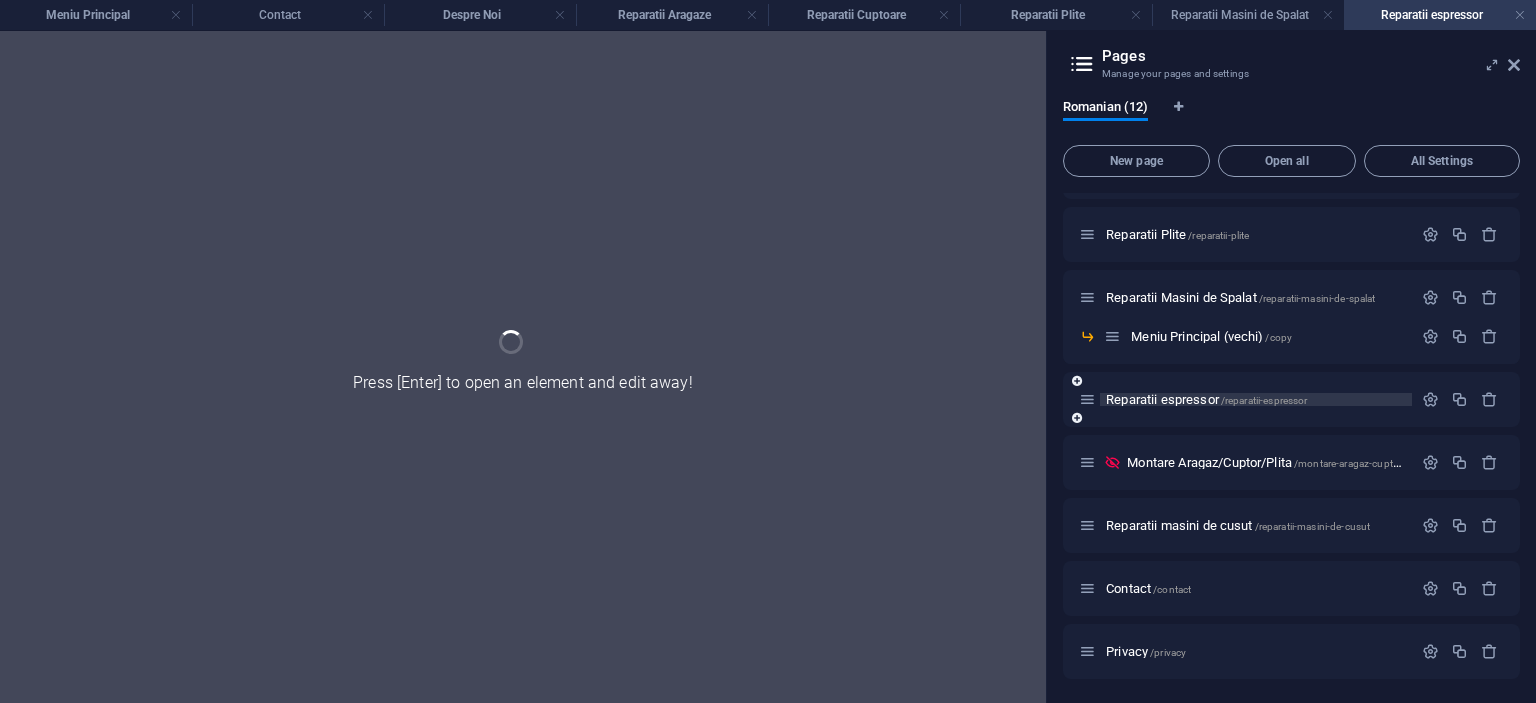 scroll, scrollTop: 237, scrollLeft: 0, axis: vertical 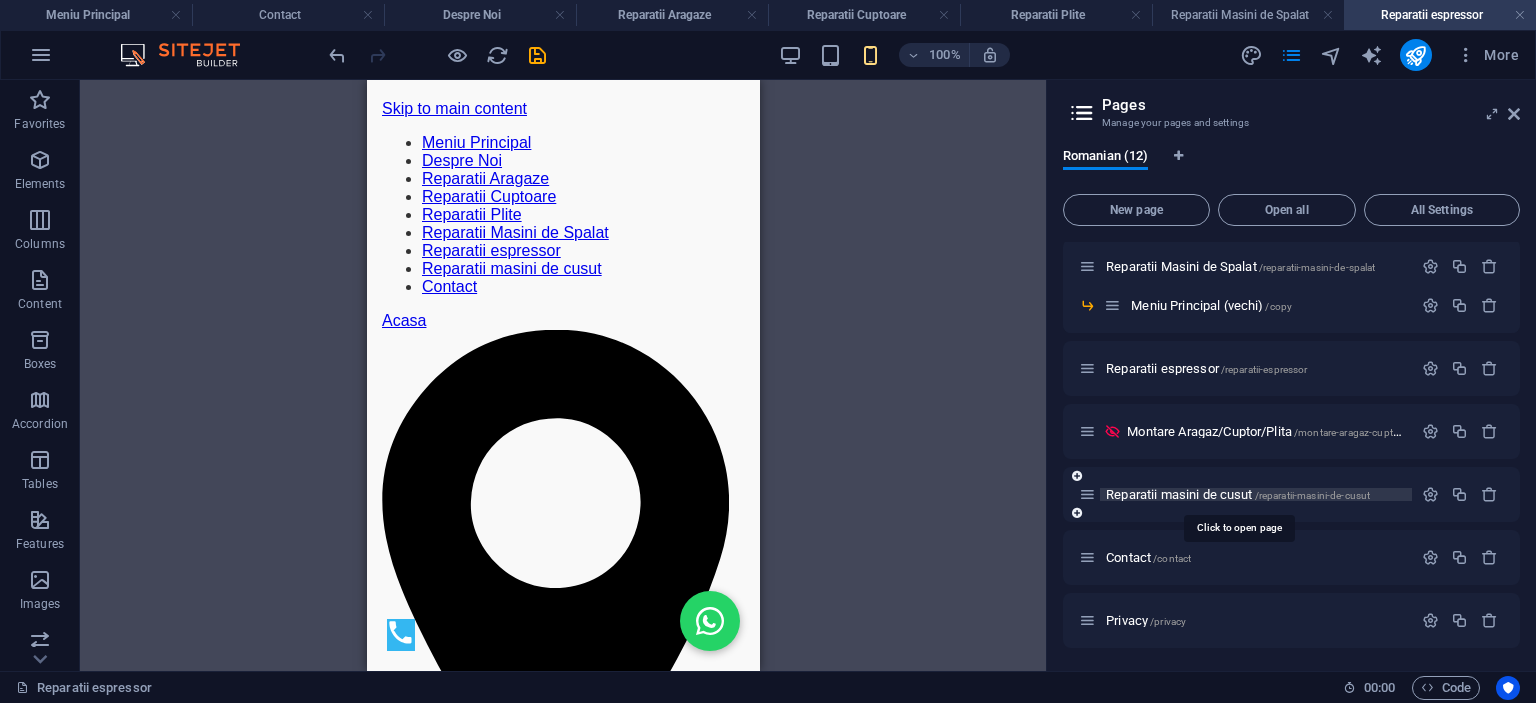 click on "Reparatii masini de cusut /reparatii-masini-de-cusut" at bounding box center [1238, 494] 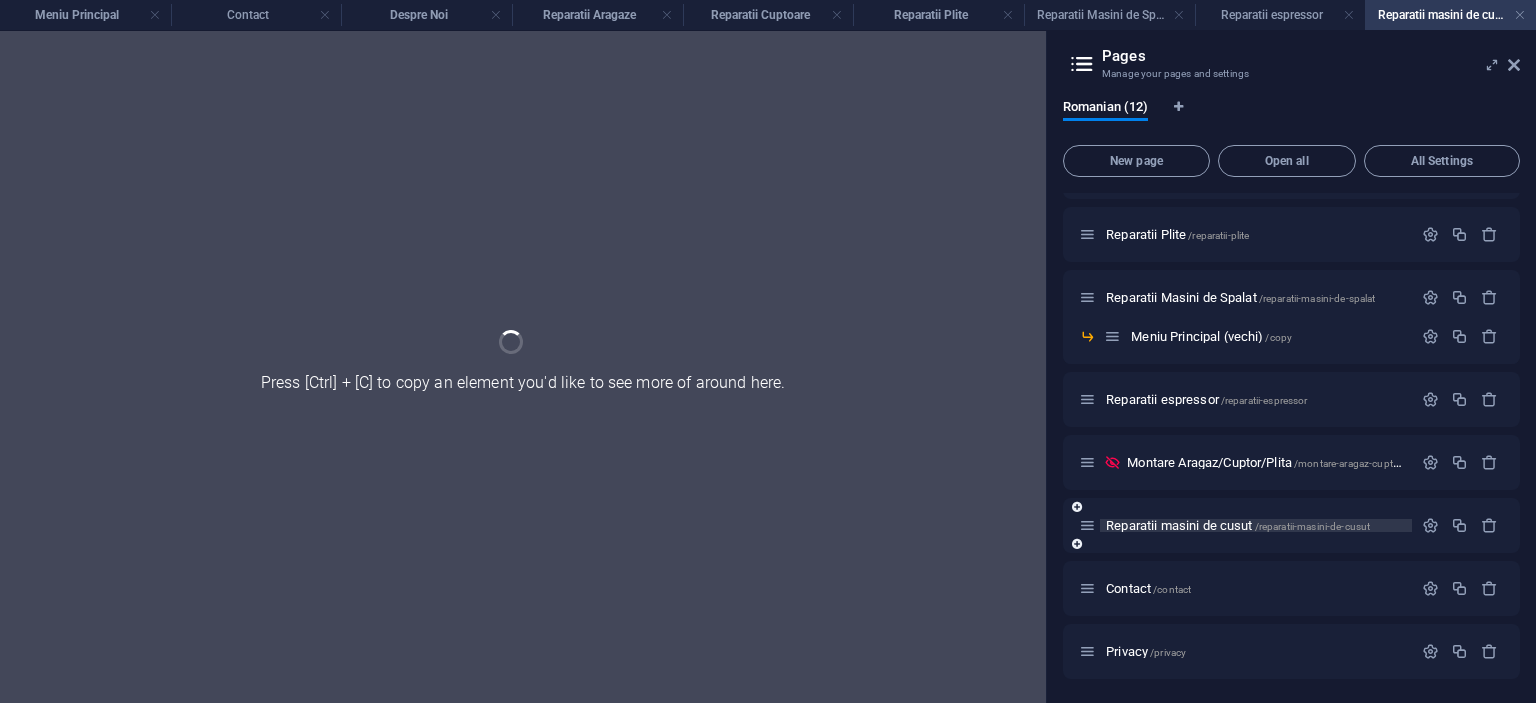 scroll, scrollTop: 237, scrollLeft: 0, axis: vertical 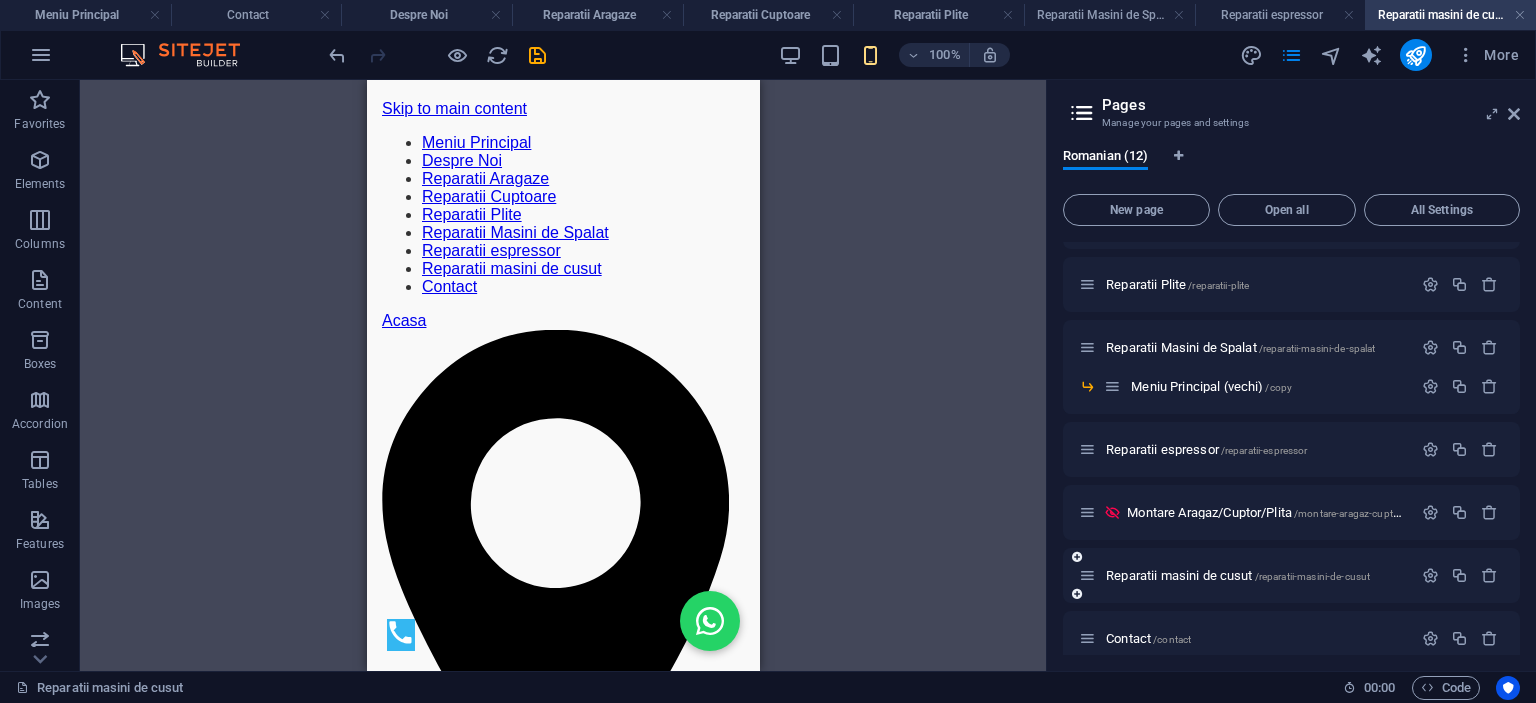 click on "Reparatii masini de cusut /reparatii-masini-de-cusut" at bounding box center [1245, 575] 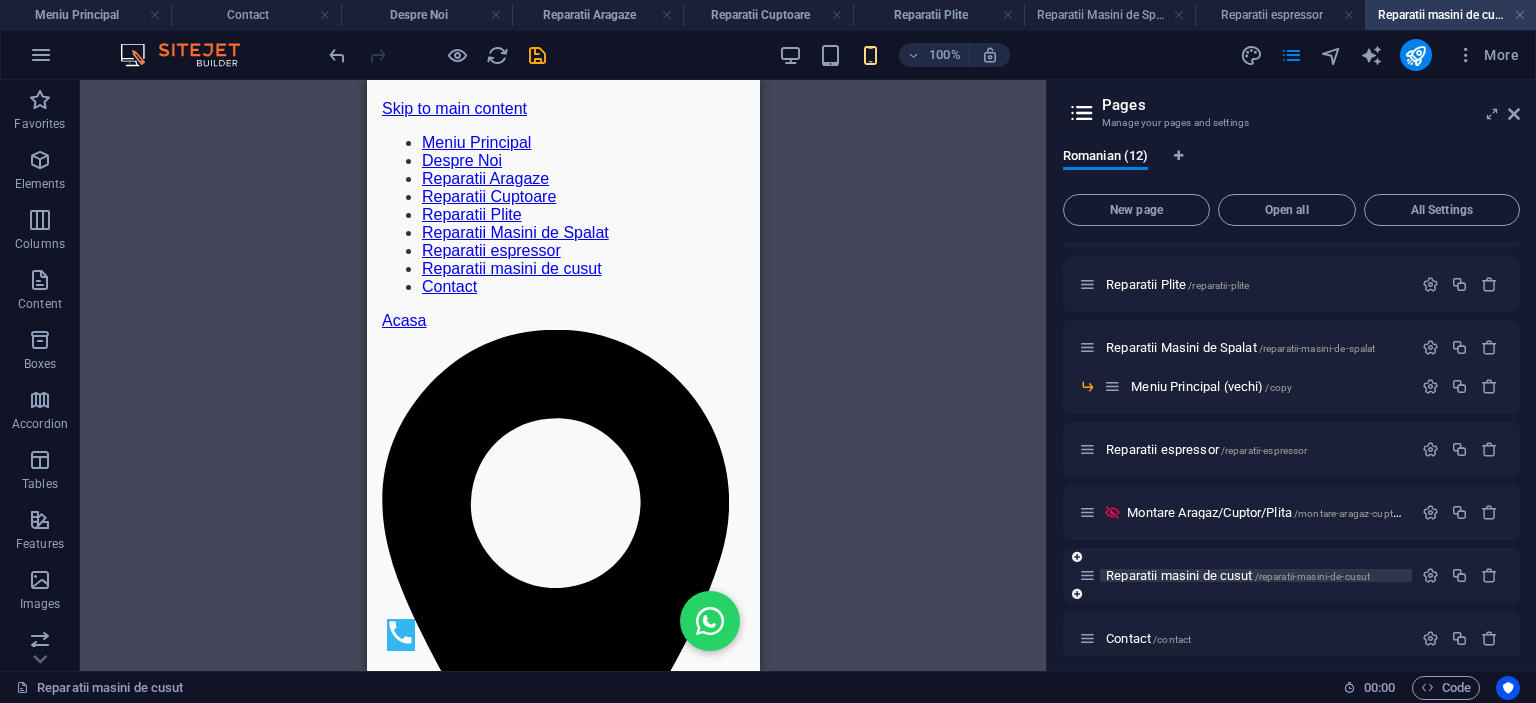 click on "Reparatii masini de cusut /reparatii-masini-de-cusut" at bounding box center (1238, 575) 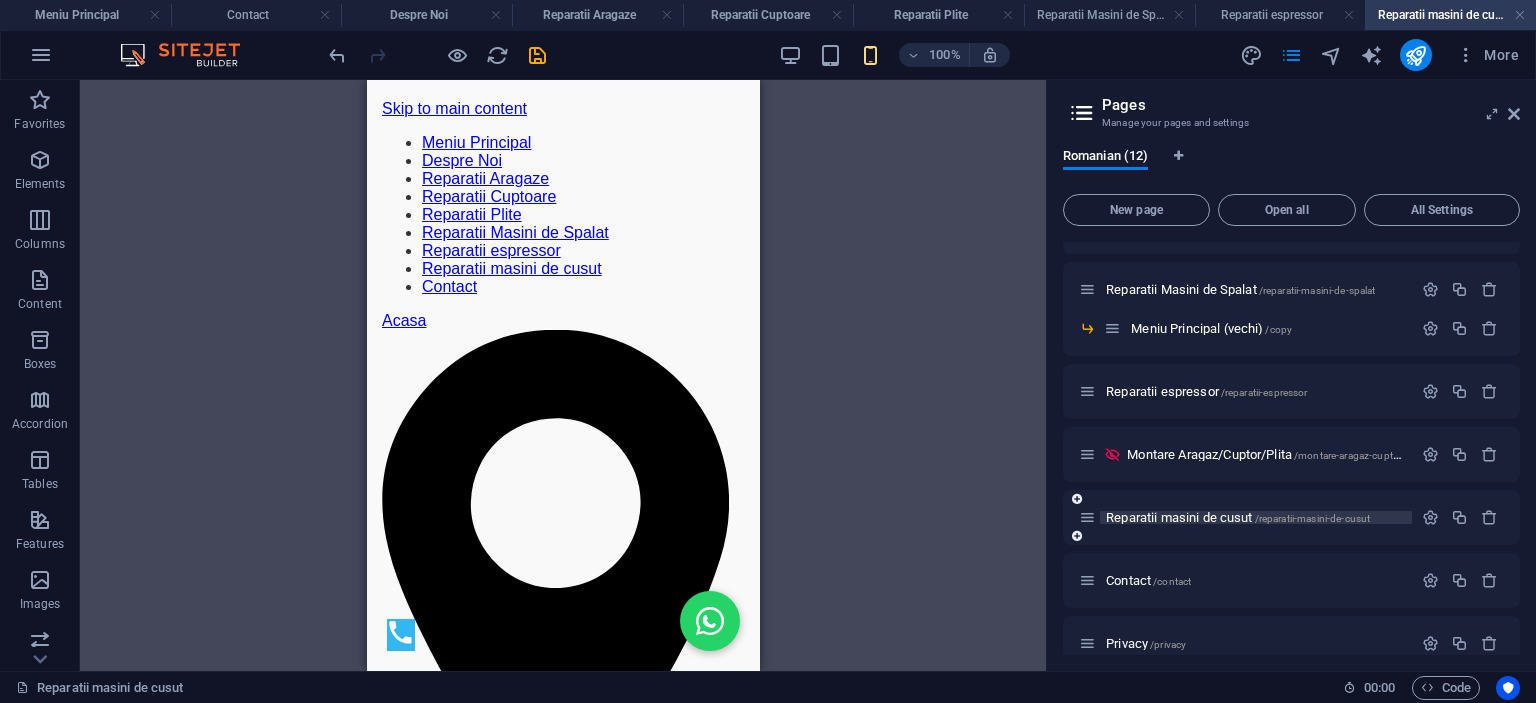 scroll, scrollTop: 318, scrollLeft: 0, axis: vertical 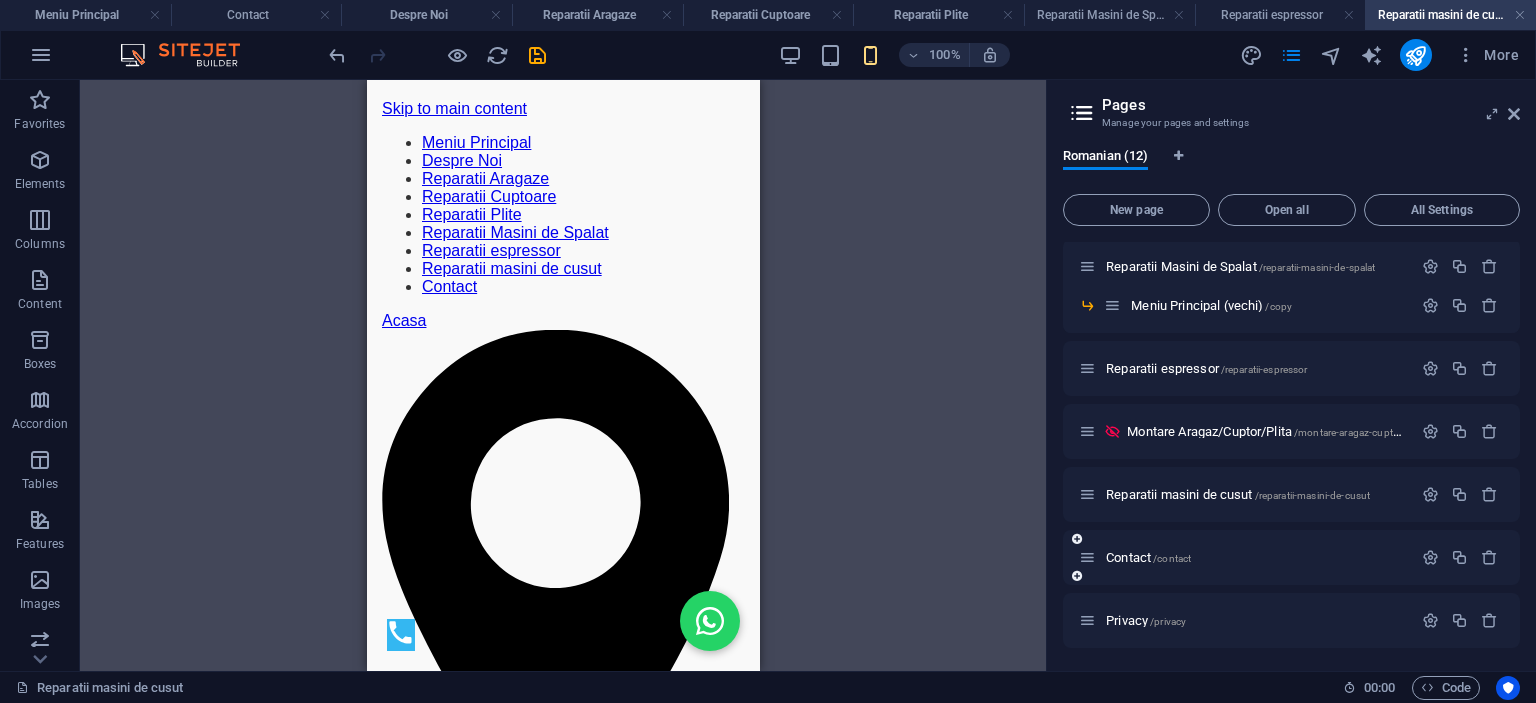 click on "Contact /contact" at bounding box center (1245, 557) 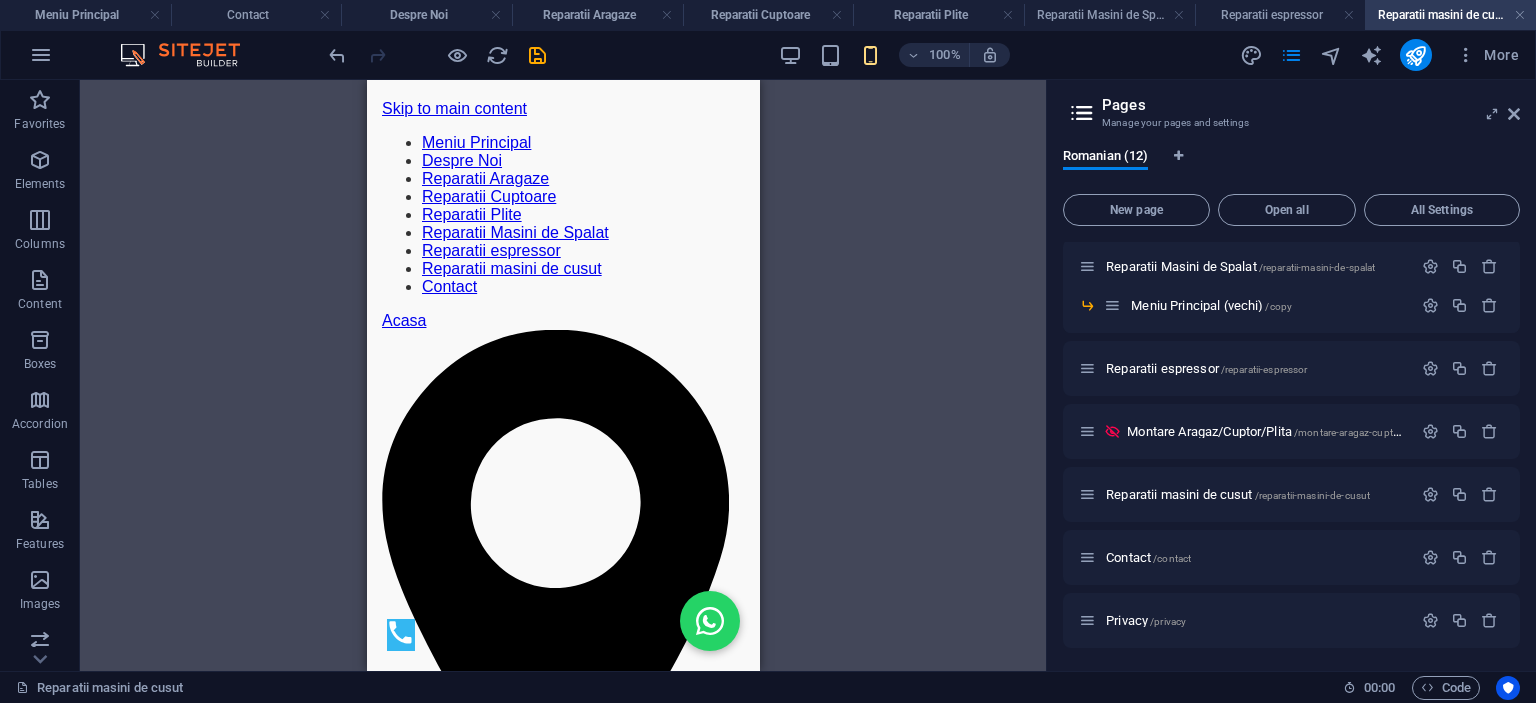 click on "Privacy /privacy" at bounding box center [1146, 620] 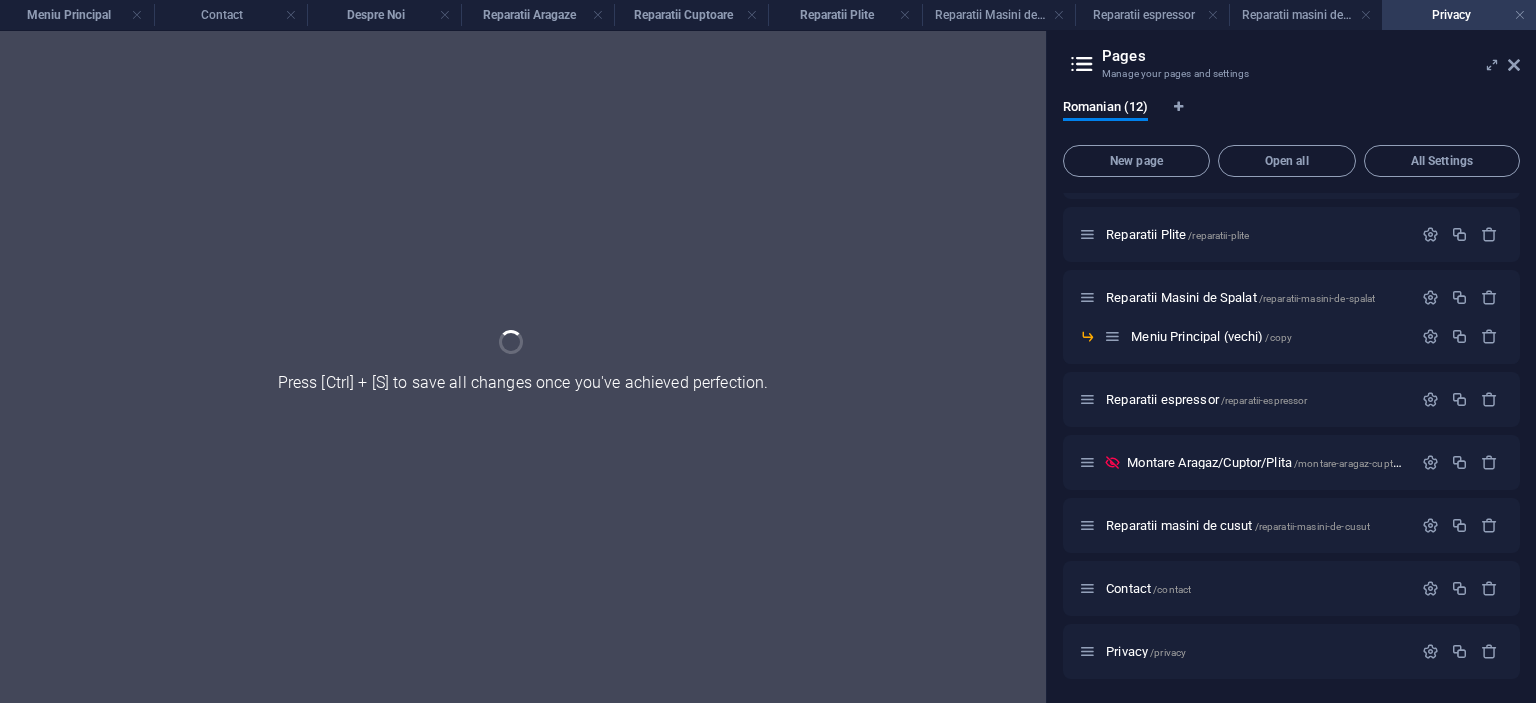 scroll, scrollTop: 237, scrollLeft: 0, axis: vertical 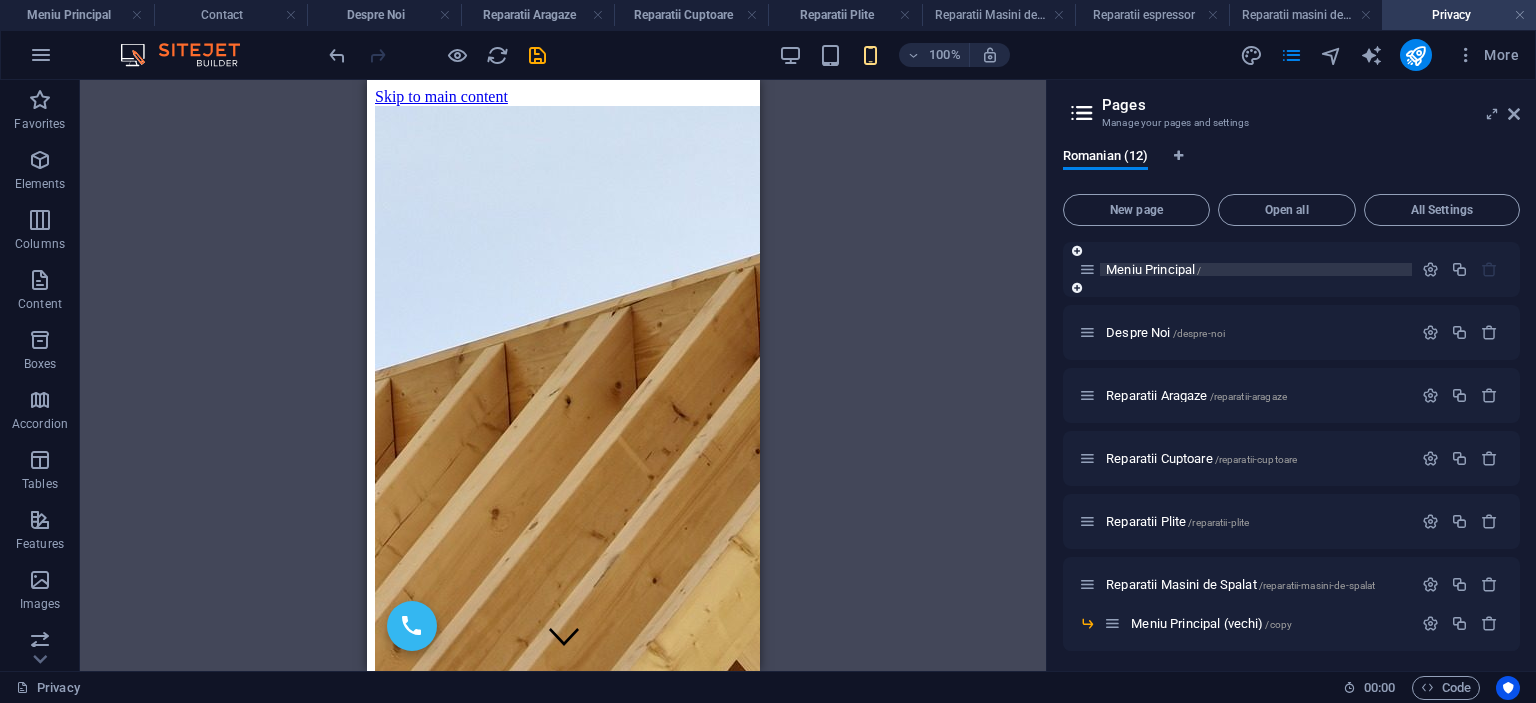 click on "Meniu Principal /" at bounding box center [1153, 269] 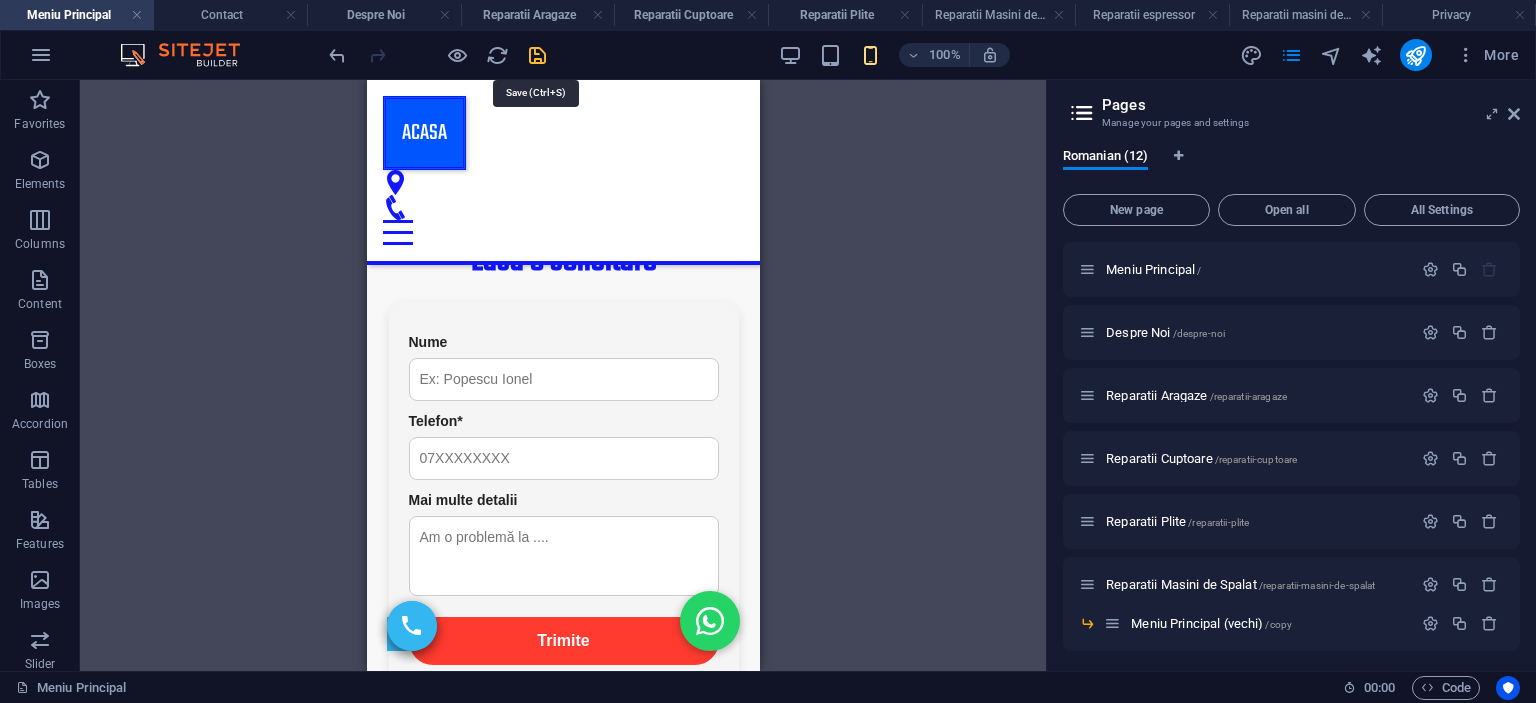 click at bounding box center (537, 55) 